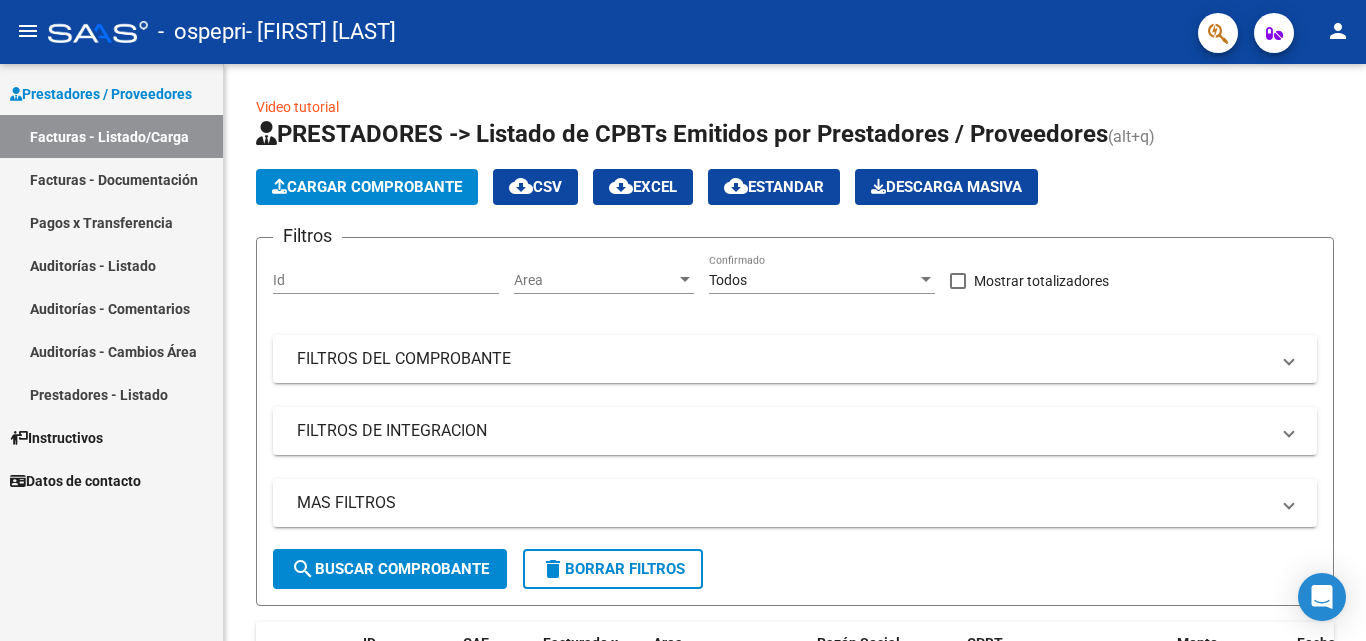 scroll, scrollTop: 0, scrollLeft: 0, axis: both 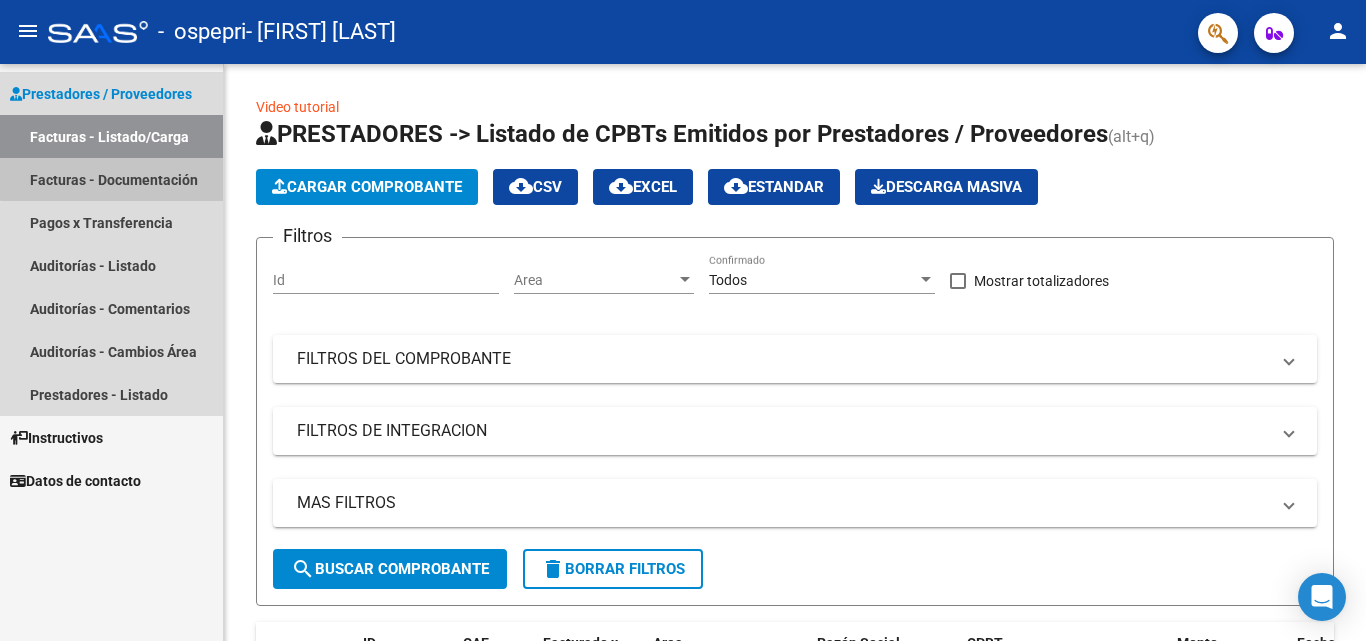 click on "Facturas - Documentación" at bounding box center [111, 179] 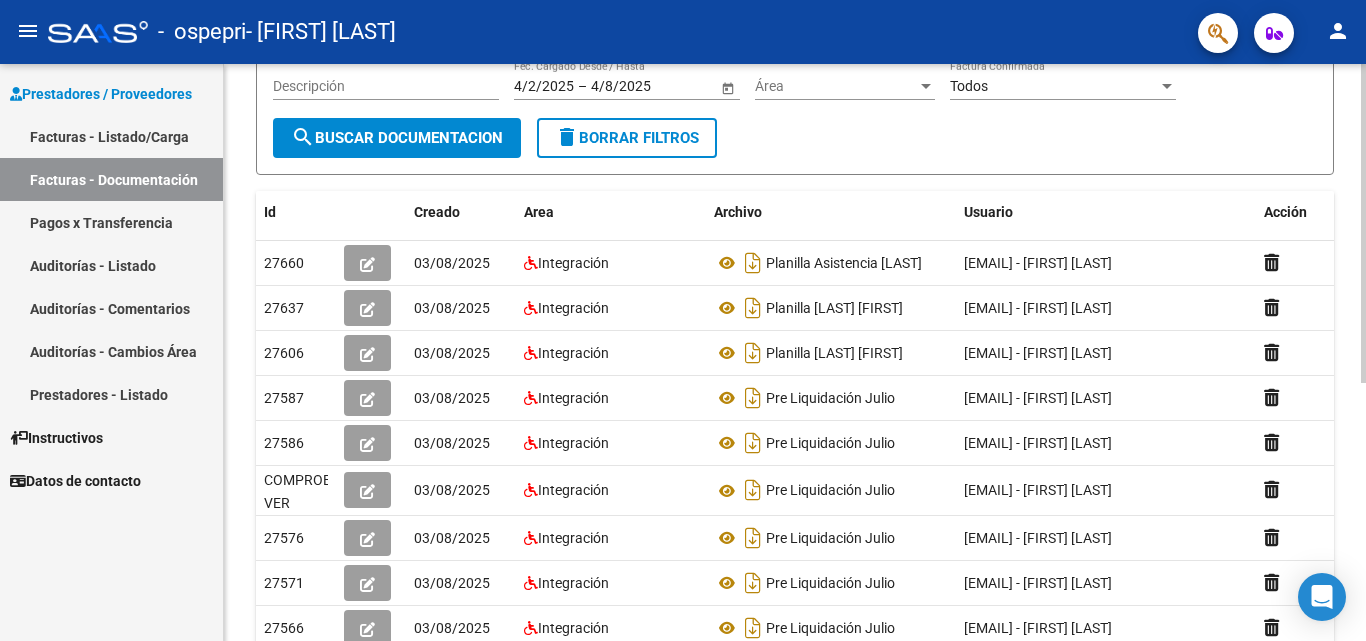 scroll, scrollTop: 233, scrollLeft: 0, axis: vertical 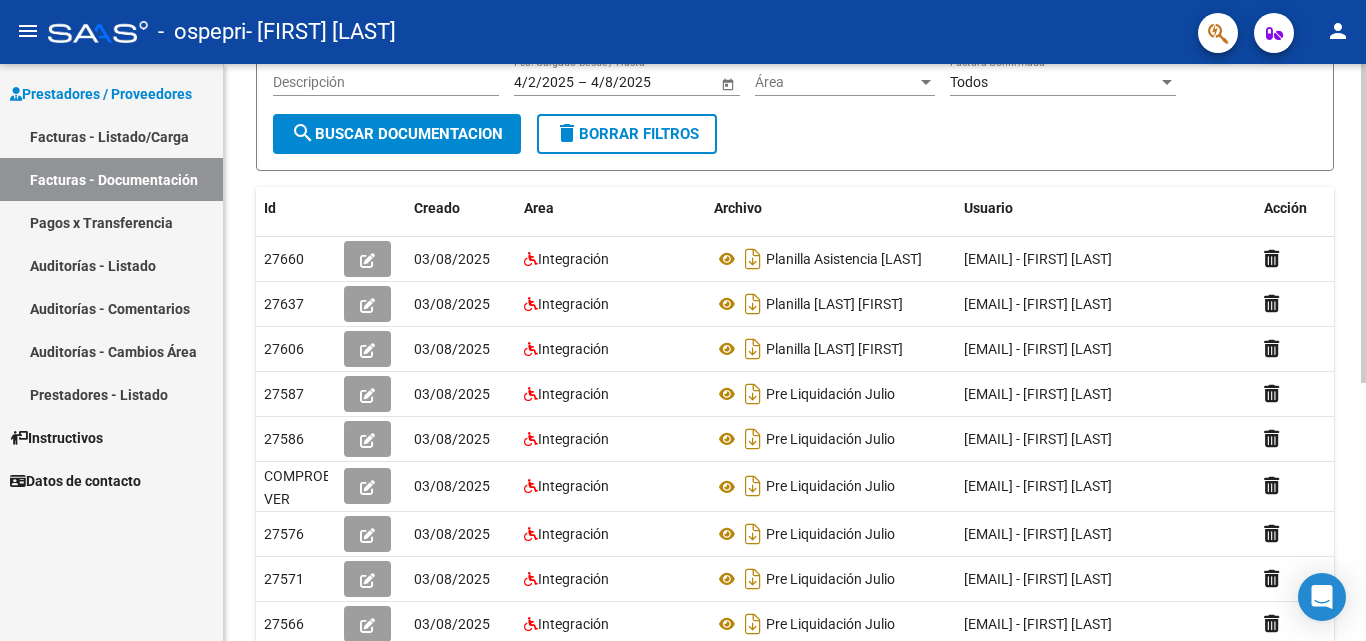 click on "PRESTADORES -> Comprobantes - Documentación Respaldatoria cloud_download  Exportar CSV   Descarga Masiva
Filtros Id CUIT / Razón Social Pto. Venta Nro. Comprobante Descripción 4/2/2025 4/2/2025 – 4/8/2025 4/8/2025 Fec. Cargado Desde / Hasta Área Área Todos Factura Confirmada search  Buscar Documentacion  delete  Borrar Filtros  Id Creado Area Archivo Usuario Acción 27660
03/08/2025 Integración Planilla Asistencia [LAST]  [EMAIL] - [FIRST] [LAST]   27637
03/08/2025 Integración Planilla [LAST] [FIRST]  [EMAIL] - [FIRST] [LAST]   27606
03/08/2025 Integración Planilla [LAST] [FIRST]  [EMAIL] - [FIRST] [LAST]   27587
03/08/2025 Integración Pre Liquidación [LAST]   [EMAIL] - [FIRST] [LAST]   27586
03/08/2025 Integración Pre Liquidación [LAST]   [EMAIL] - [FIRST] [LAST]   27578
03/08/2025 Integración Pre Liquidación [LAST]  [EMAIL] - [FIRST] [LAST]   27576
27571" 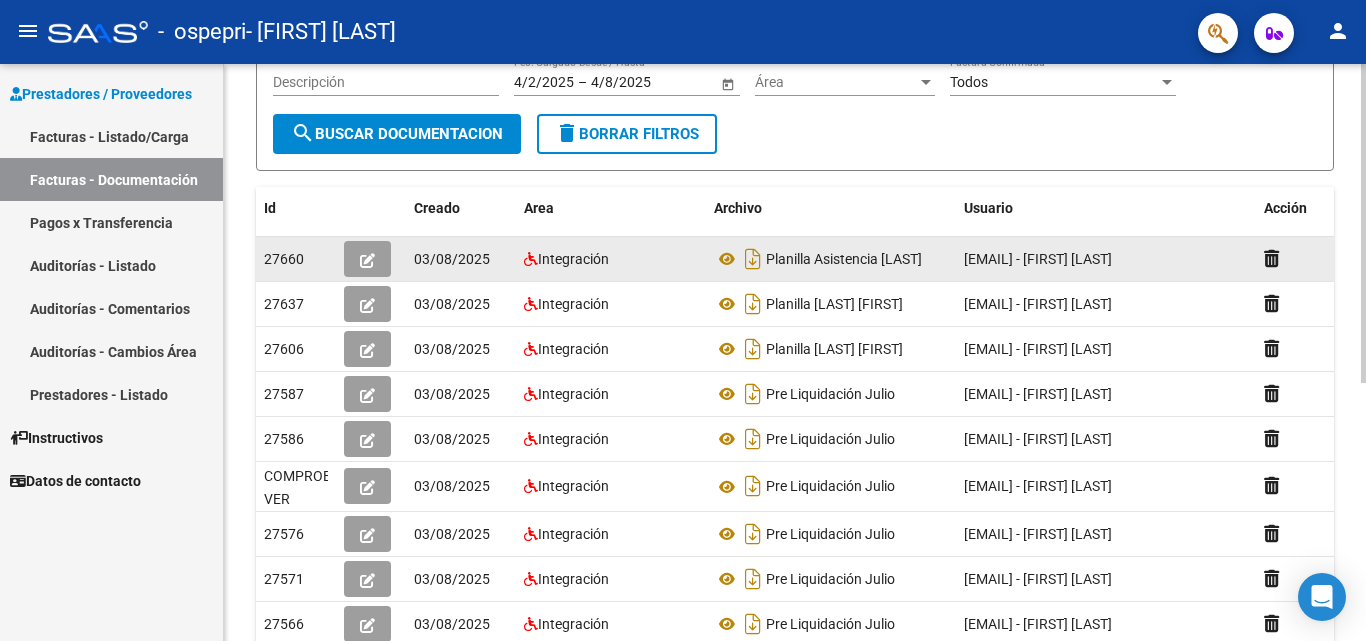 click 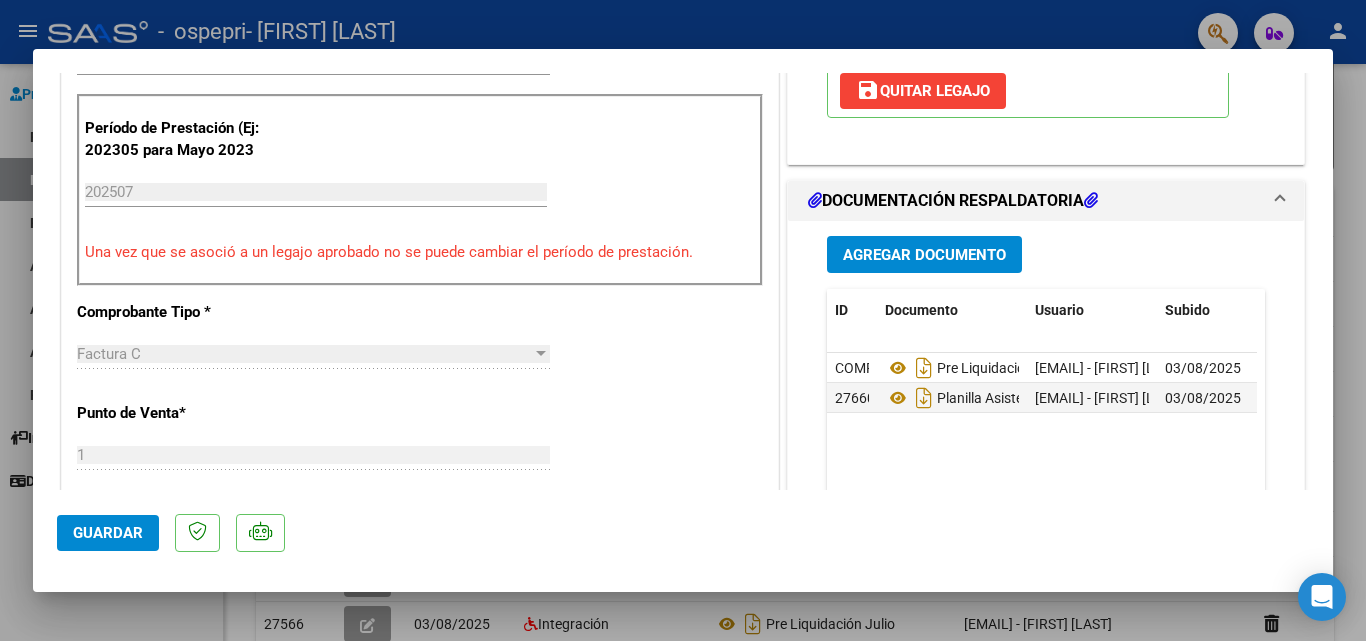 scroll, scrollTop: 610, scrollLeft: 0, axis: vertical 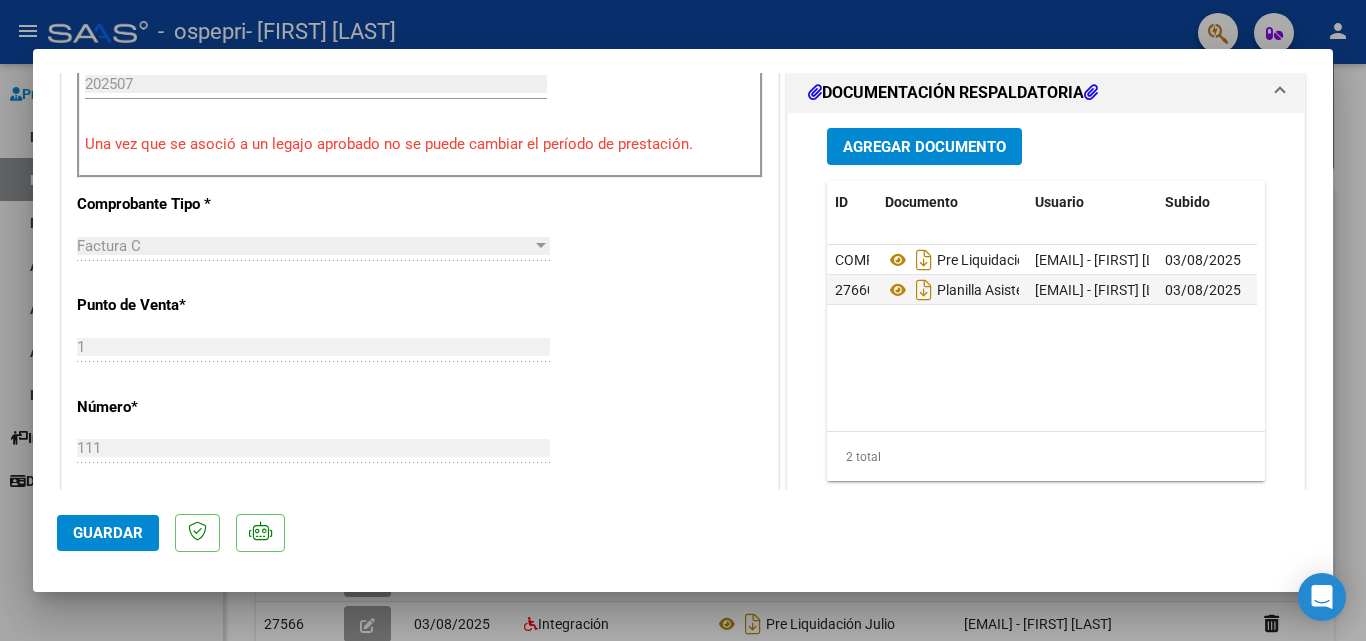 click on "Agregar Documento" at bounding box center (924, 147) 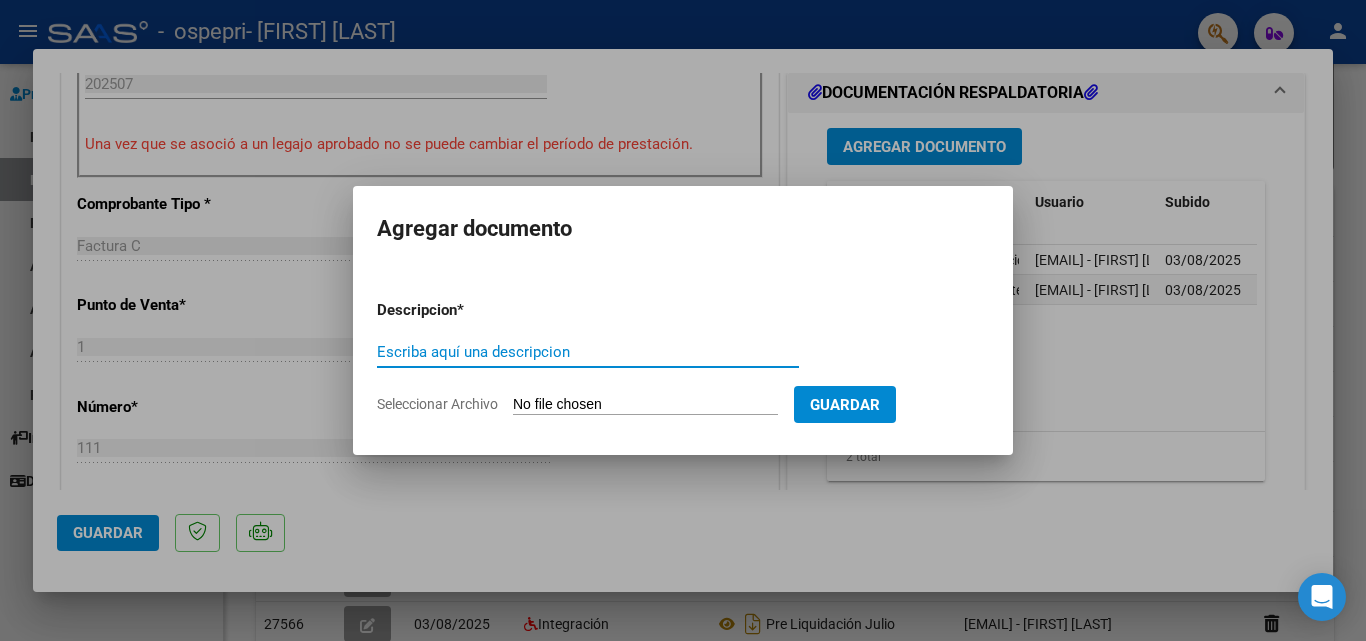 type on "p" 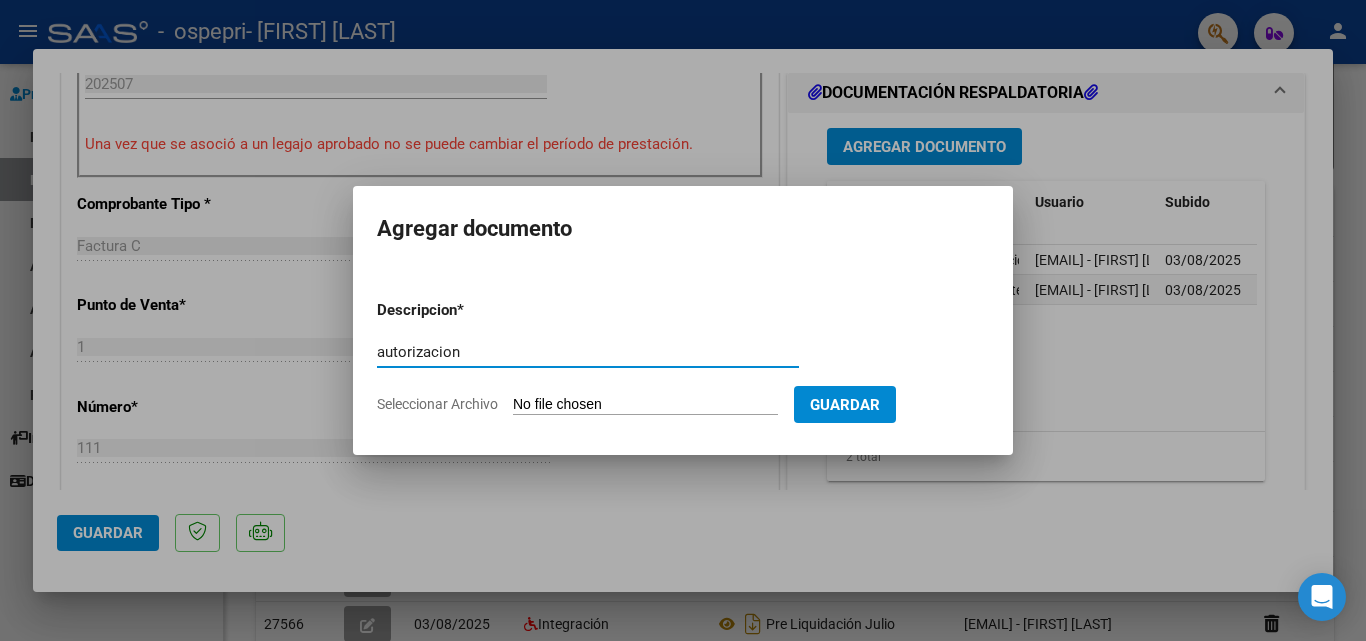 type on "autorizacion" 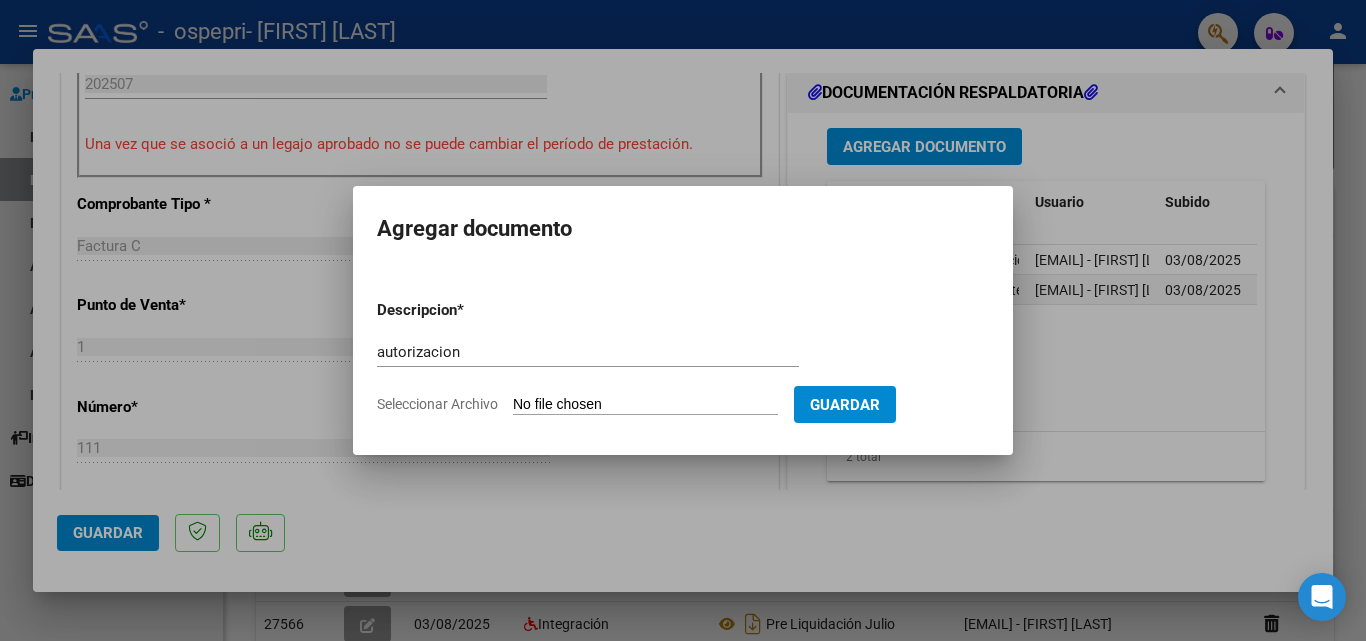 click on "Seleccionar Archivo" at bounding box center (645, 405) 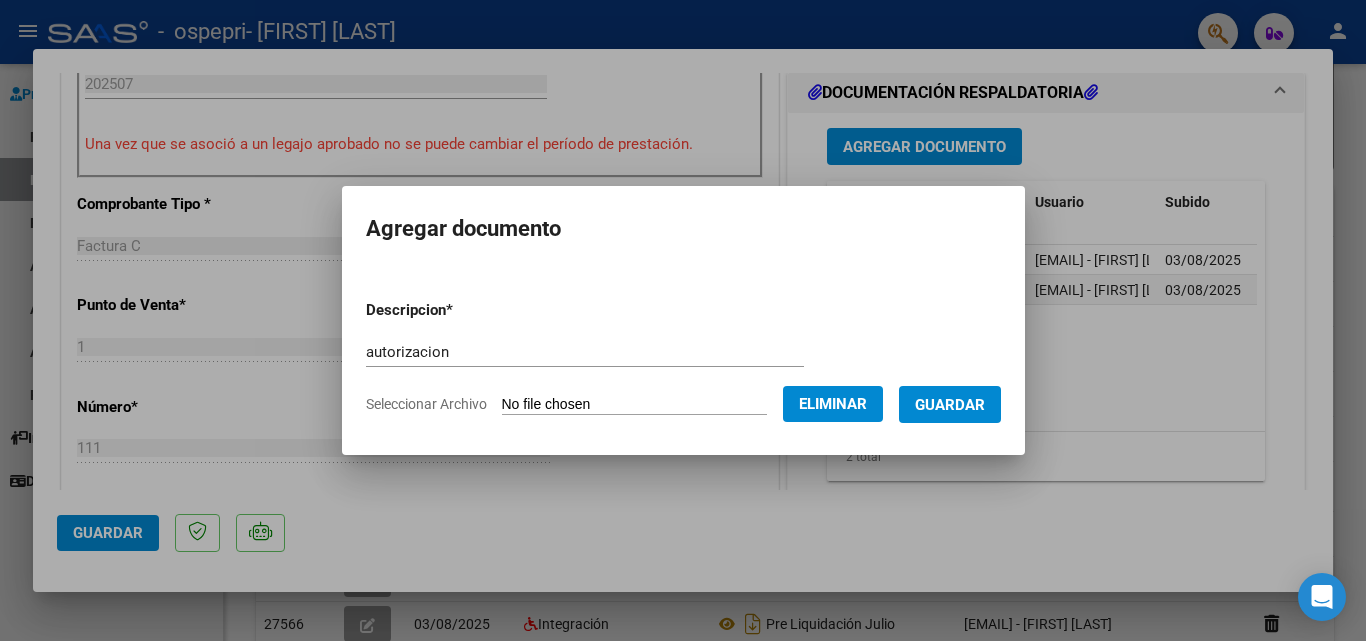 click on "Guardar" at bounding box center [950, 404] 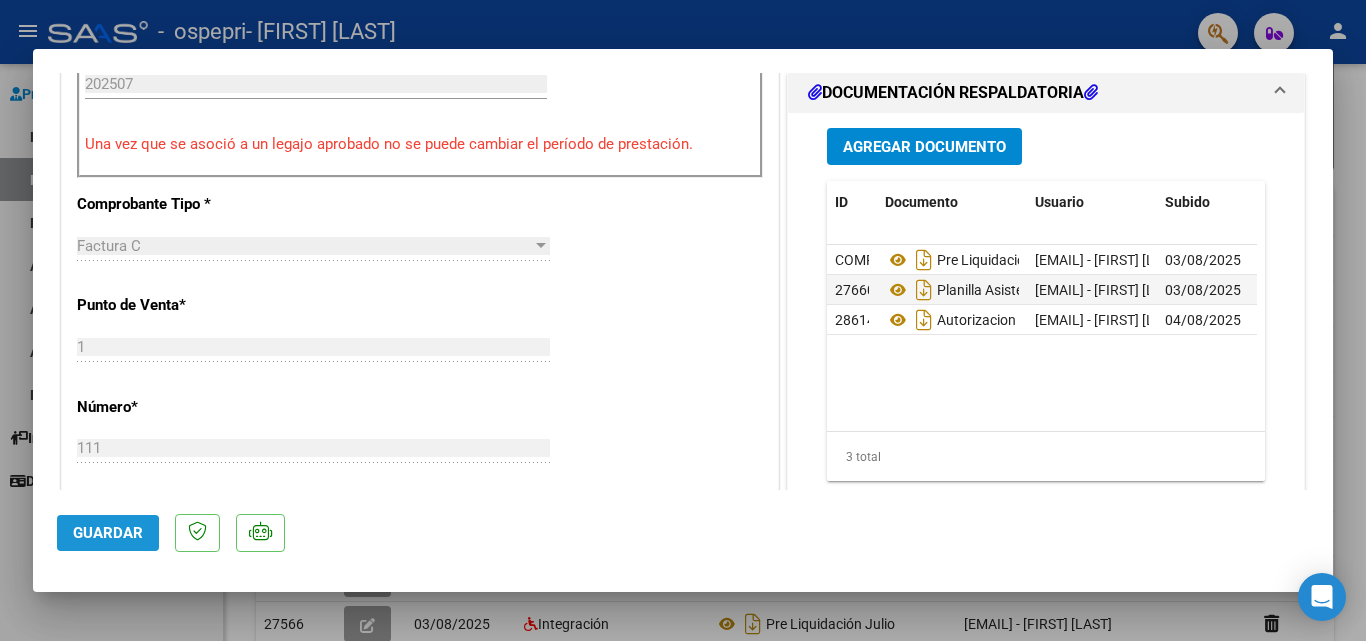 click on "Guardar" 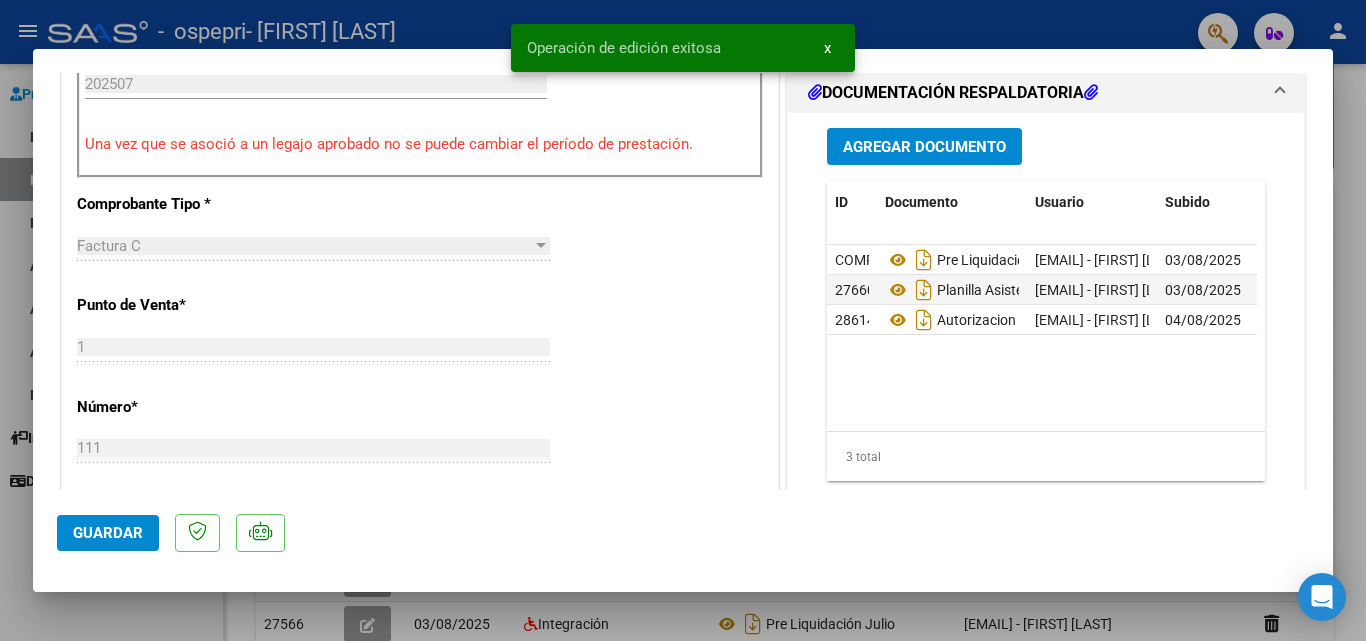 click at bounding box center (683, 320) 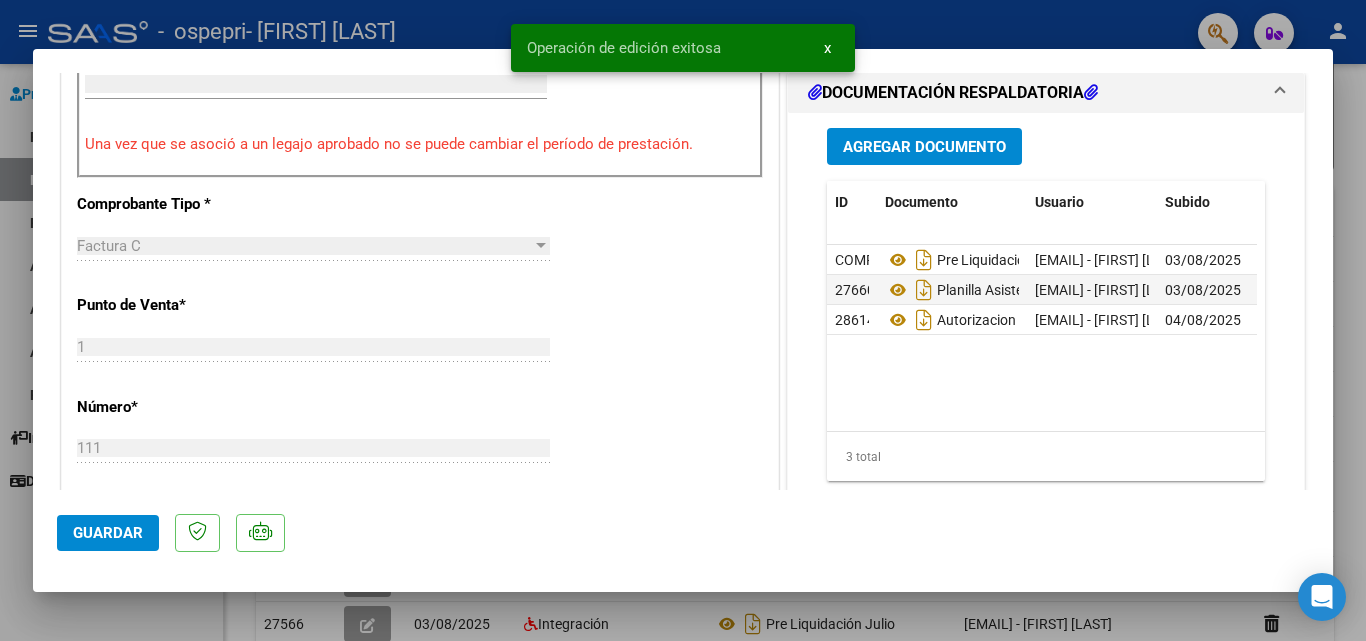 type 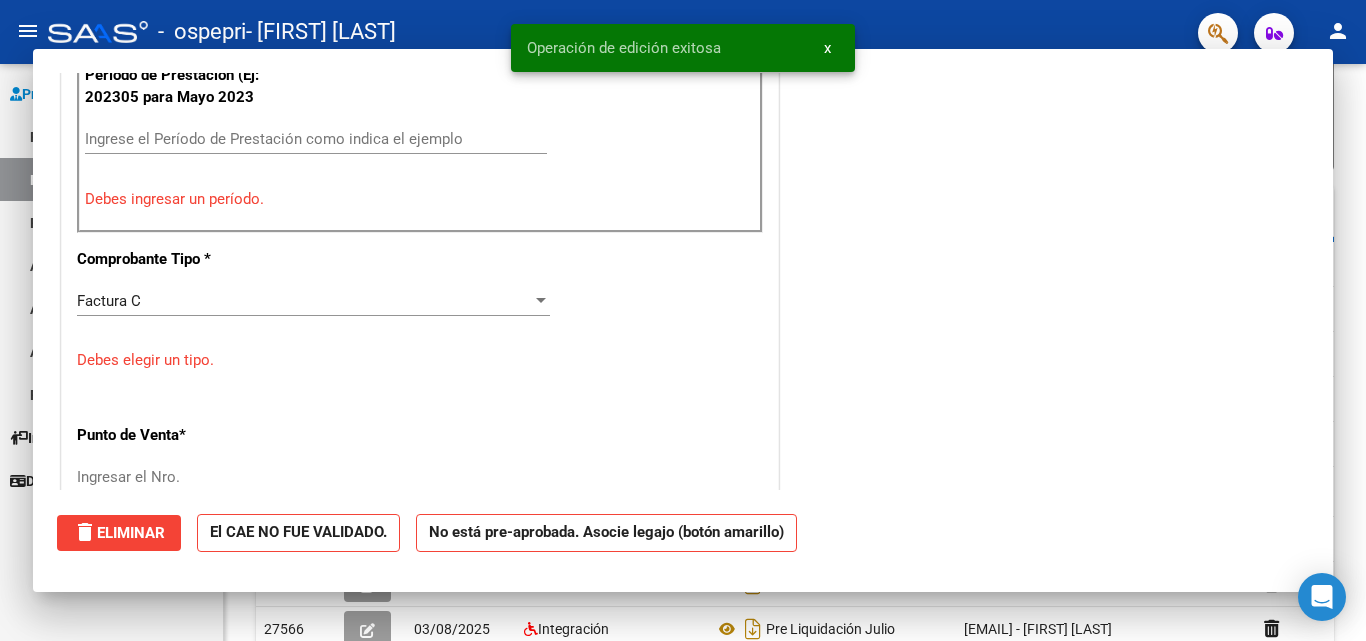scroll, scrollTop: 665, scrollLeft: 0, axis: vertical 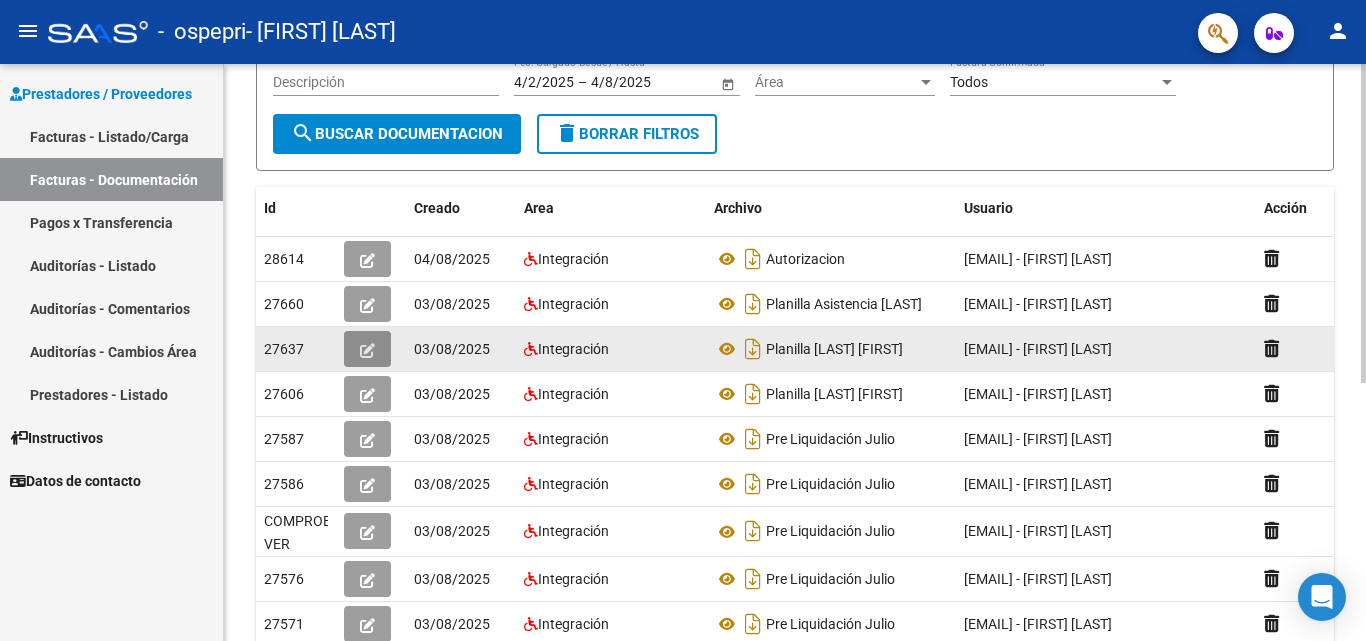 click 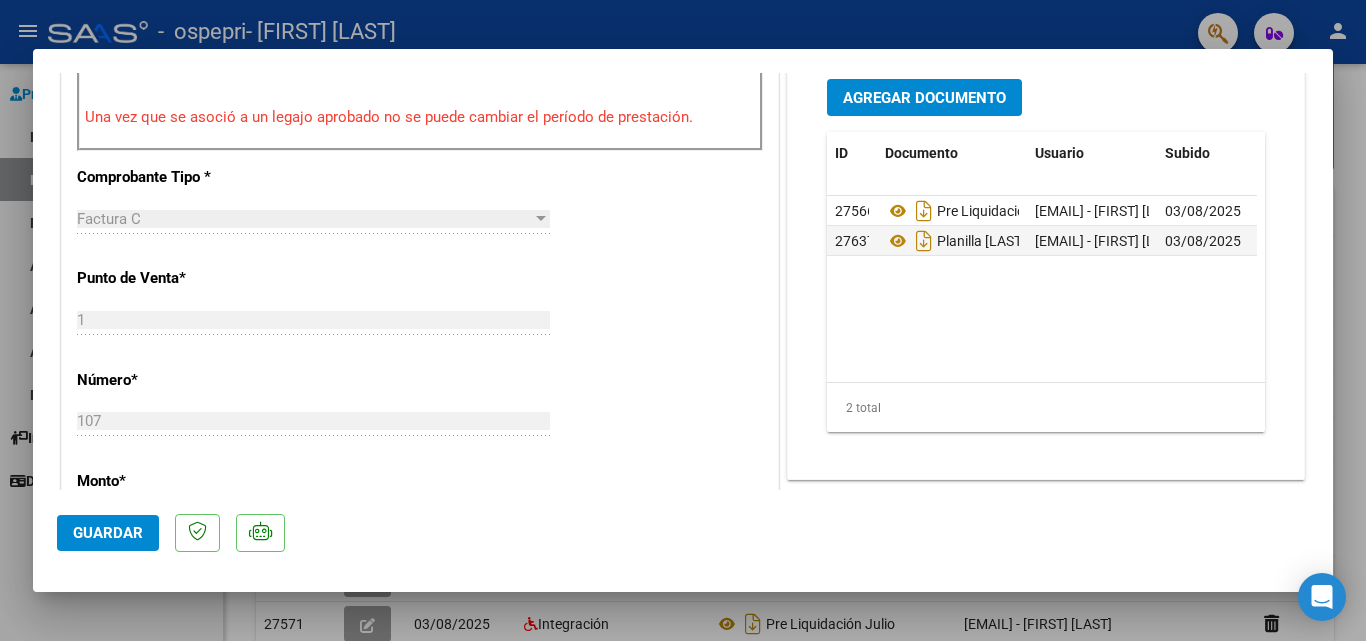 scroll, scrollTop: 596, scrollLeft: 0, axis: vertical 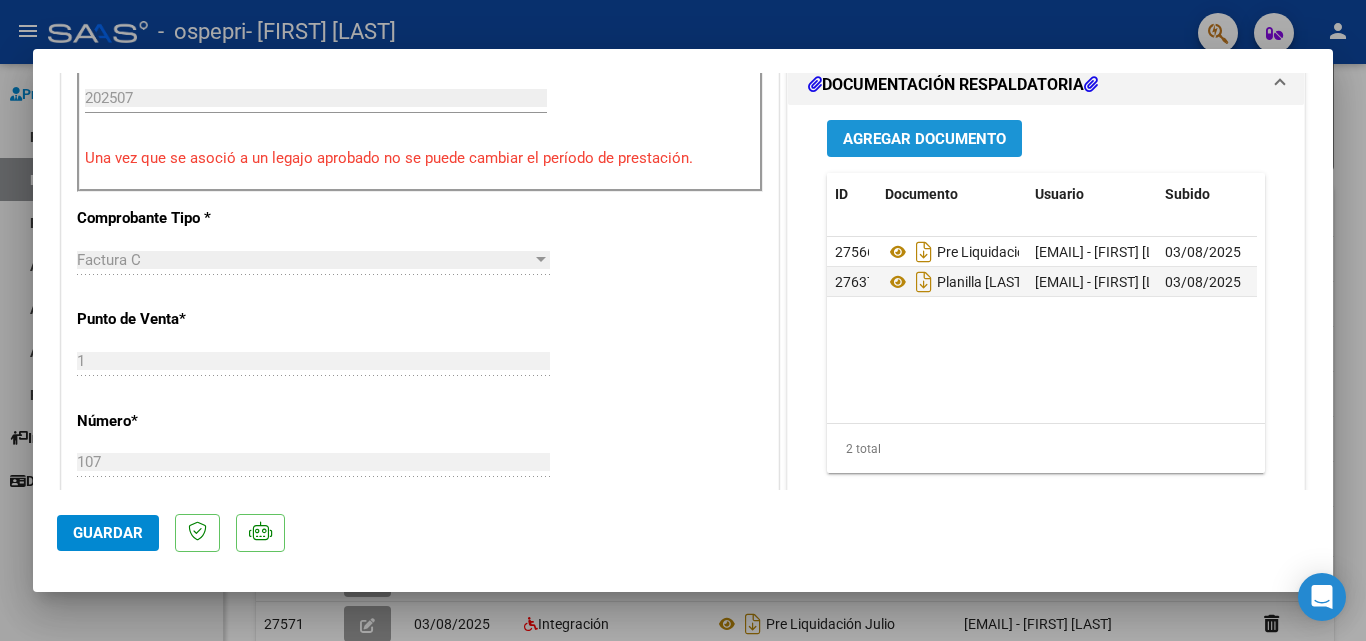 click on "Agregar Documento" at bounding box center (924, 139) 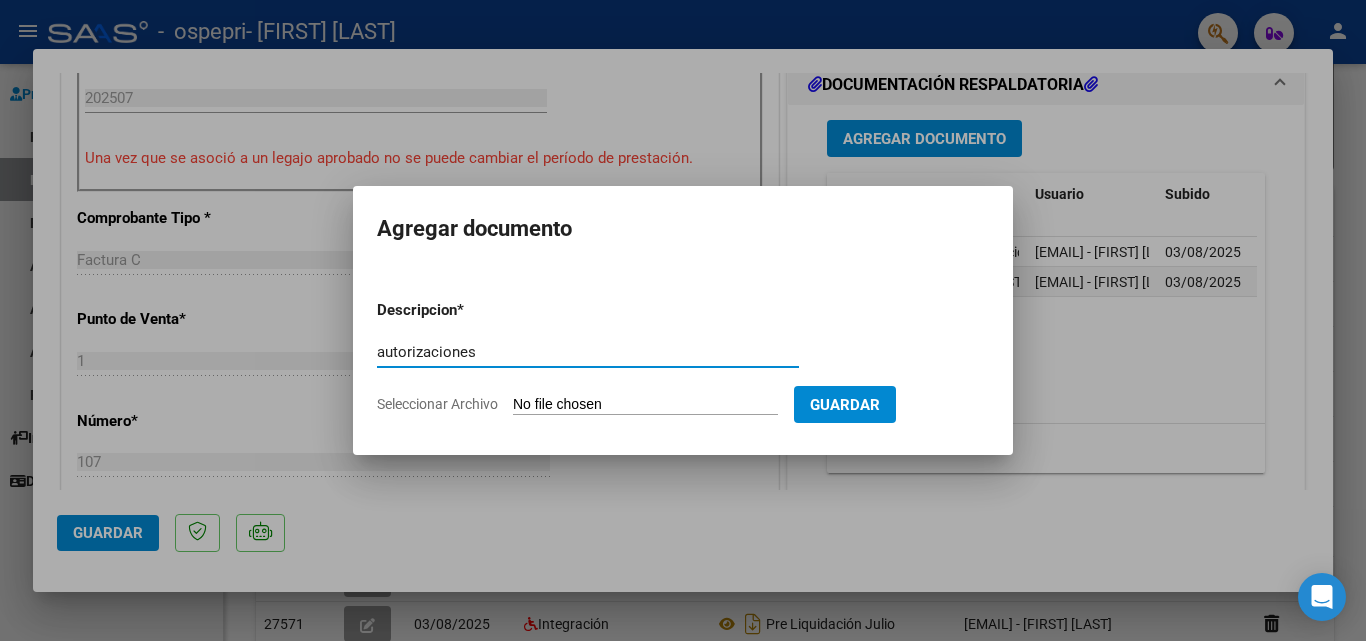 type on "autorizaciones" 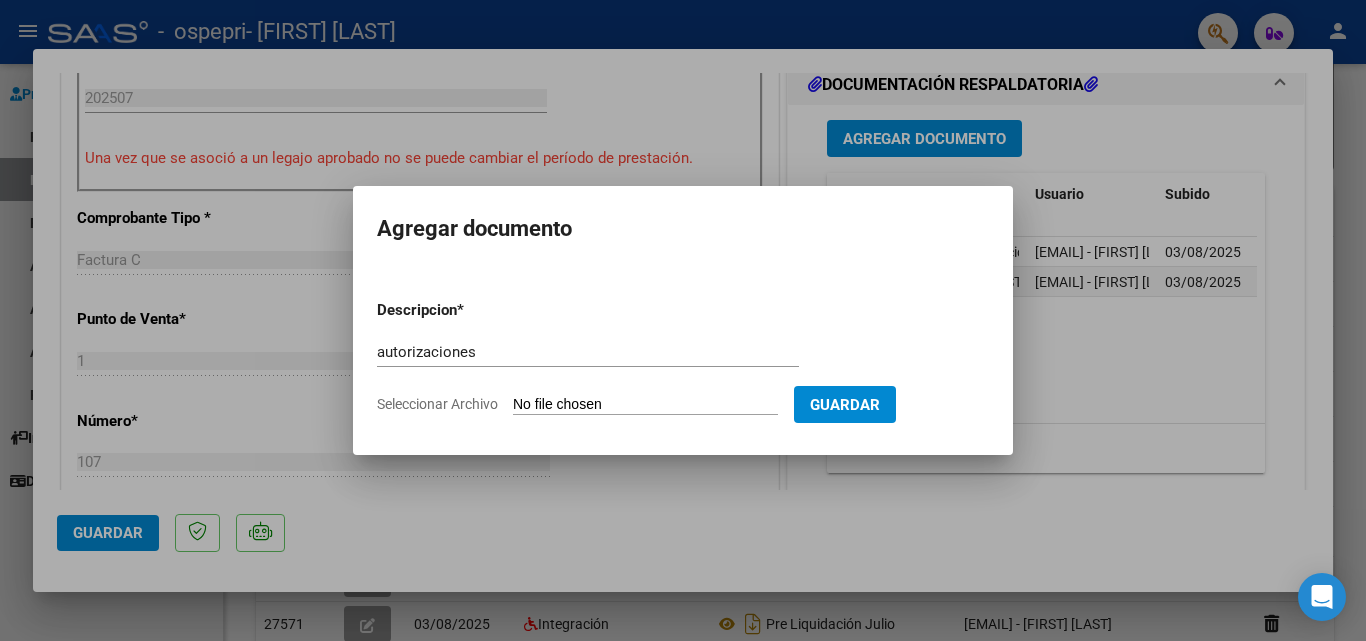 click on "Seleccionar Archivo" at bounding box center (645, 405) 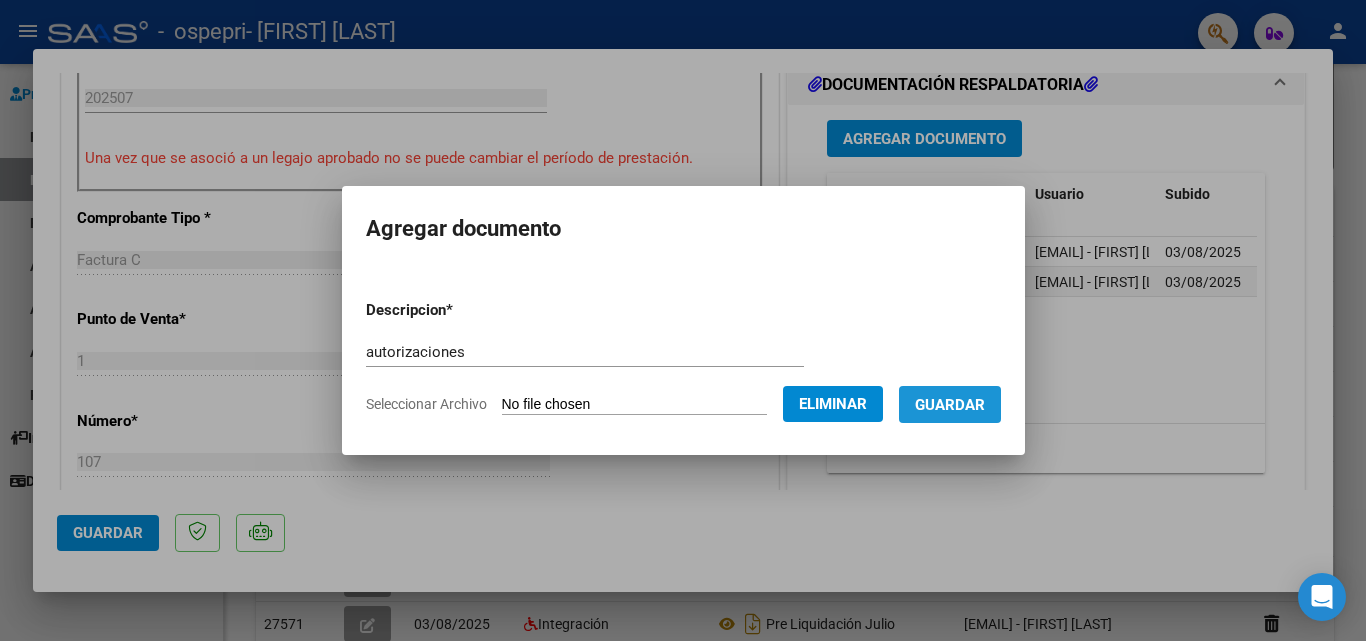 click on "Guardar" at bounding box center [950, 405] 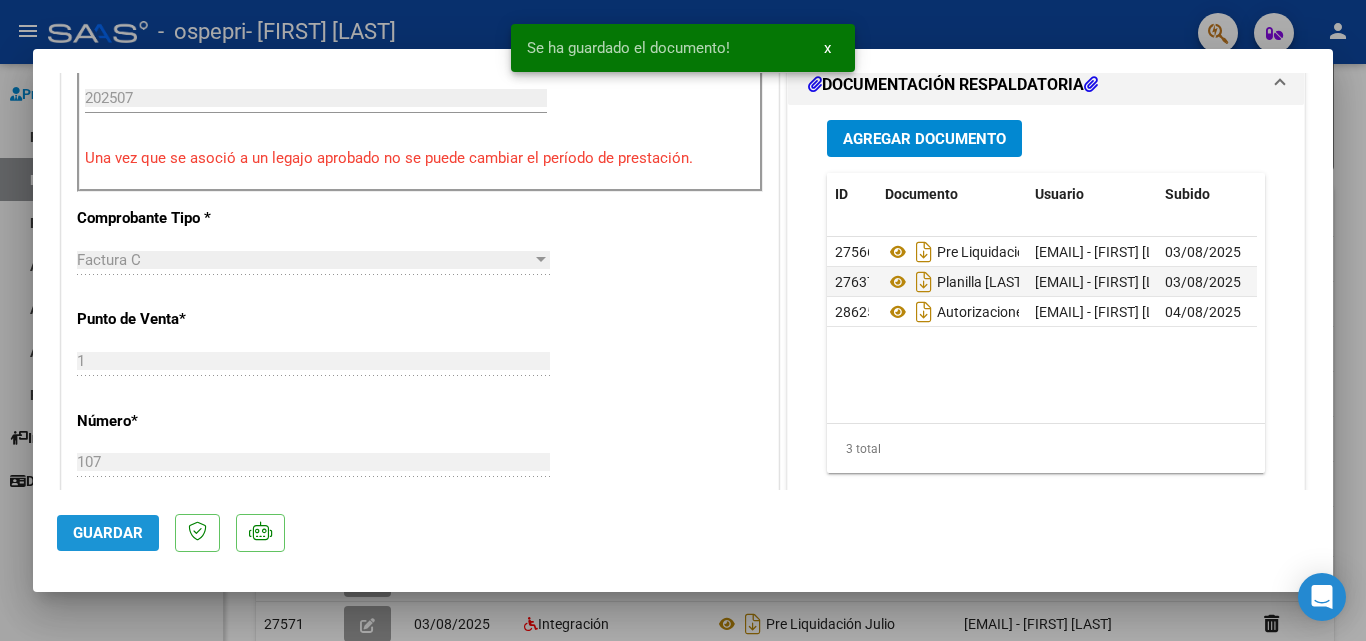 click on "Guardar" 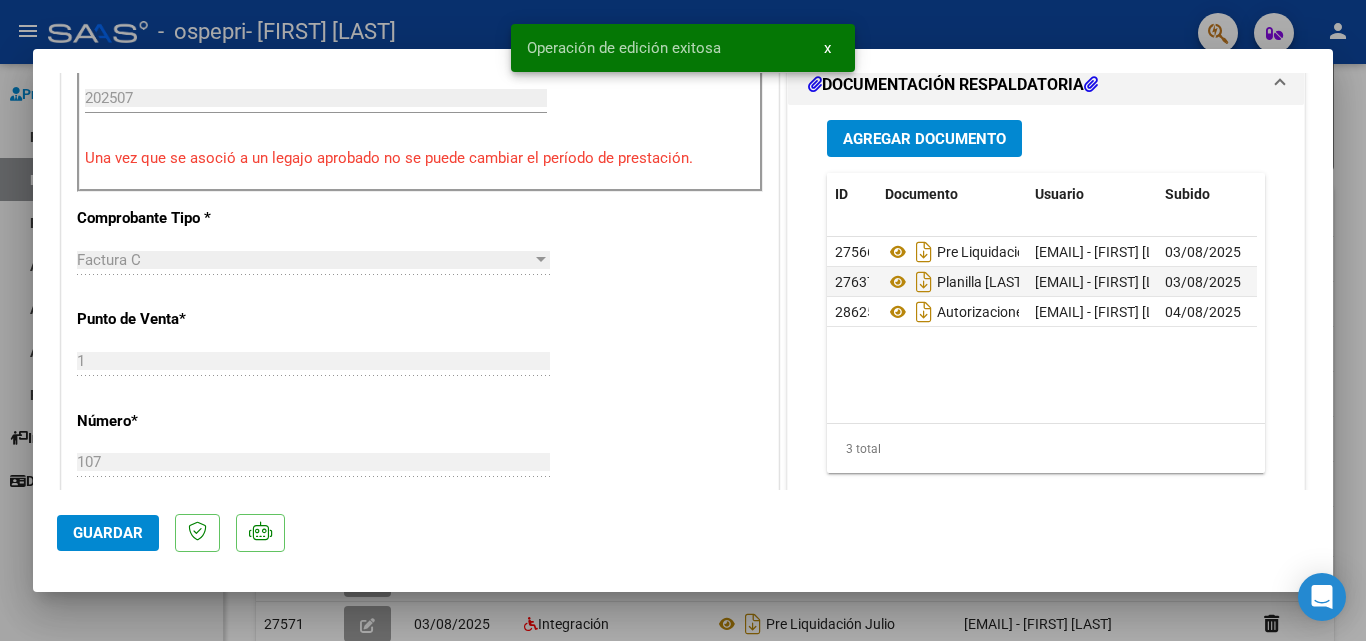 click at bounding box center (683, 320) 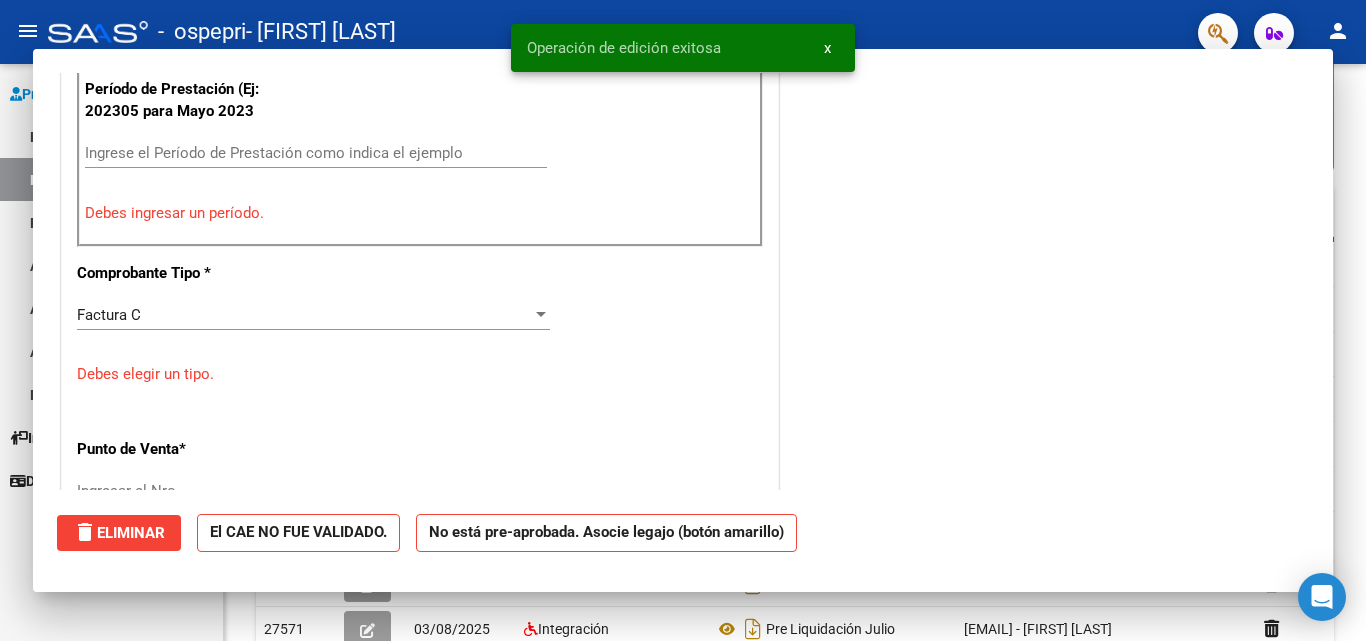 scroll, scrollTop: 651, scrollLeft: 0, axis: vertical 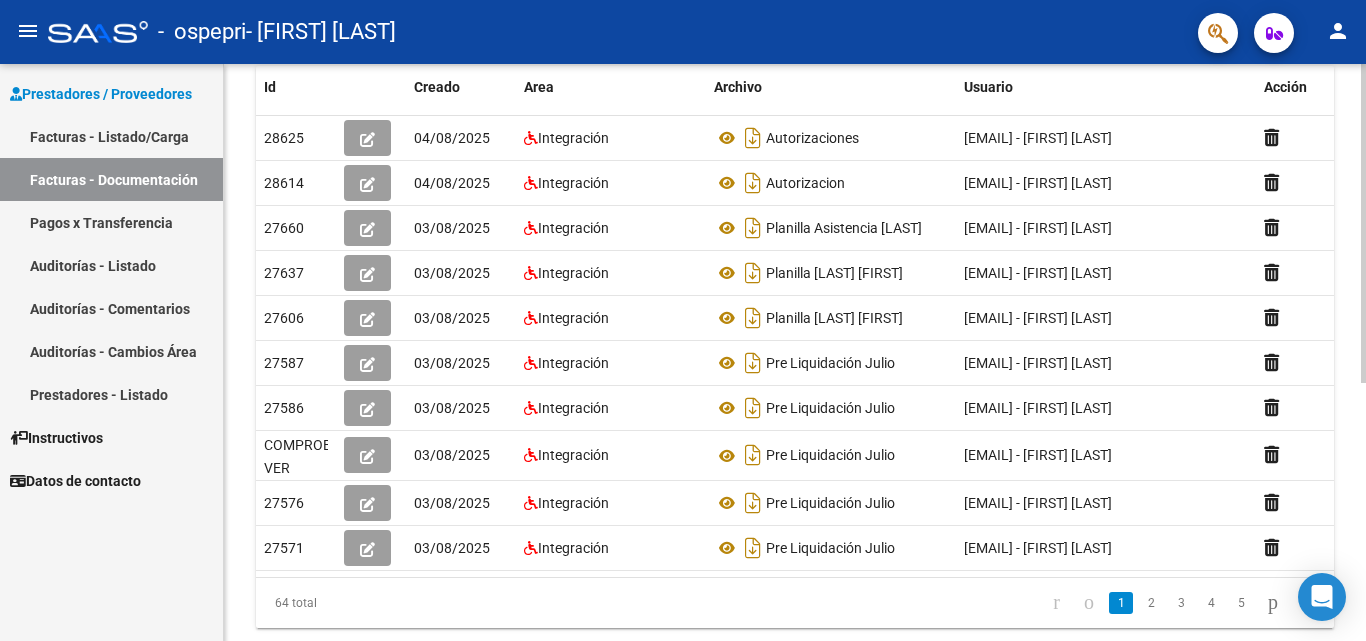 click 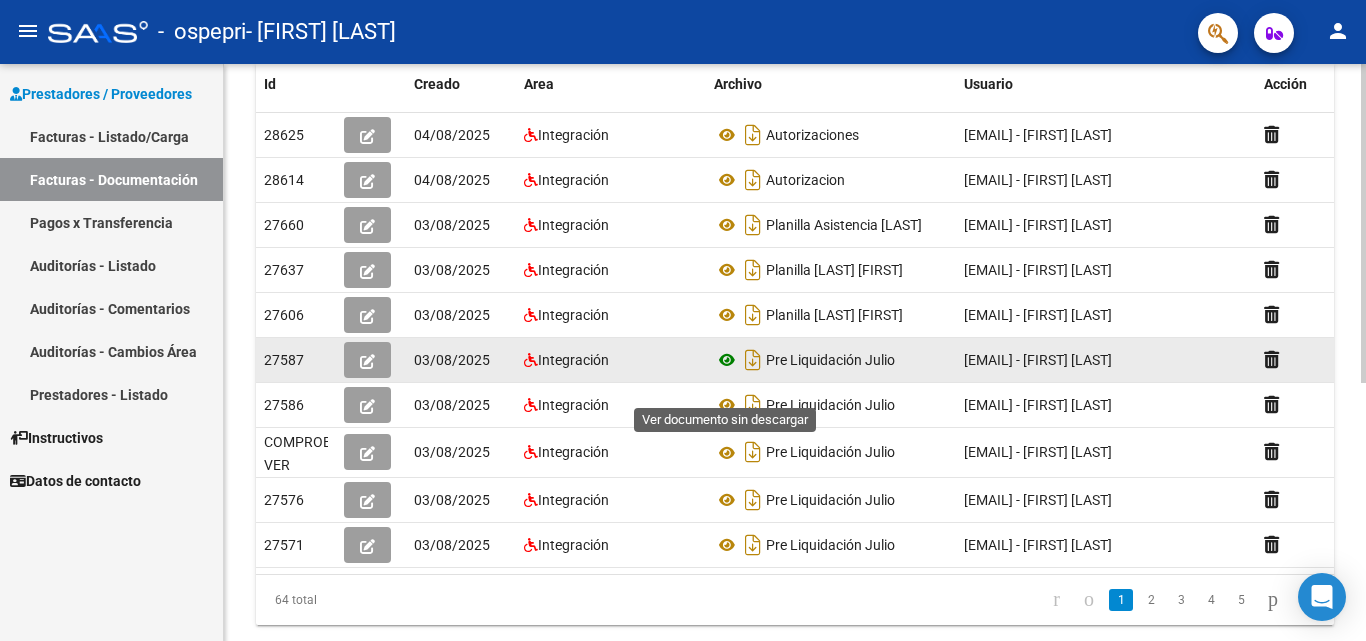 click 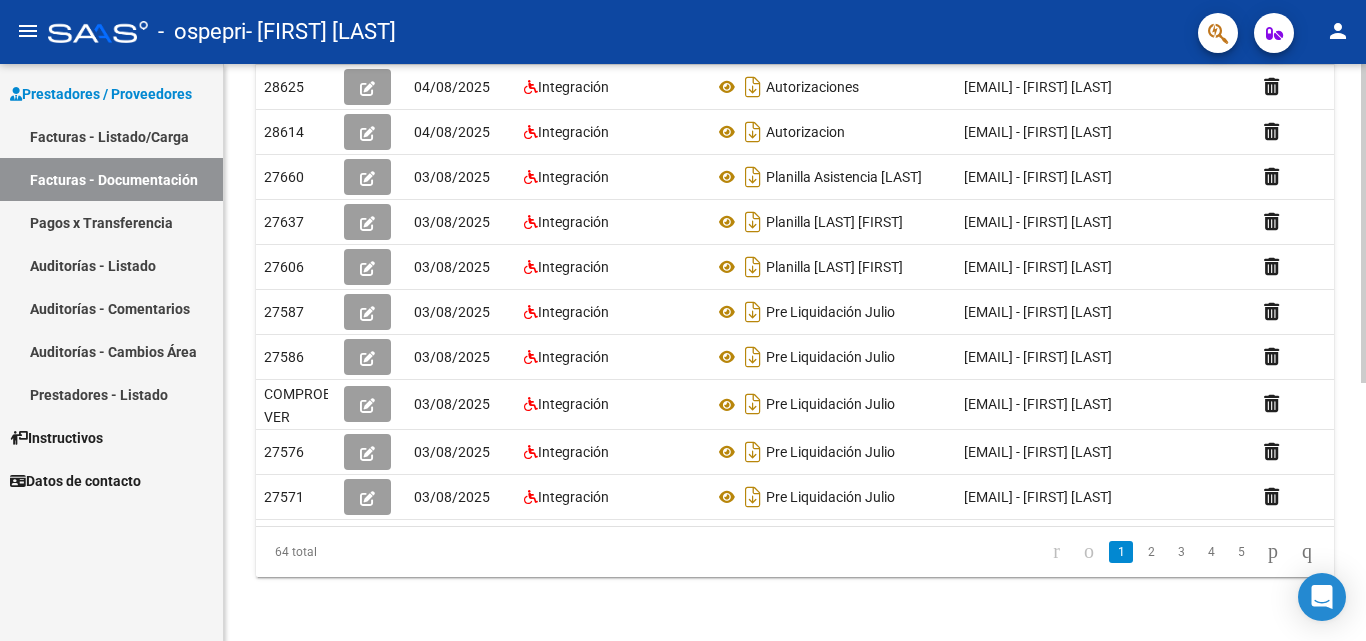 scroll, scrollTop: 465, scrollLeft: 0, axis: vertical 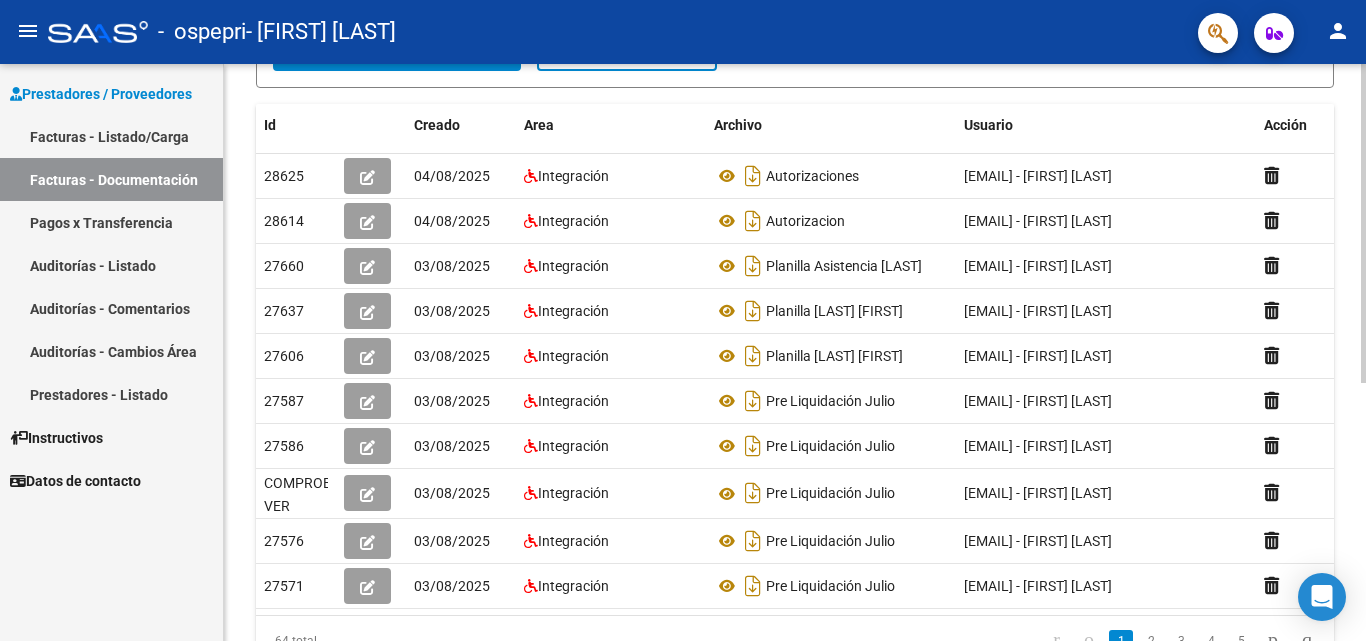click on "PRESTADORES -> Comprobantes - Documentación Respaldatoria cloud_download  Exportar CSV   Descarga Masiva
Filtros Id CUIT / Razón Social Pto. Venta Nro. Comprobante Descripción 4/2/2025 4/2/2025 – 4/8/2025 4/8/2025 Fec. Cargado Desde / Hasta Área Área Todos Factura Confirmada search  Buscar Documentacion  delete  Borrar Filtros  Id Creado Area Archivo Usuario Acción 28625
04/08/2025 Integración Autorizaciones  [EMAIL] - [FIRST] [LAST]   28614
04/08/2025 Integración Autorizacion  [EMAIL] - [FIRST] [LAST]   27660
03/08/2025 Integración Planilla Asistencia [LAST]  [EMAIL] - [FIRST] [LAST]   27637
03/08/2025 Integración Planilla Julio [LAST]  [EMAIL] - [FIRST] [LAST]   27606
03/08/2025 Integración Planilla Julio [LAST]  [EMAIL] - [FIRST] [LAST]   27587
03/08/2025 Integración Pre Liquidación Julio   [EMAIL] - [FIRST] [LAST]   27586
03/08/2025 Integración" 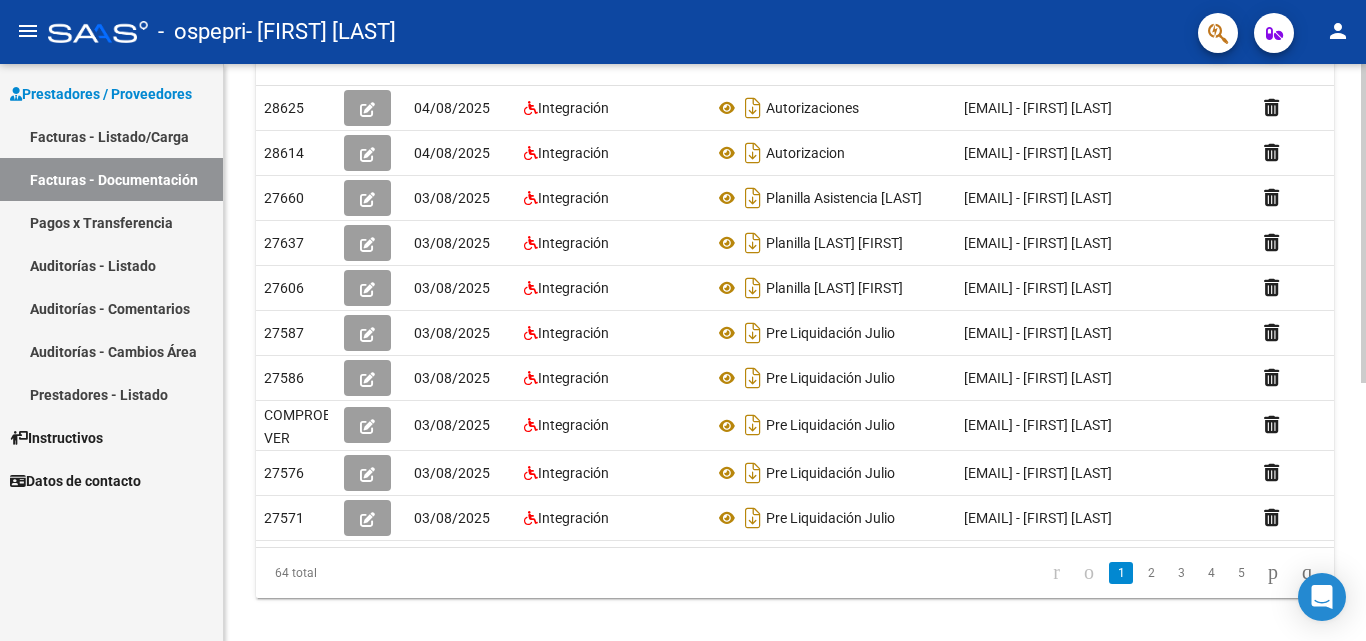 click 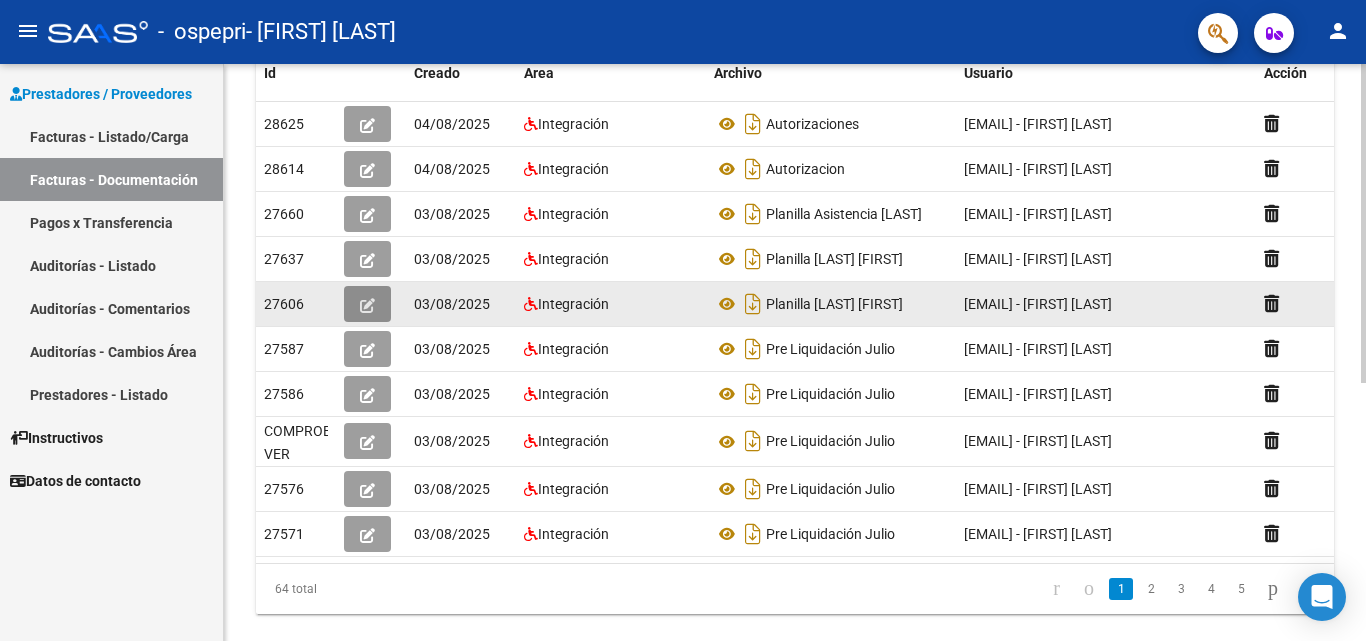 click 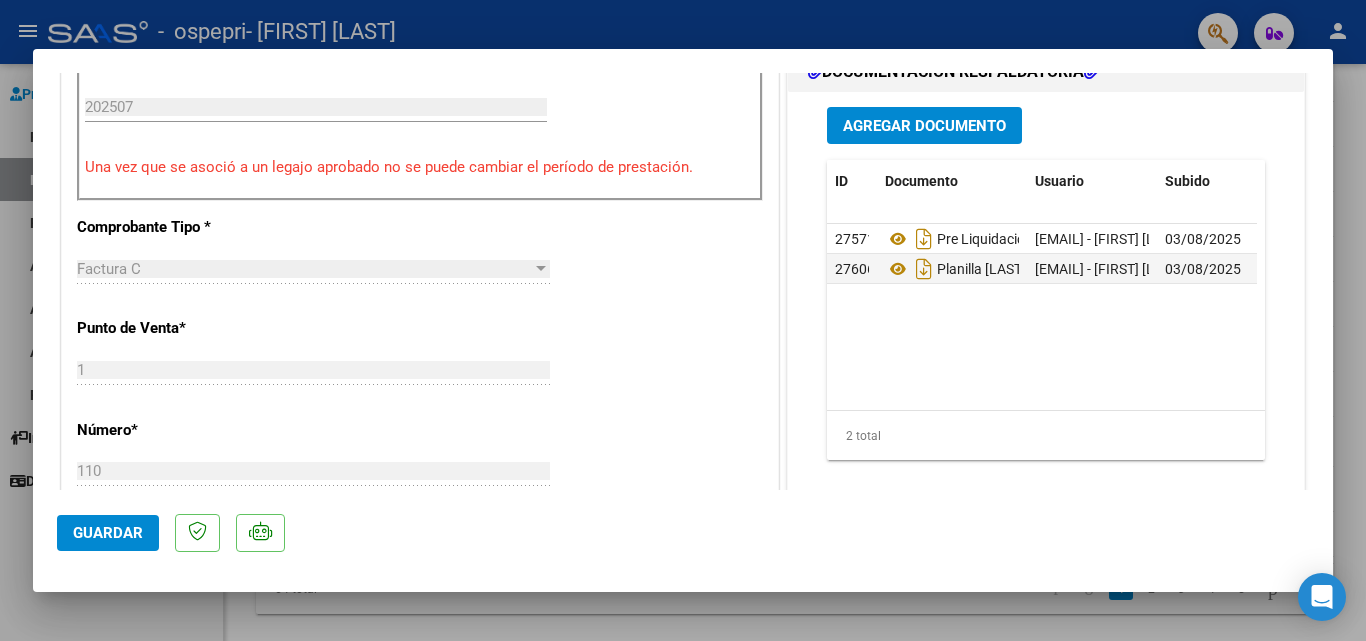 scroll, scrollTop: 592, scrollLeft: 0, axis: vertical 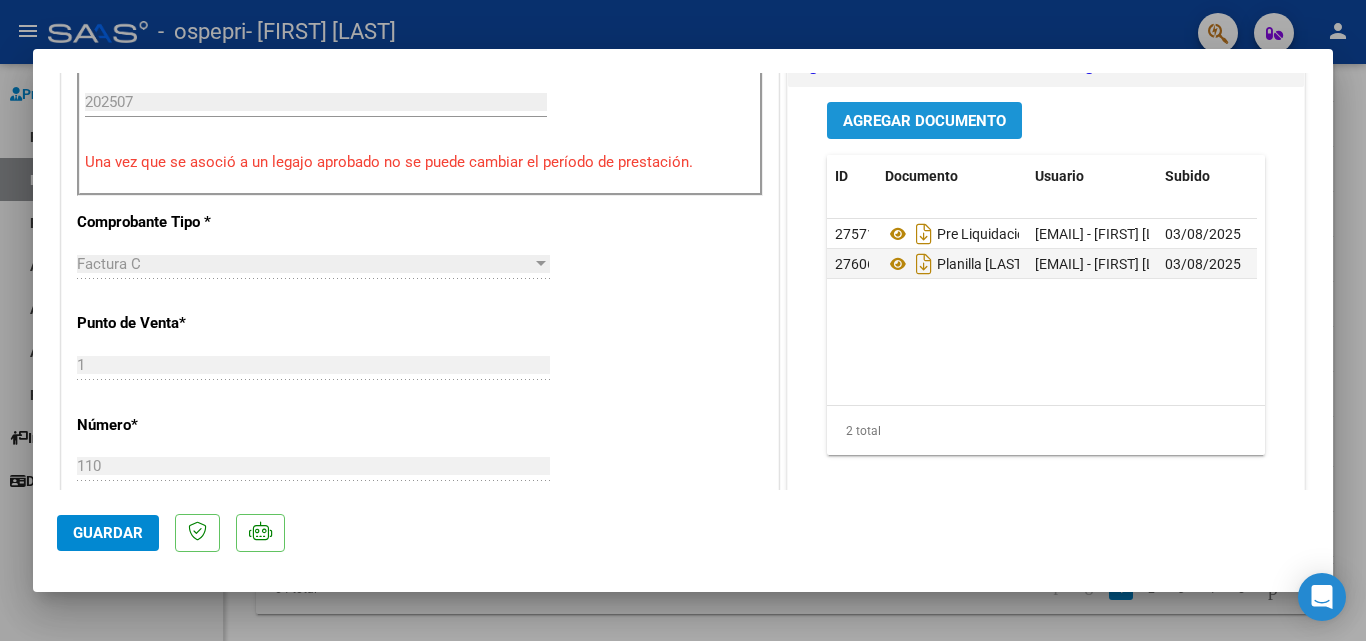 click on "Agregar Documento" at bounding box center [924, 121] 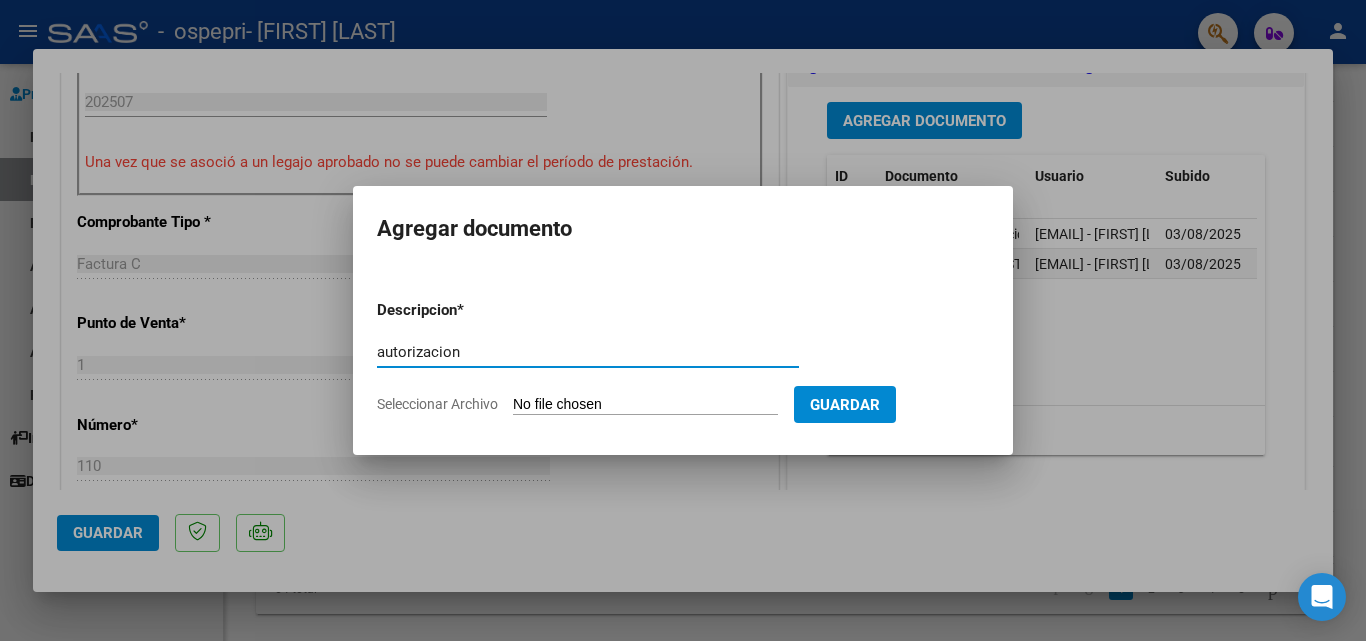 type on "autorizacion" 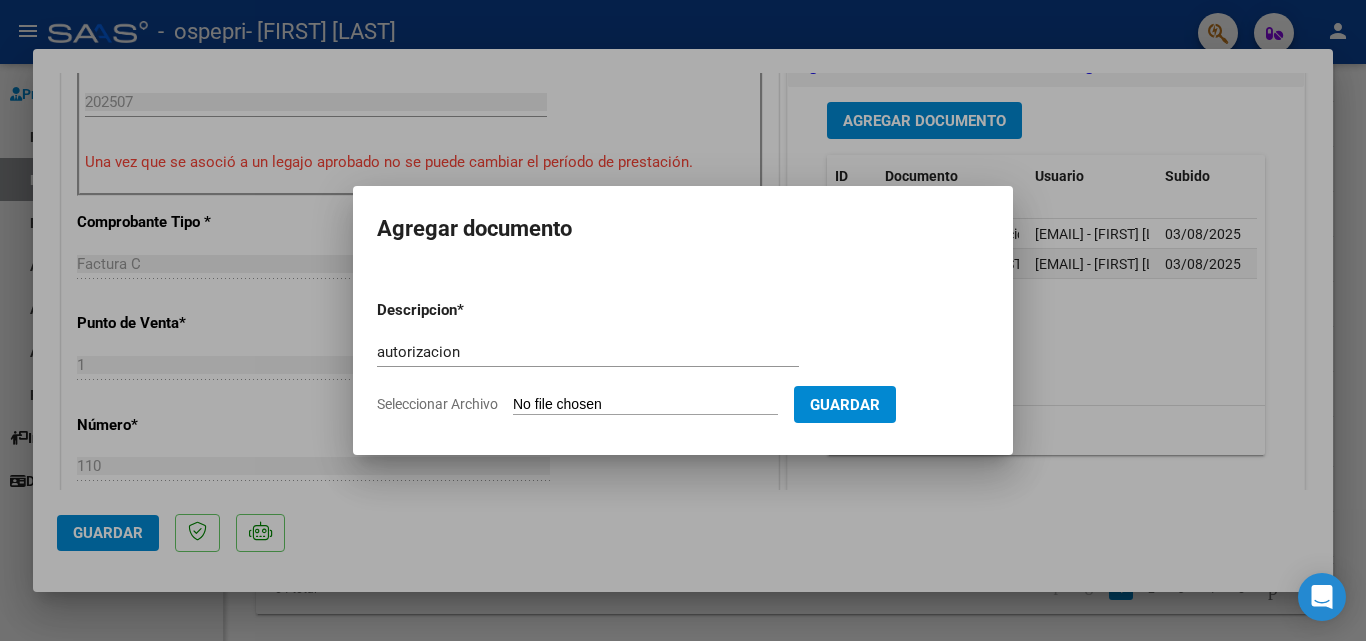 click on "Seleccionar Archivo" at bounding box center (645, 405) 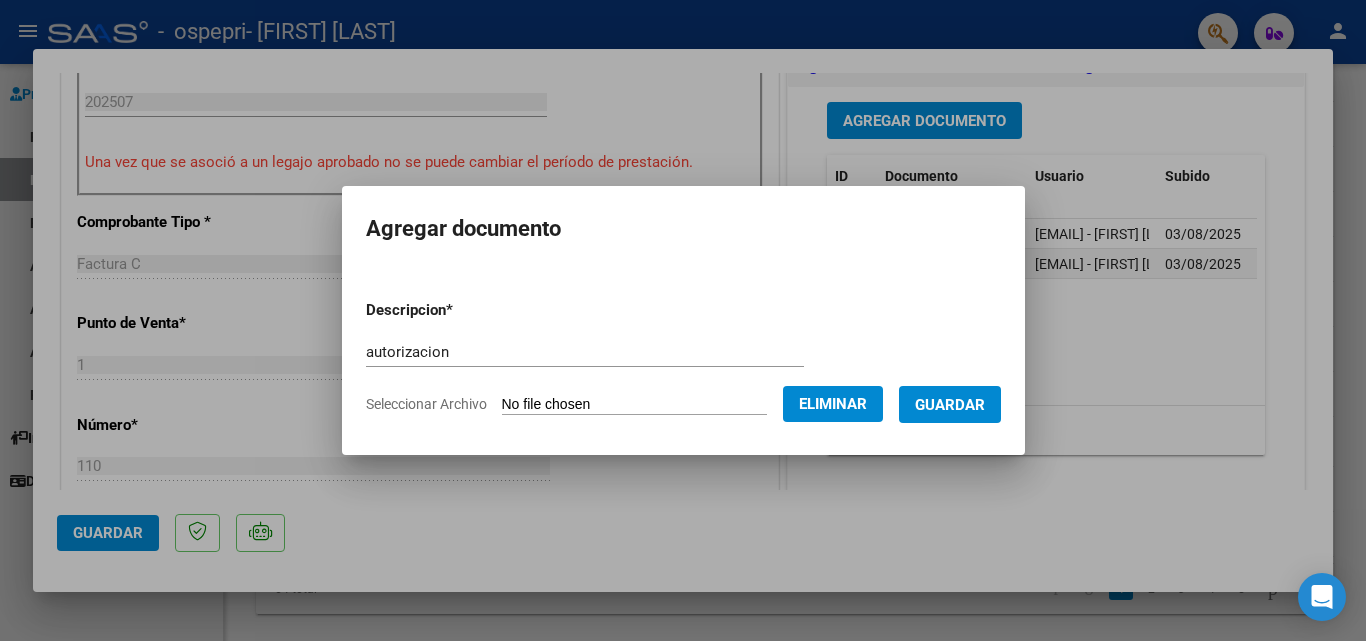 click on "autorizacion" at bounding box center (585, 352) 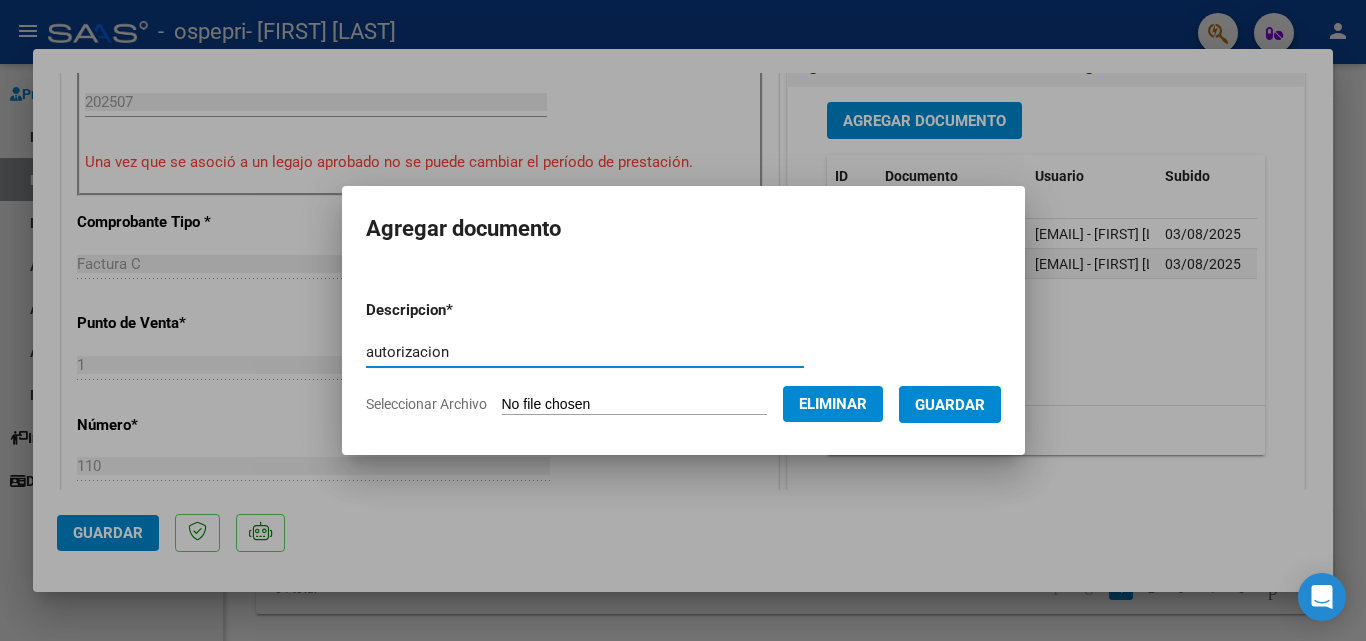 drag, startPoint x: 459, startPoint y: 355, endPoint x: 272, endPoint y: 361, distance: 187.09624 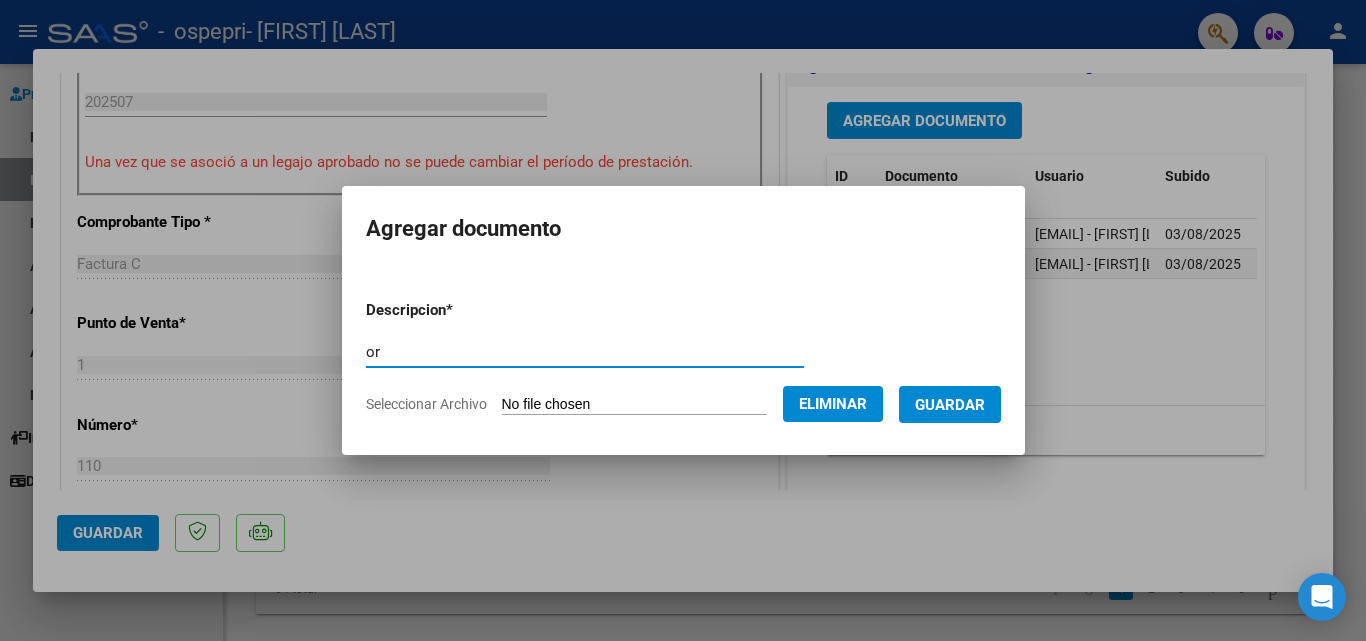 type on "o" 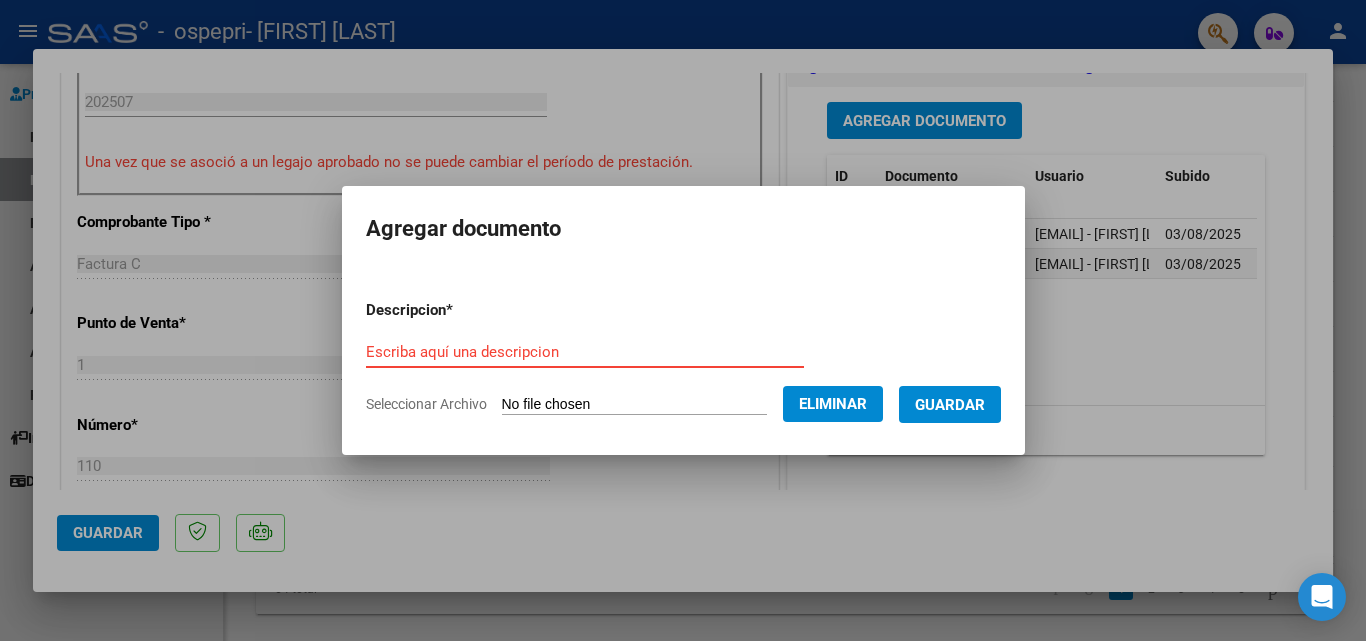 type on "o" 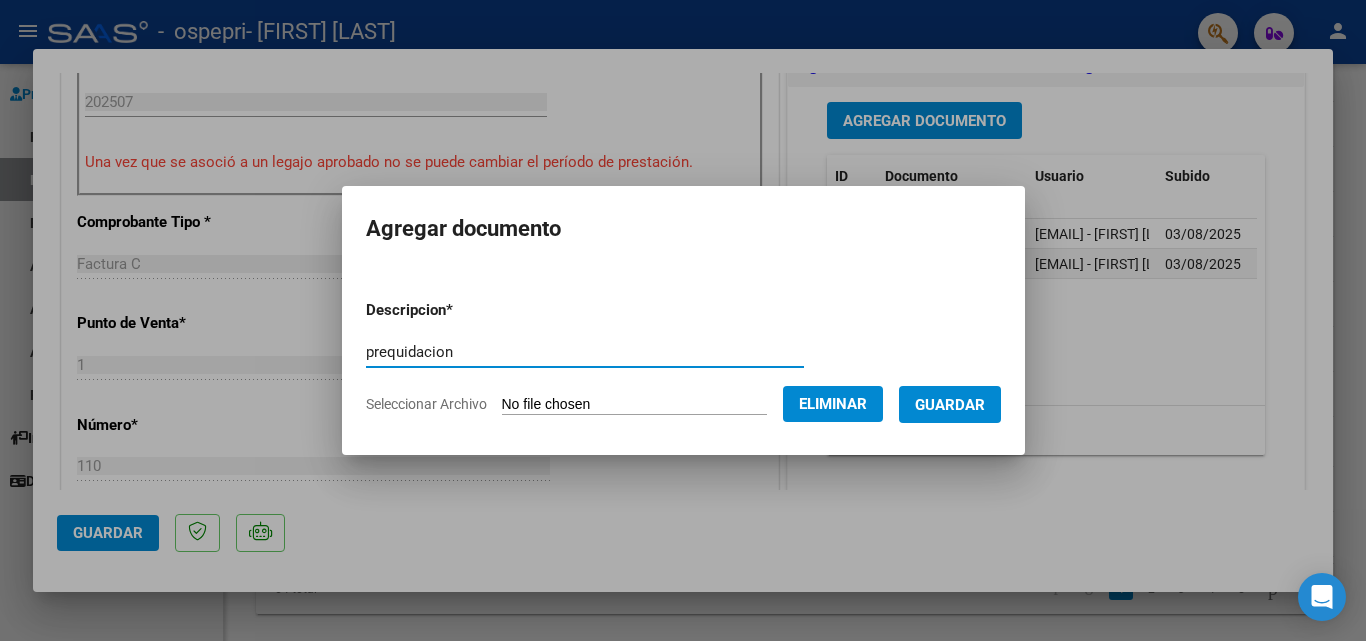 click on "prequidacion" at bounding box center [585, 352] 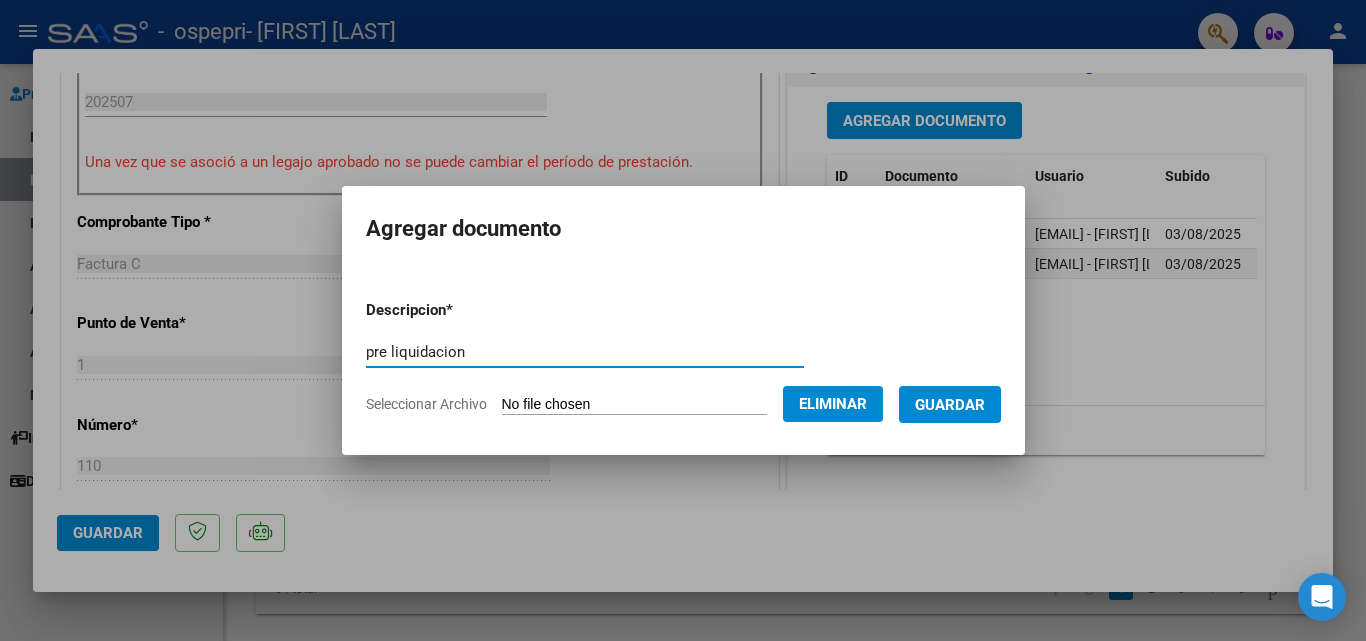 type on "pre liquidacion" 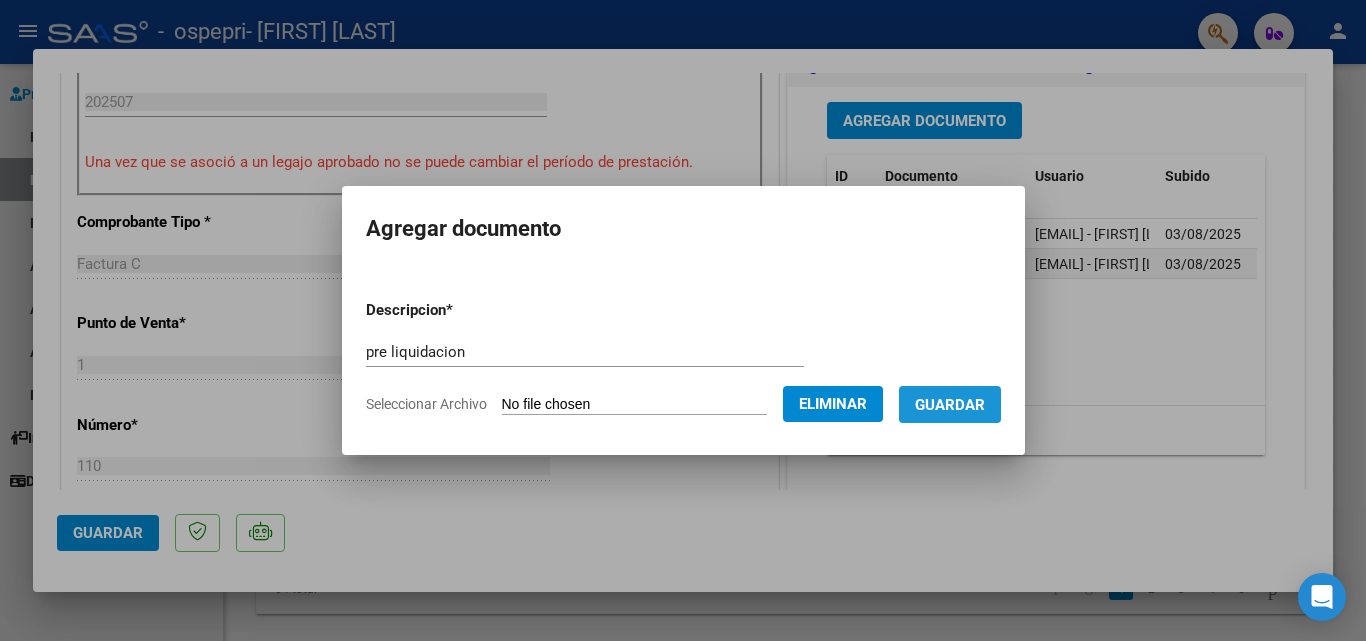 click on "Guardar" at bounding box center [950, 404] 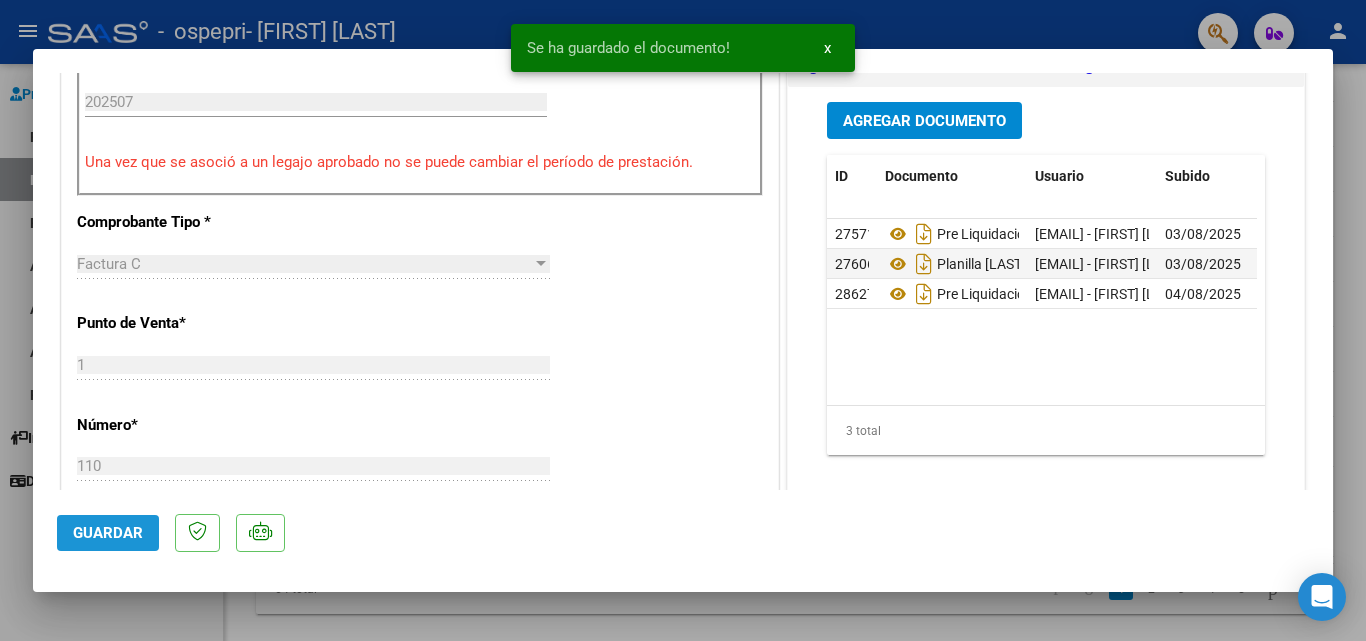 click on "Guardar" 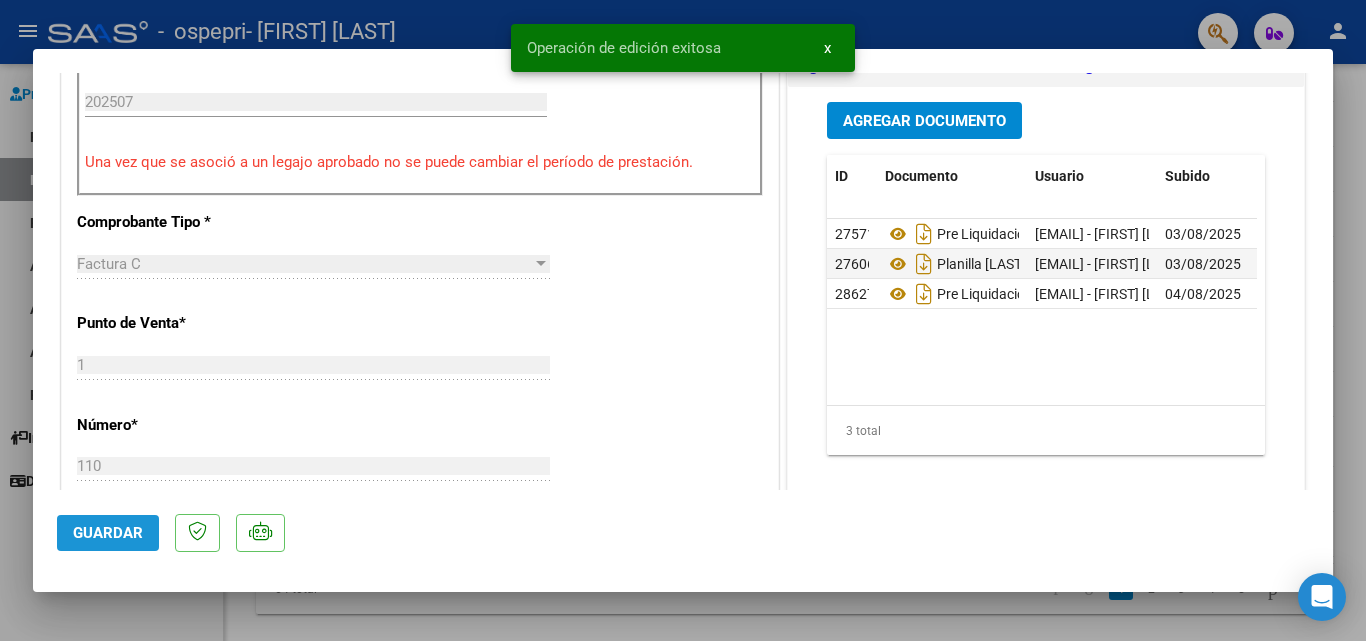 click on "Guardar" 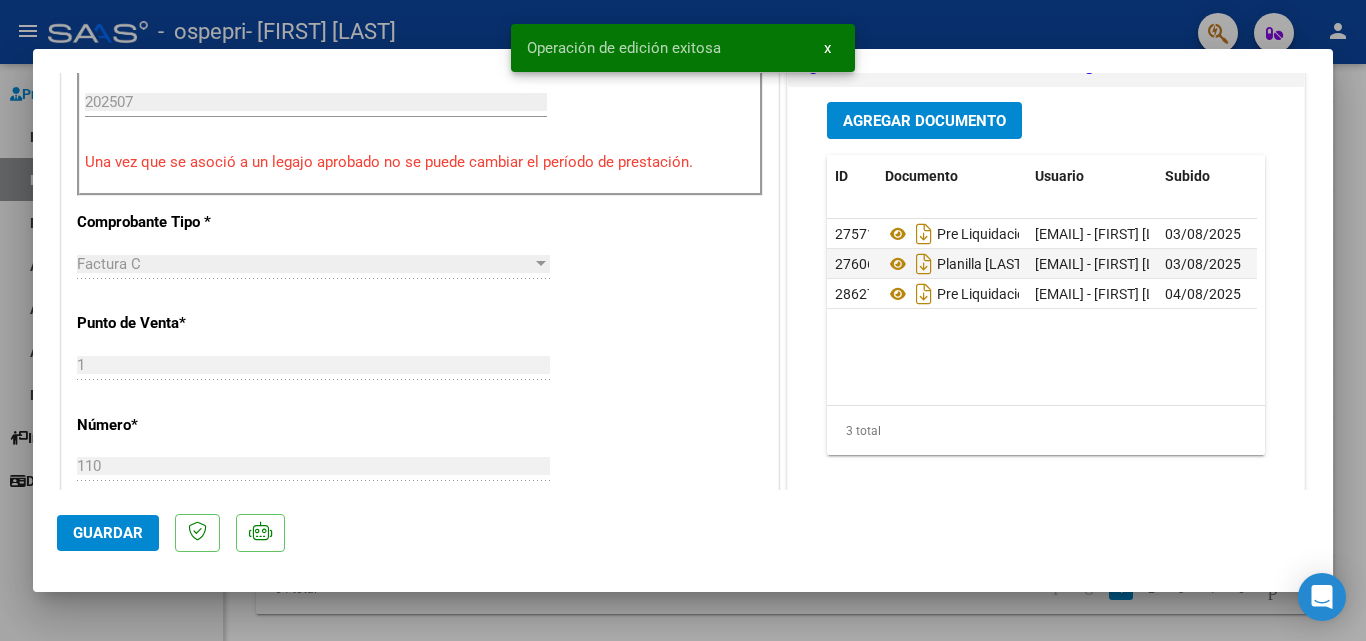 click at bounding box center [683, 320] 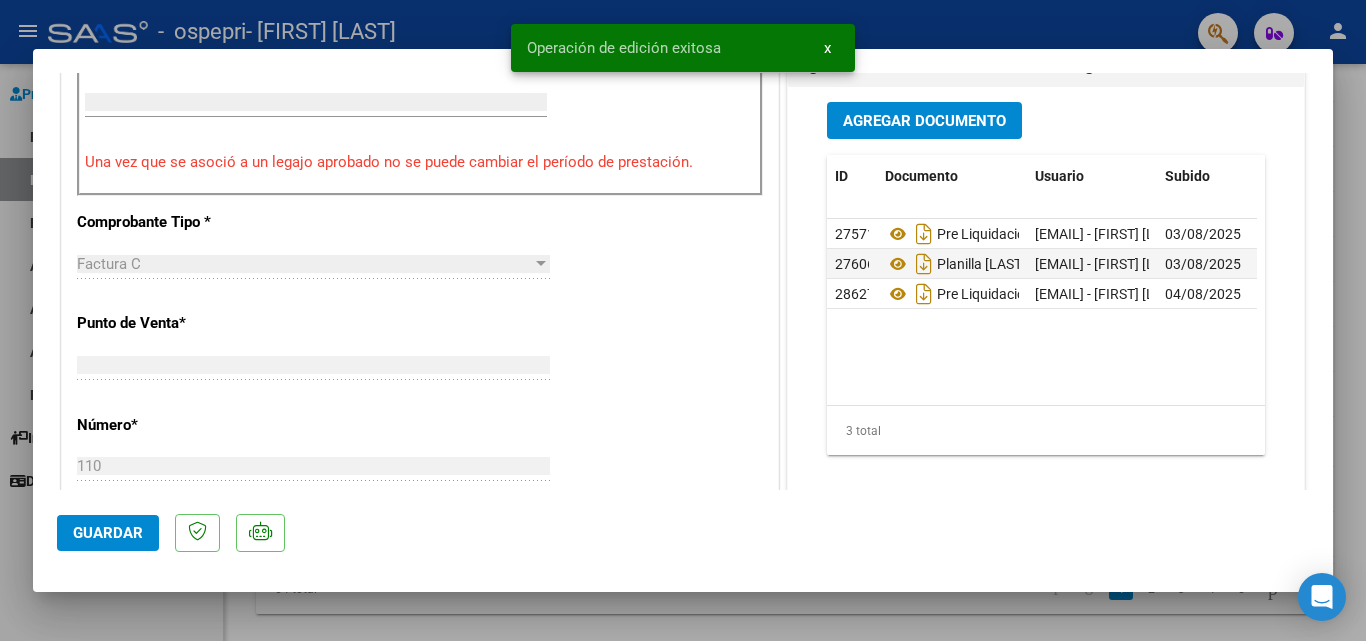 type 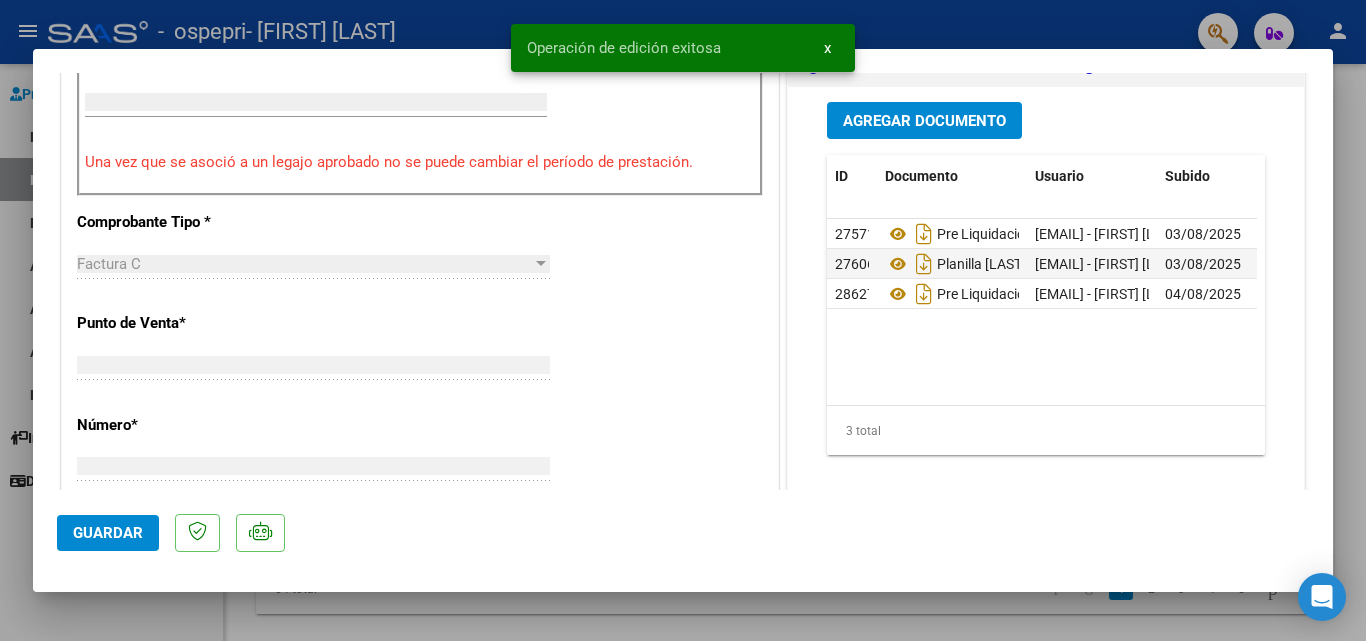 scroll, scrollTop: 647, scrollLeft: 0, axis: vertical 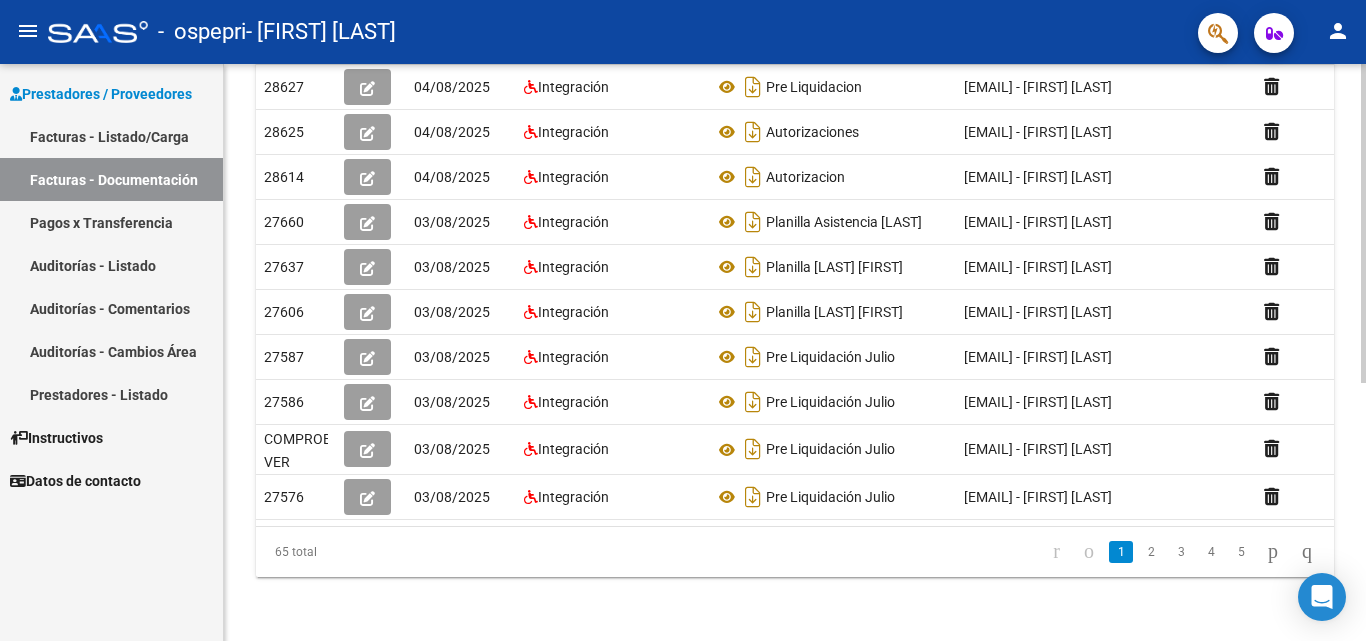 click on "PRESTADORES -> Comprobantes - Documentación Respaldatoria cloud_download  Exportar CSV   Descarga Masiva
Filtros Id CUIT / Razón Social Pto. Venta Nro. Comprobante Descripción 4/2/2025 4/2/2025 – 4/8/2025 4/8/2025 Fec. Cargado Desde / Hasta Área Área Todos Factura Confirmada search  Buscar Documentacion  delete  Borrar Filtros  Id Creado Area Archivo Usuario Acción 28627
04/08/2025 Integración Pre Liquidacion   [EMAIL] - [FIRST] [LAST]   28625
04/08/2025 Integración Autorizaciones  [EMAIL] - [FIRST] [LAST]   28614
04/08/2025 Integración Autorizacion  [EMAIL] - [FIRST] [LAST]   27660
03/08/2025 Integración Planilla Asistencia [LAST]  [EMAIL] - [FIRST] [LAST]   27637
03/08/2025 Integración Planilla [LAST] [FIRST]  [EMAIL] - [FIRST] [LAST]   27606
03/08/2025 Integración Planilla [LAST] [FIRST]  [EMAIL] - [FIRST] [LAST]   27587
03/08/2025 Integración 27586" 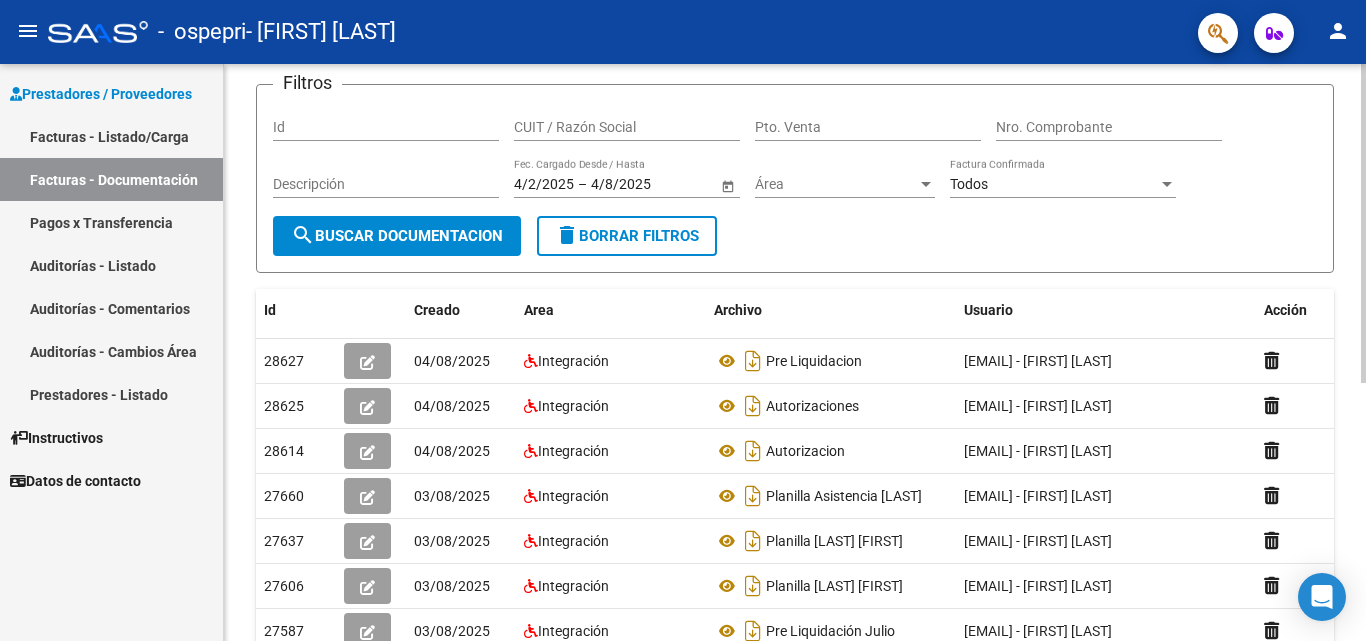scroll, scrollTop: 125, scrollLeft: 0, axis: vertical 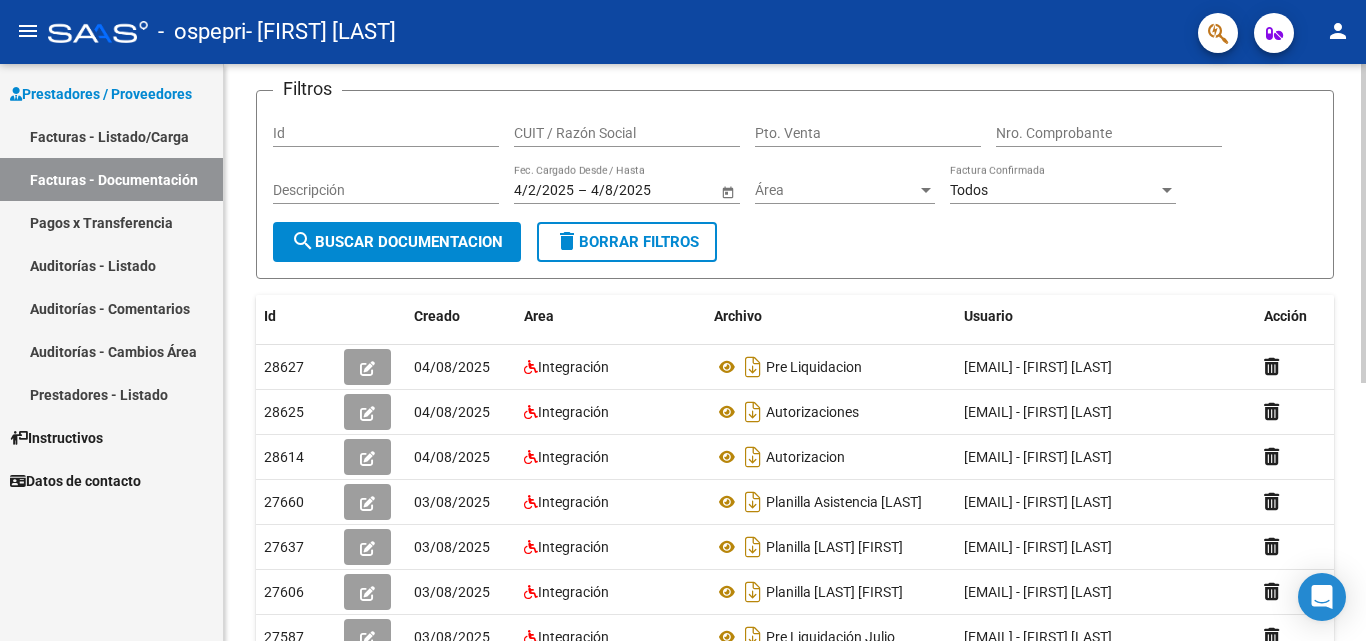 click 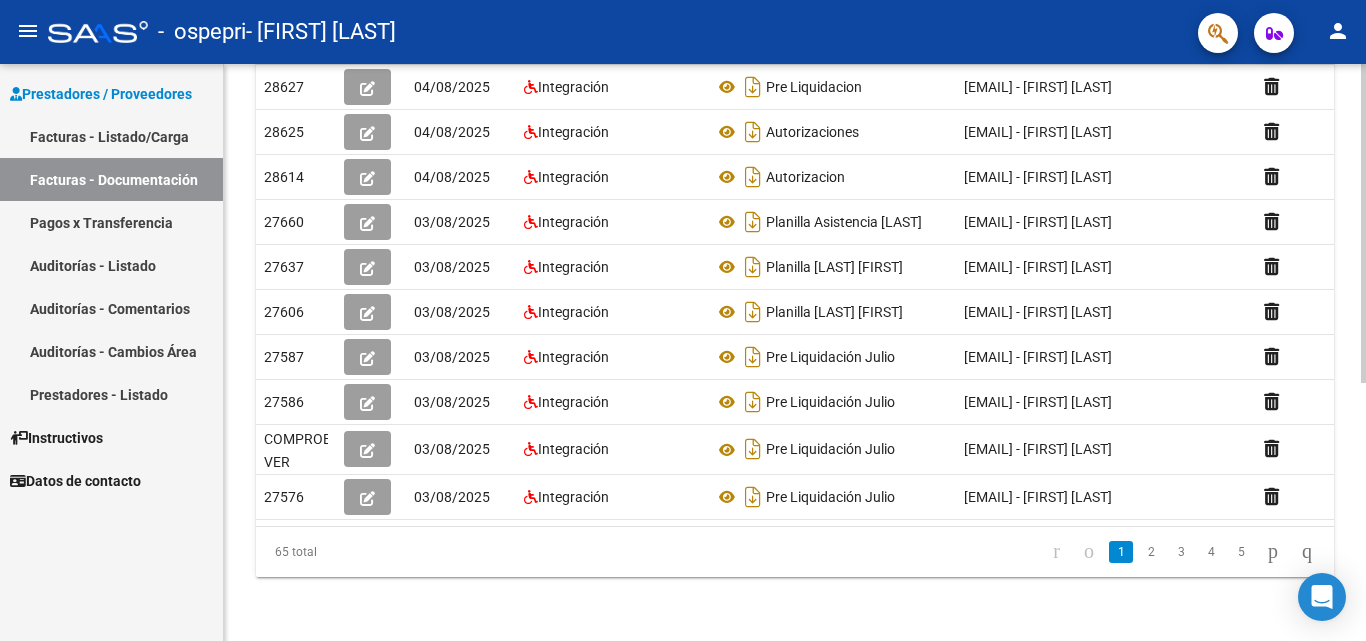 scroll, scrollTop: 465, scrollLeft: 0, axis: vertical 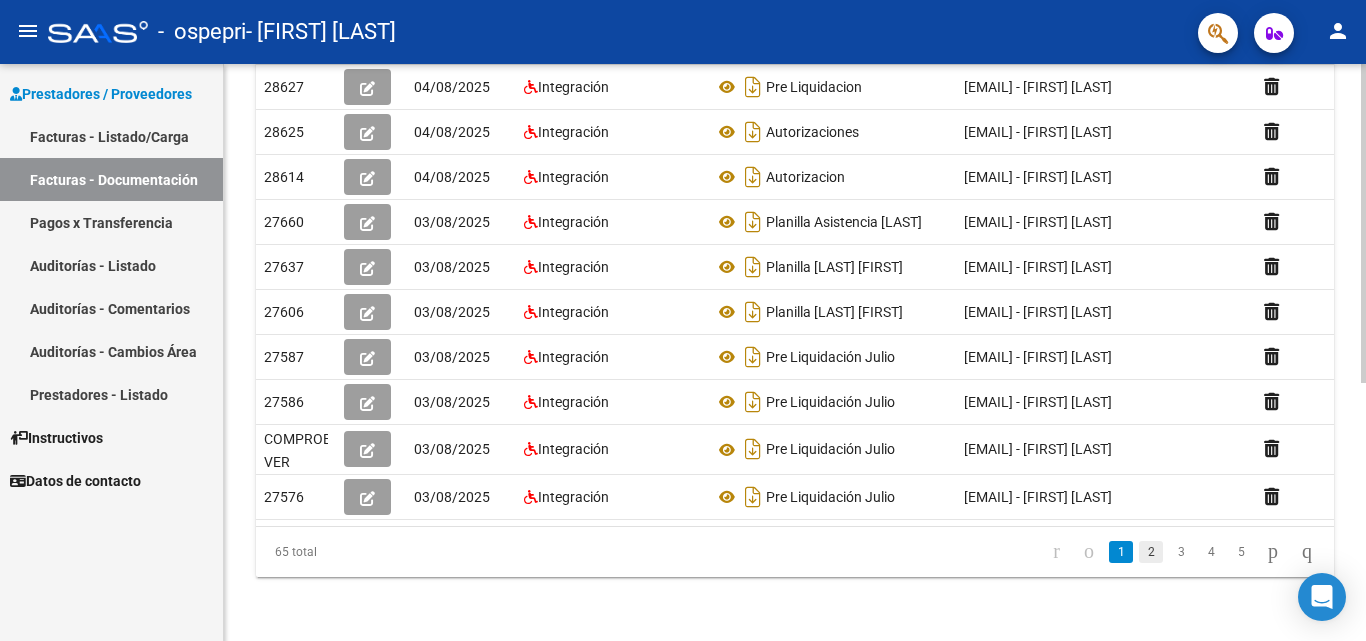 click on "2" 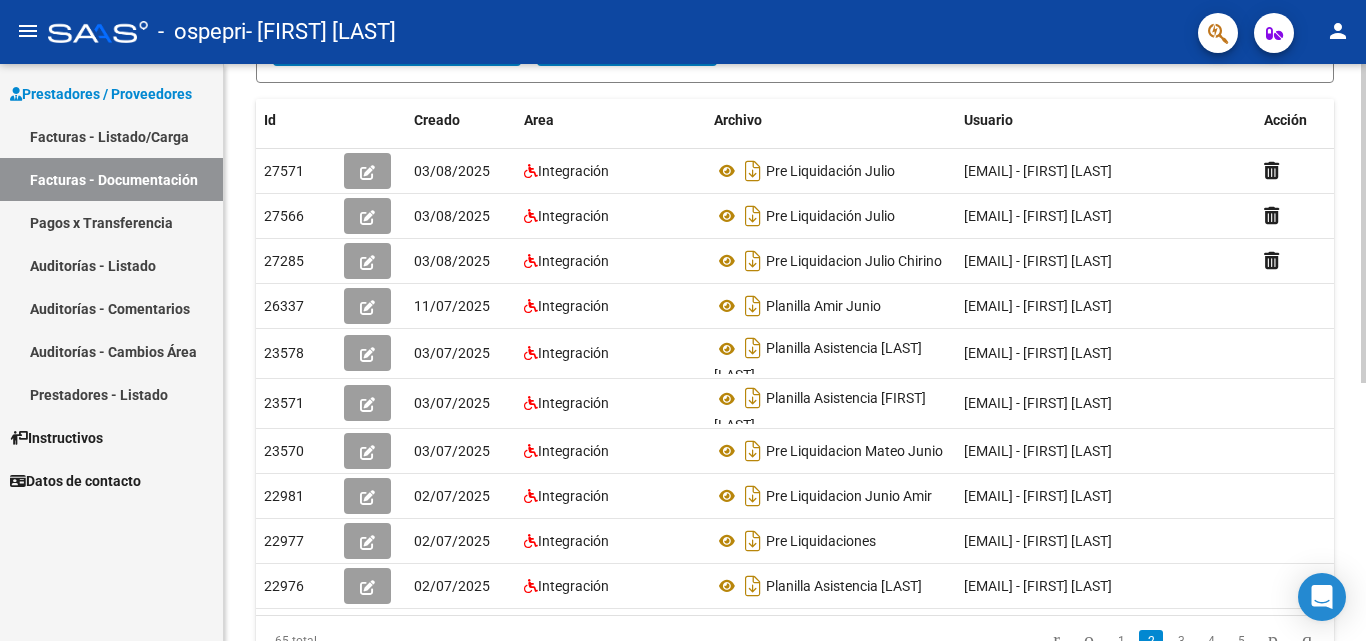 scroll, scrollTop: 314, scrollLeft: 0, axis: vertical 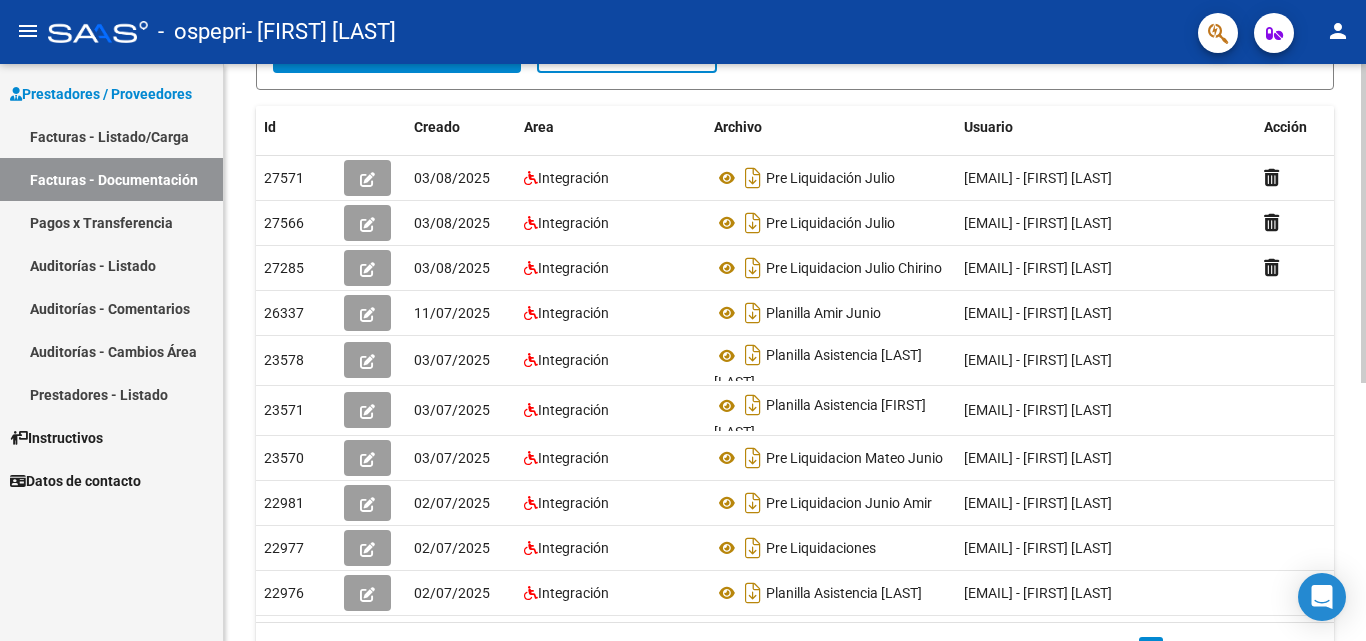 click 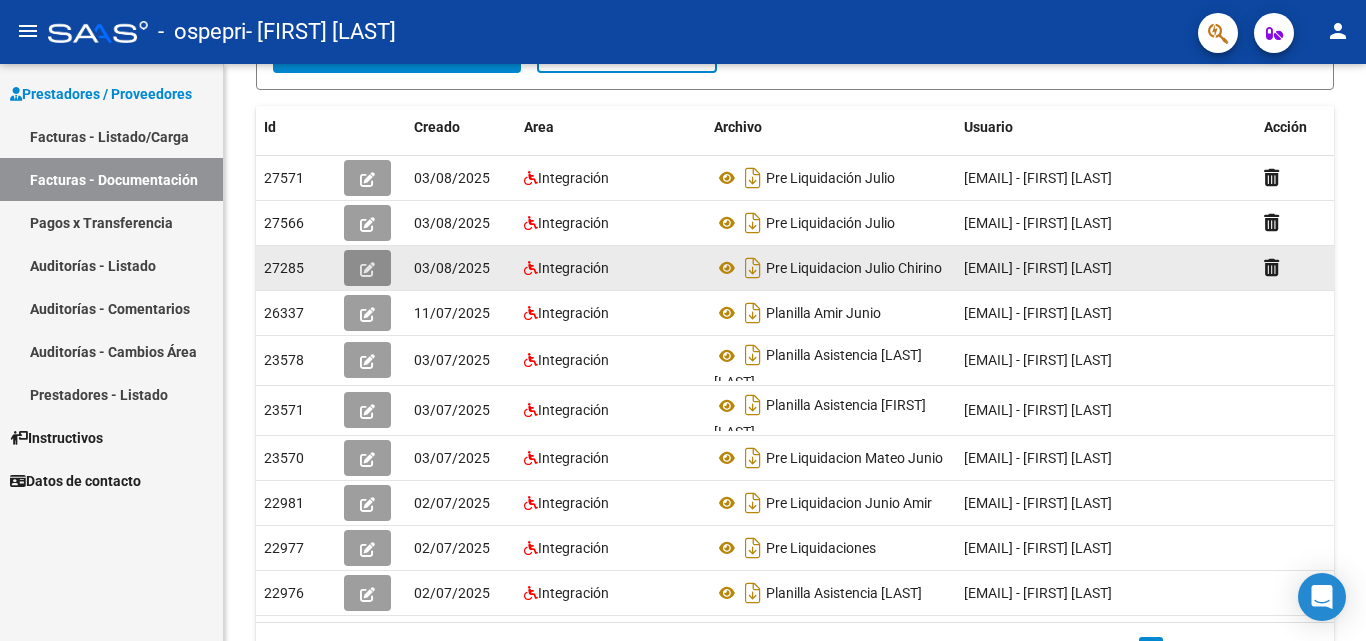 click 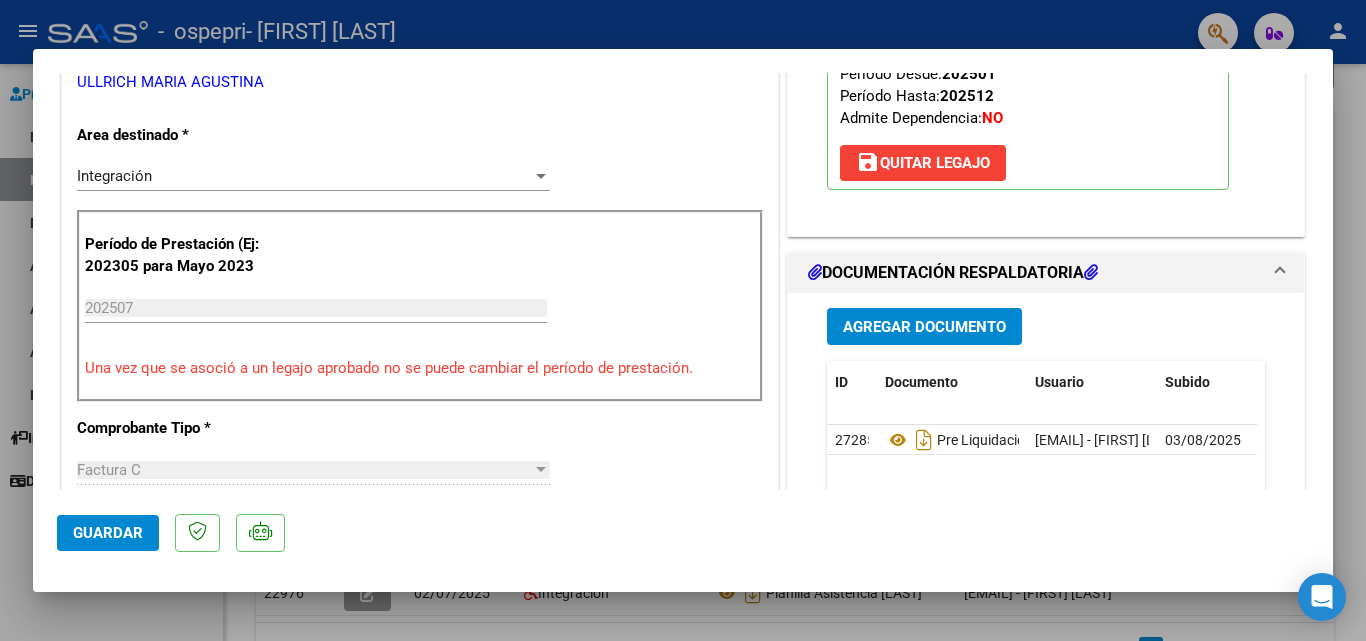 scroll, scrollTop: 390, scrollLeft: 0, axis: vertical 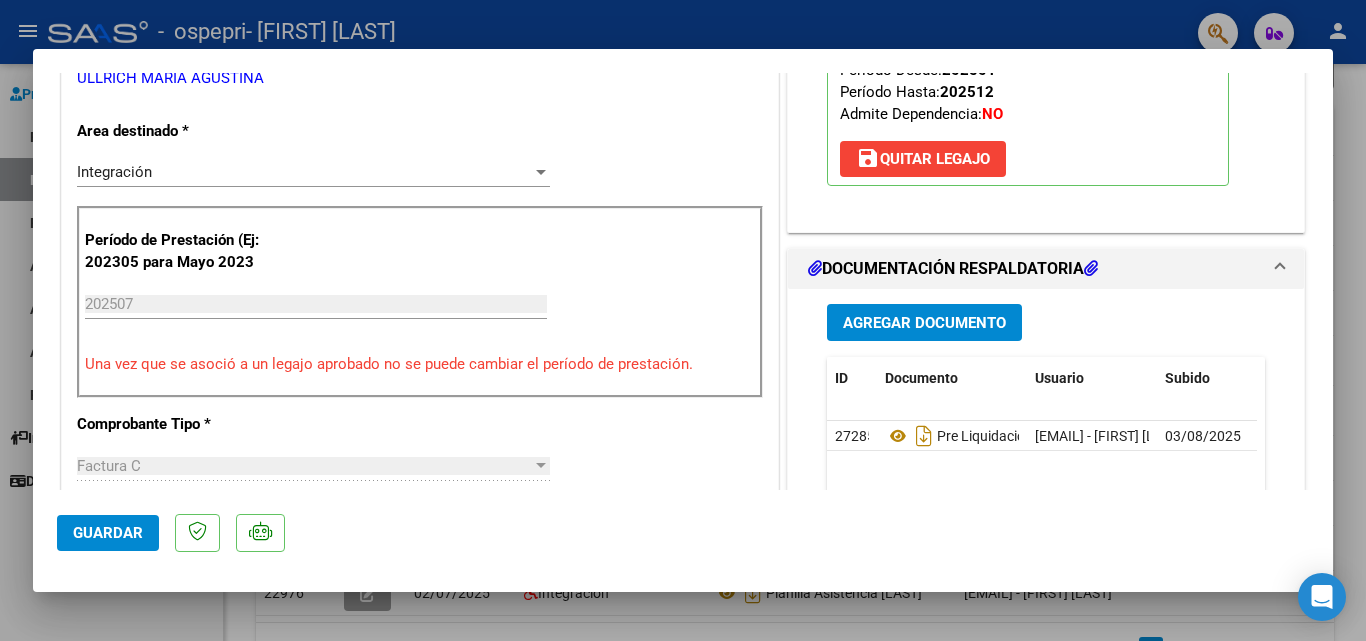 click on "Agregar Documento" at bounding box center (924, 322) 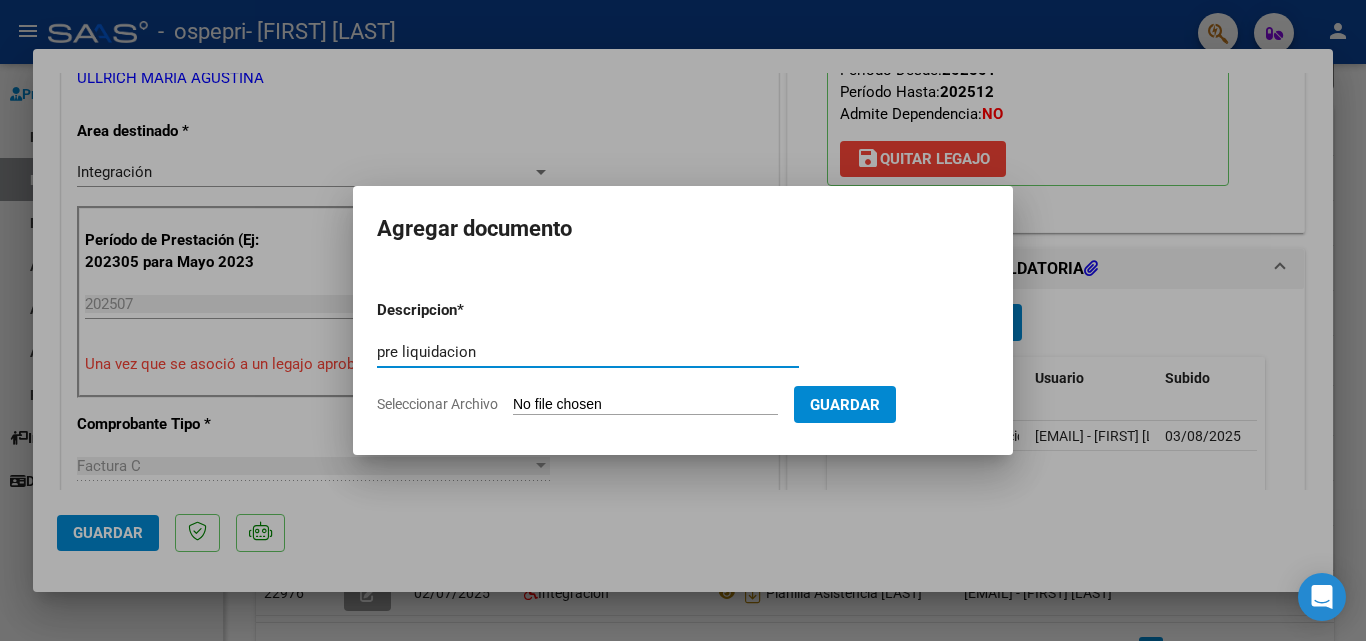 type on "pre liquidacion" 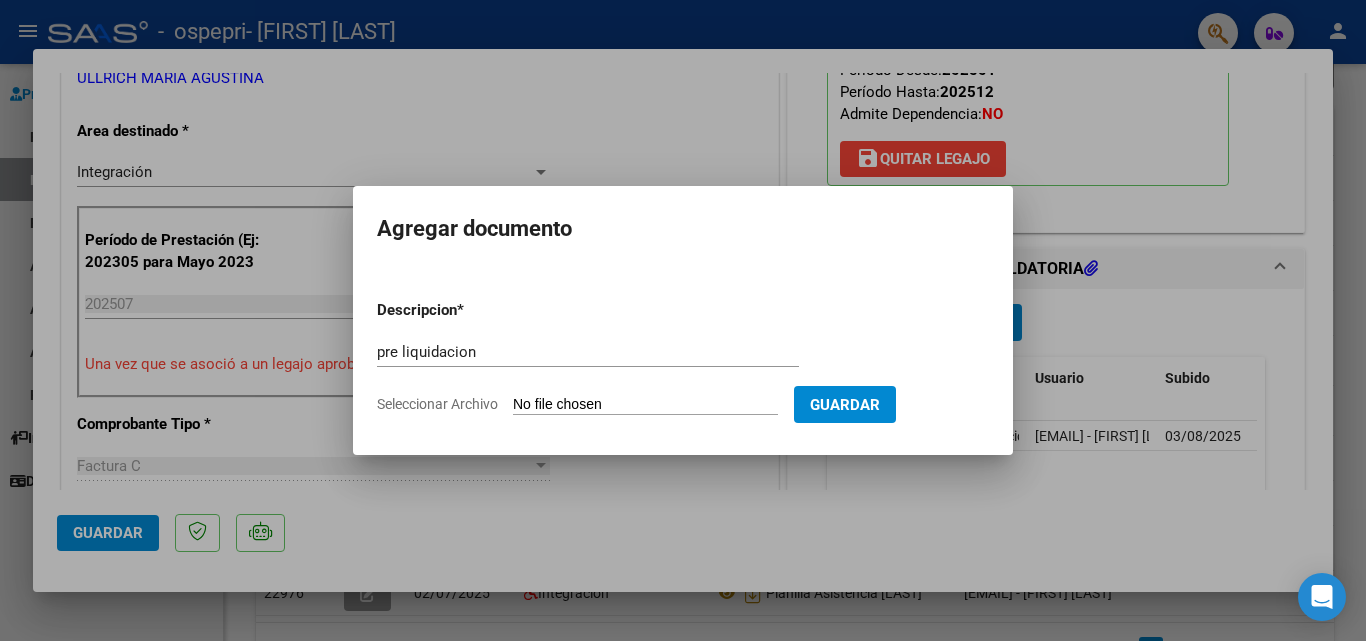type on "C:\fakepath\[FIRST] [LAST] [LAST].pdf" 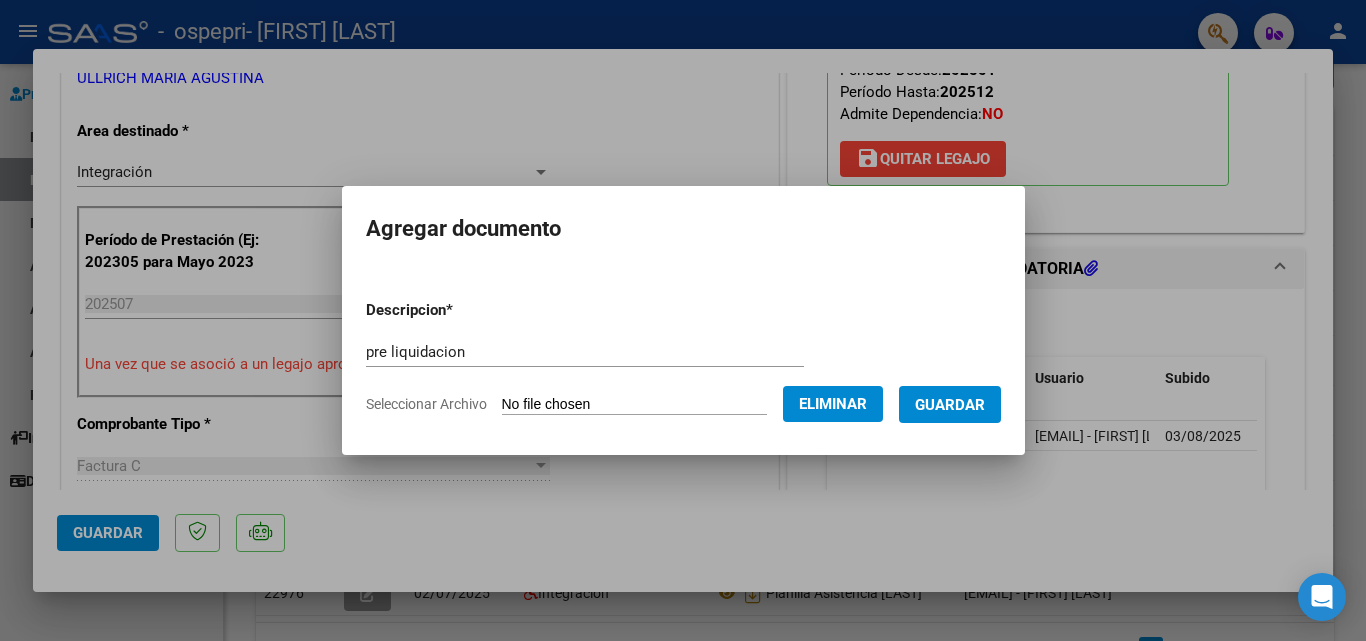 click on "Guardar" at bounding box center [950, 405] 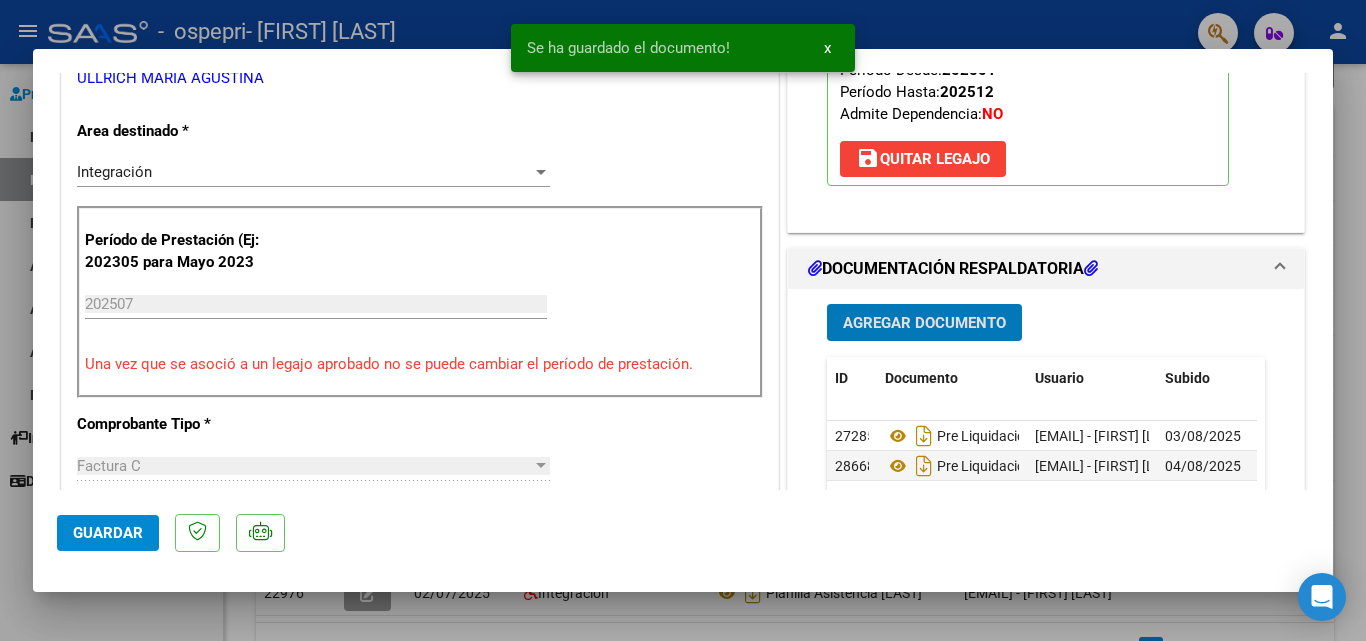 click on "Agregar Documento" at bounding box center (924, 322) 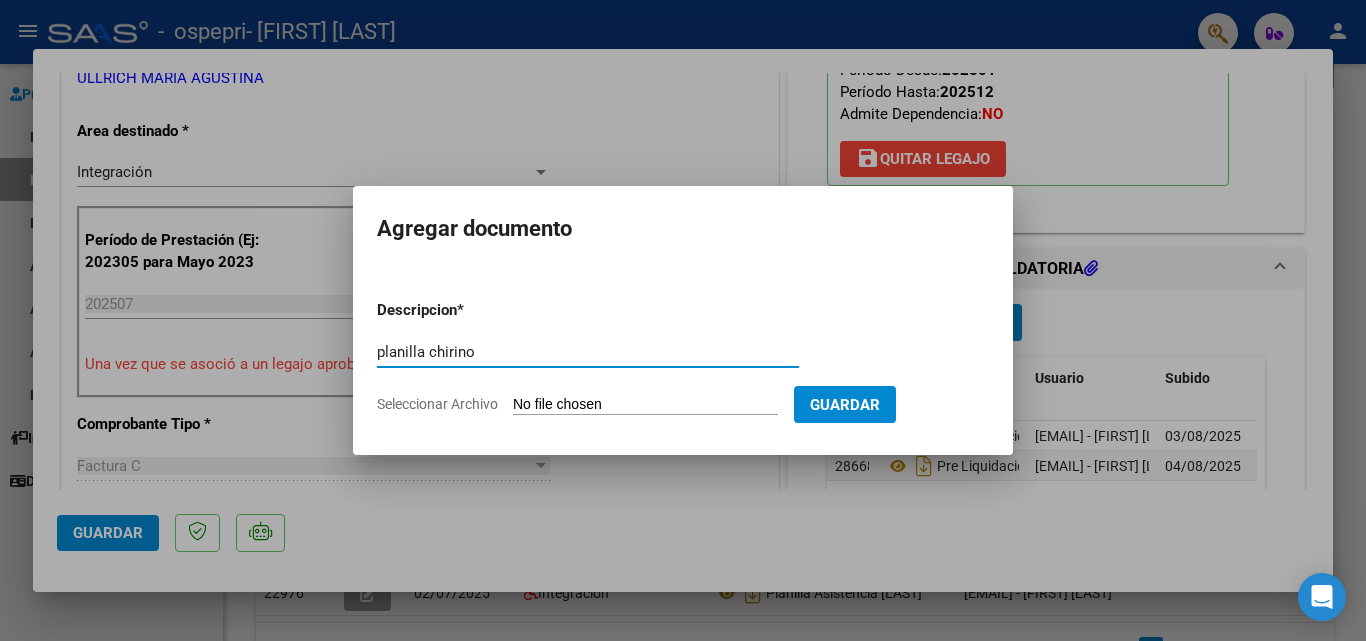 type on "planilla chirino" 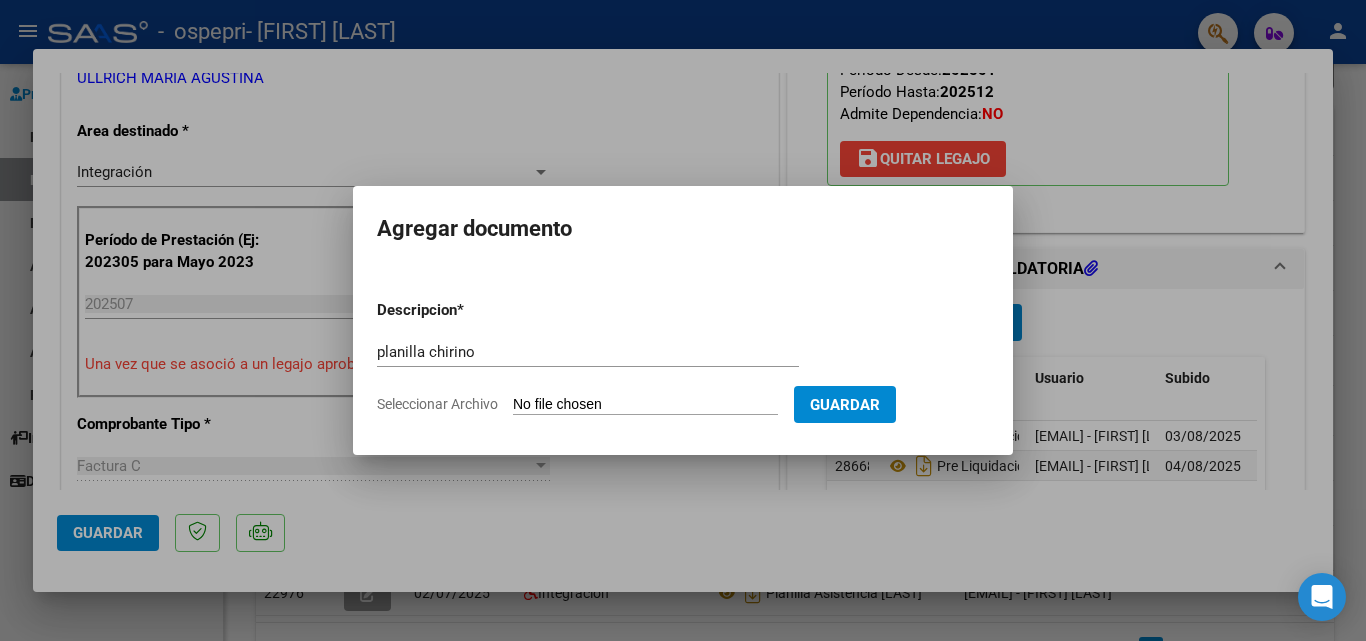 type on "C:\fakepath\ planilla [LAST] [LAST].jpeg" 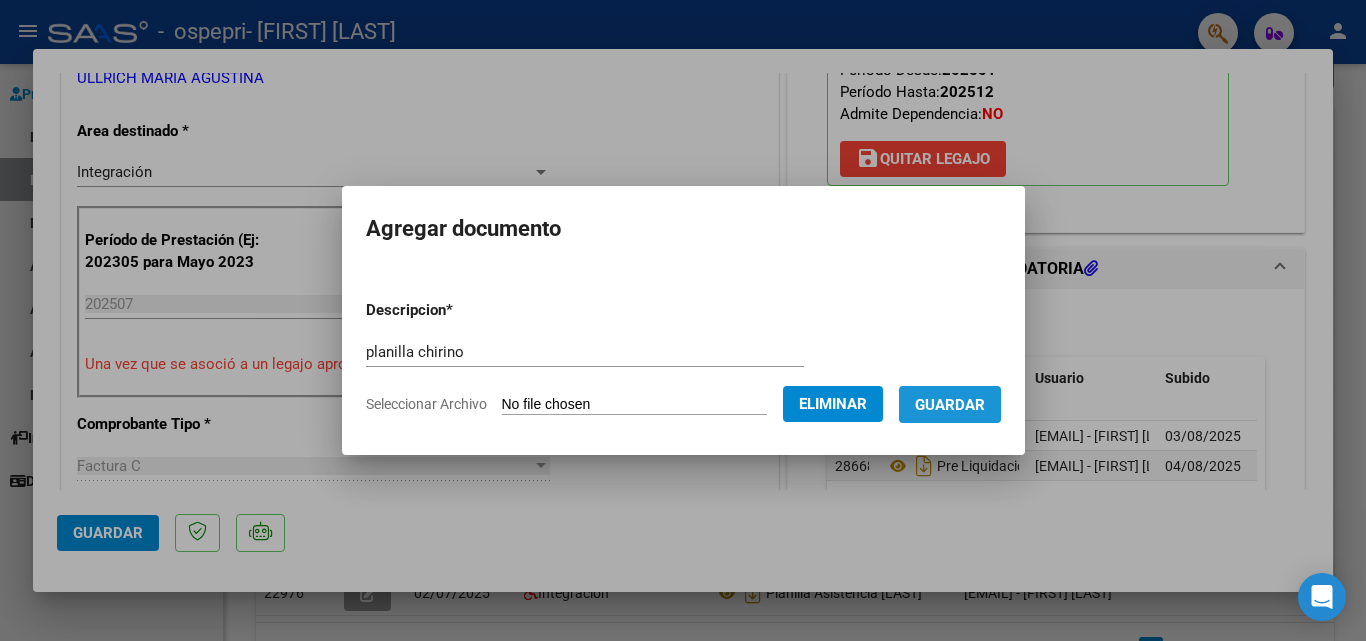 click on "Guardar" at bounding box center [950, 405] 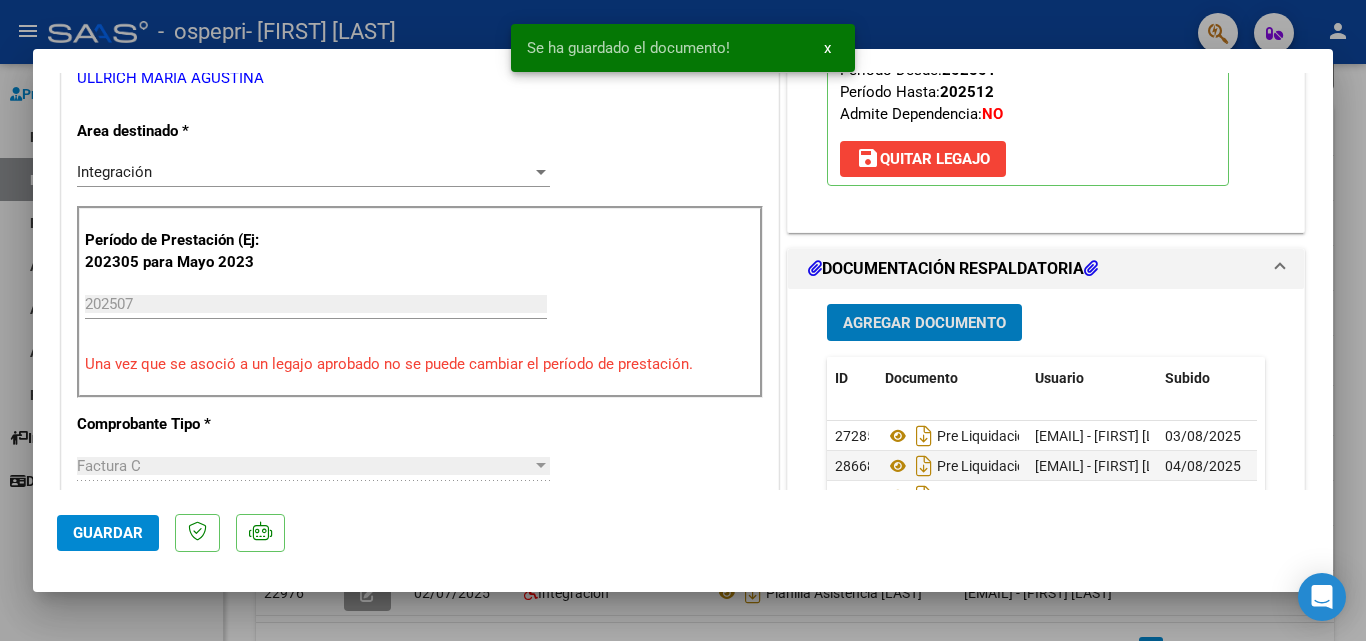 click on "Guardar" 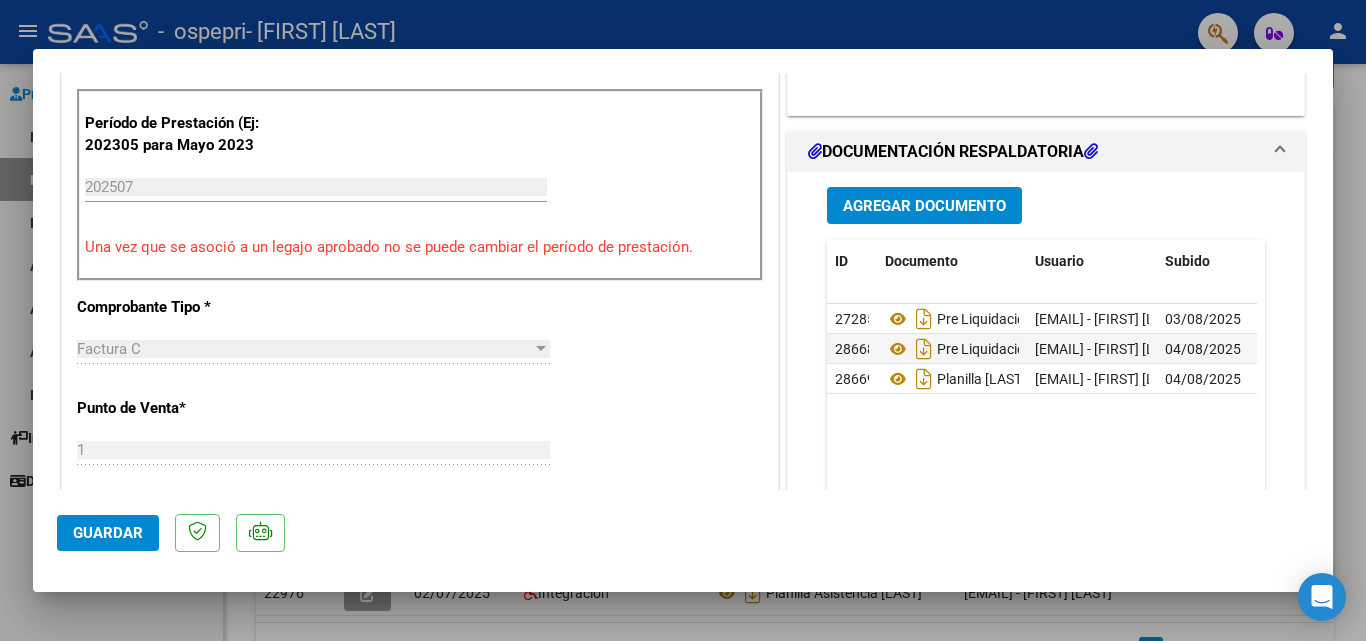 scroll, scrollTop: 551, scrollLeft: 0, axis: vertical 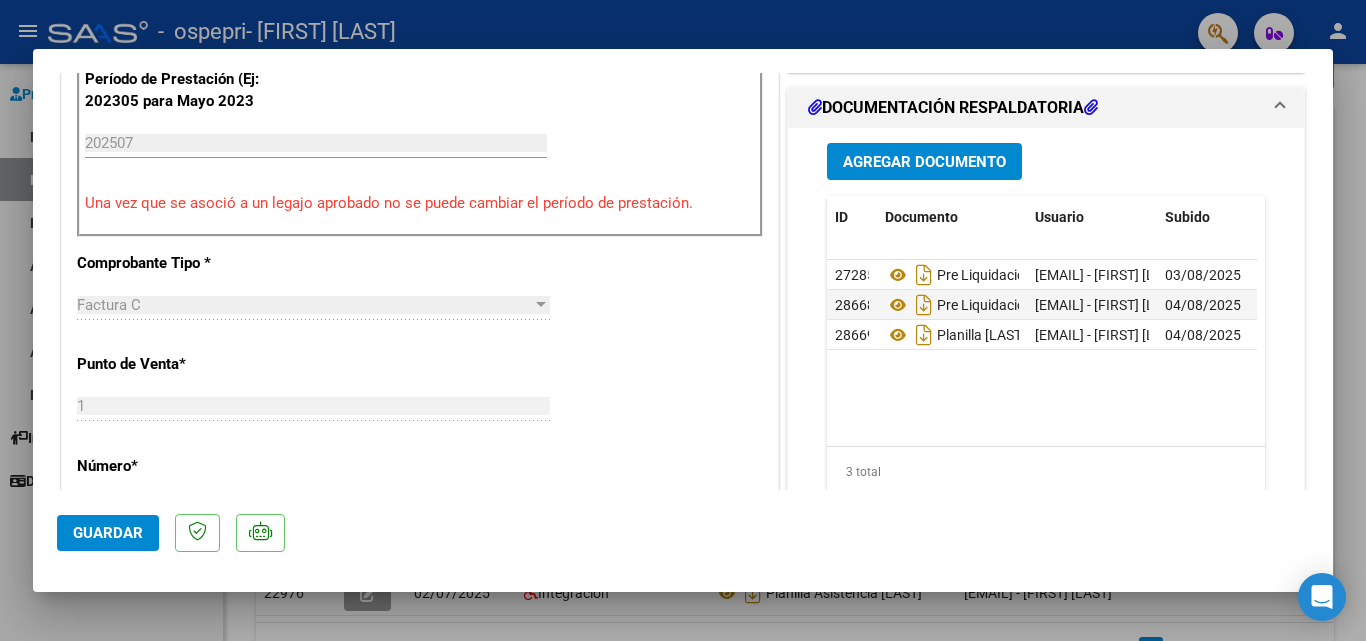 click on "Guardar" 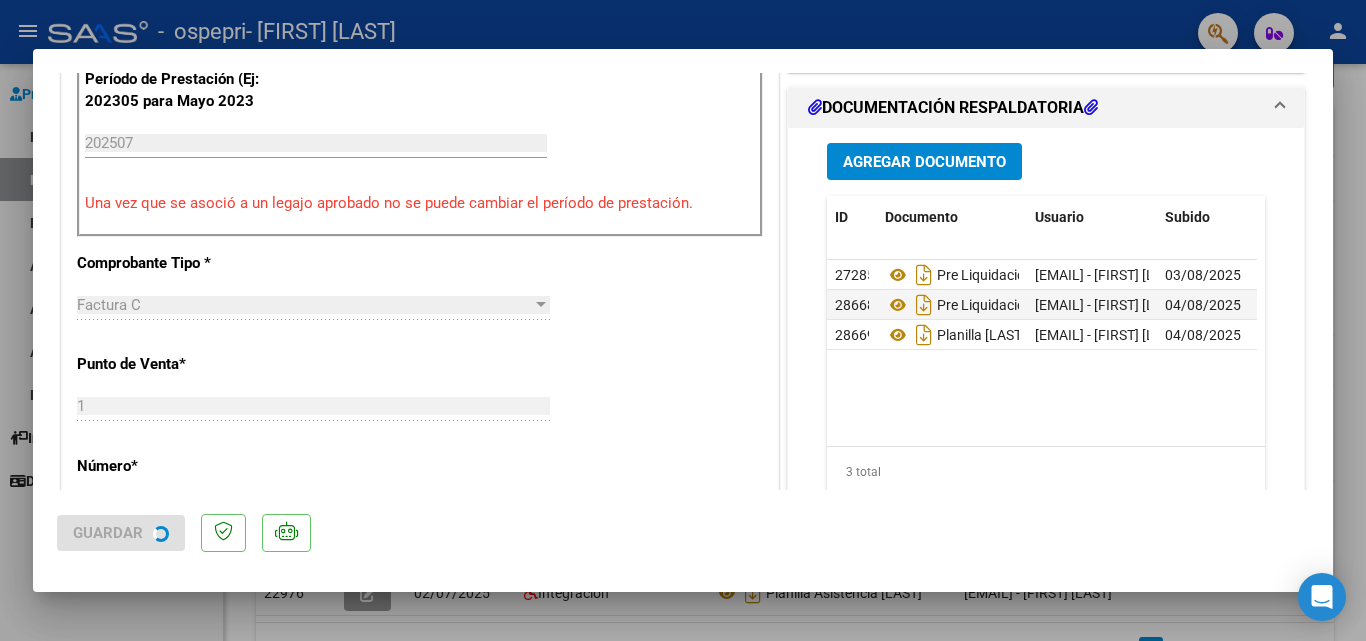 click at bounding box center [683, 320] 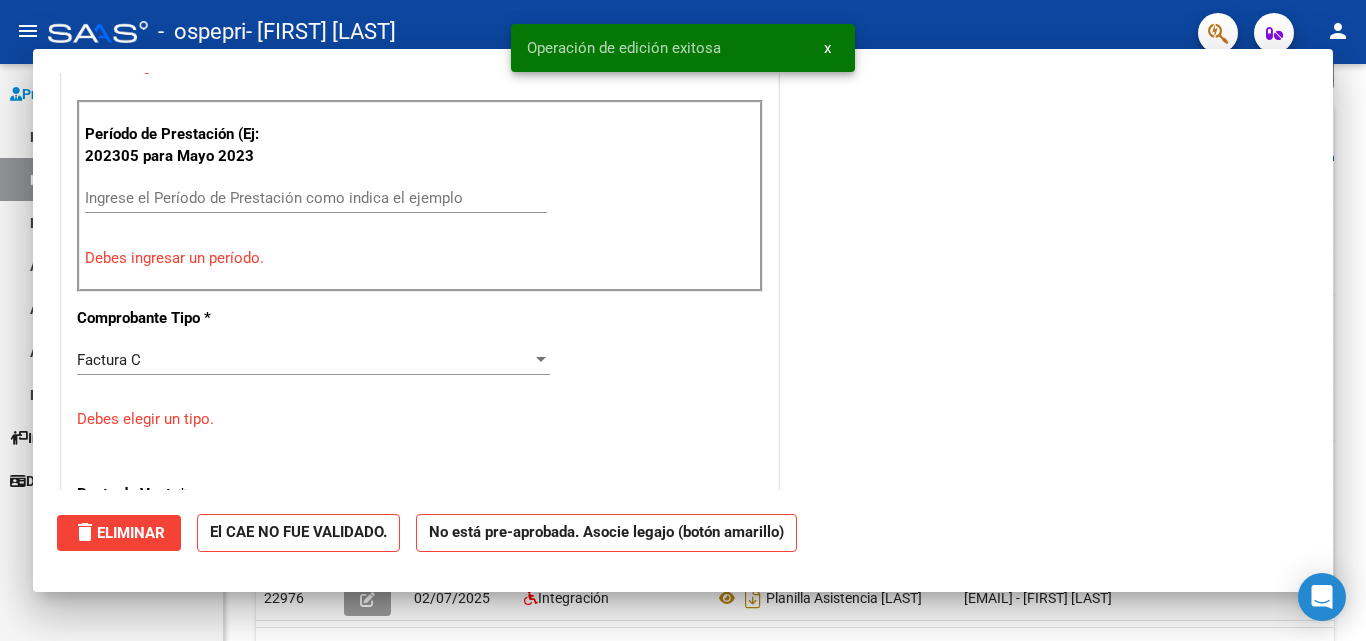 scroll, scrollTop: 606, scrollLeft: 0, axis: vertical 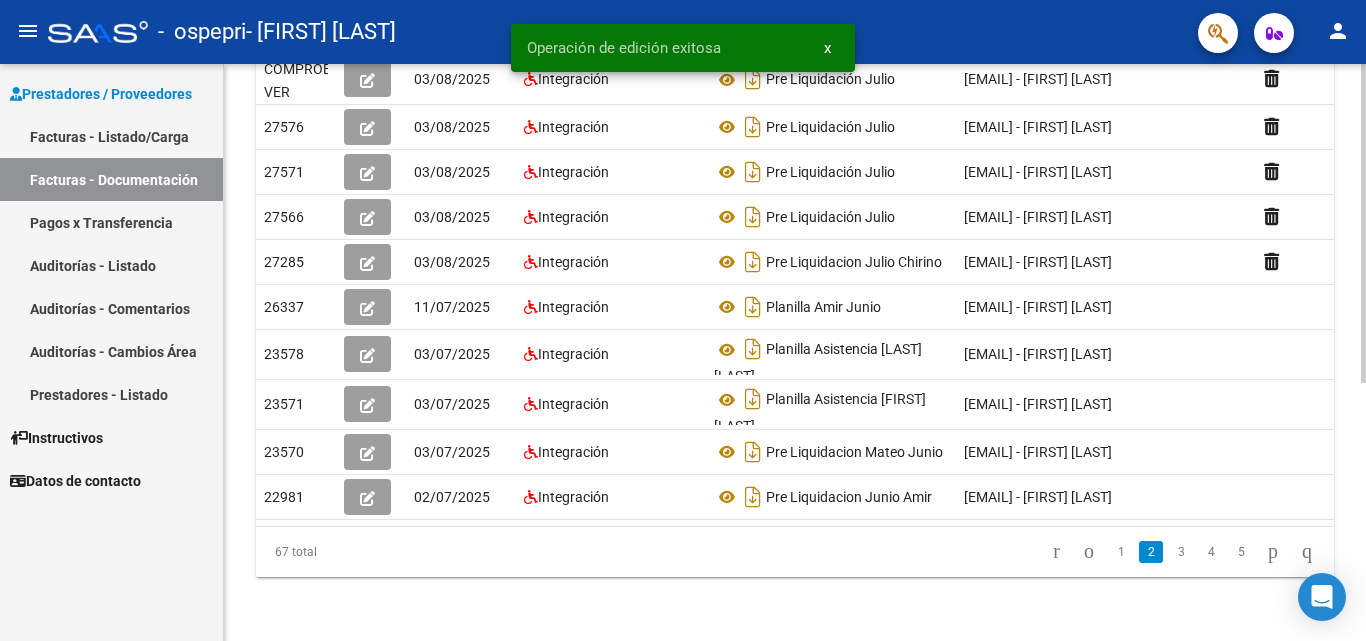 click 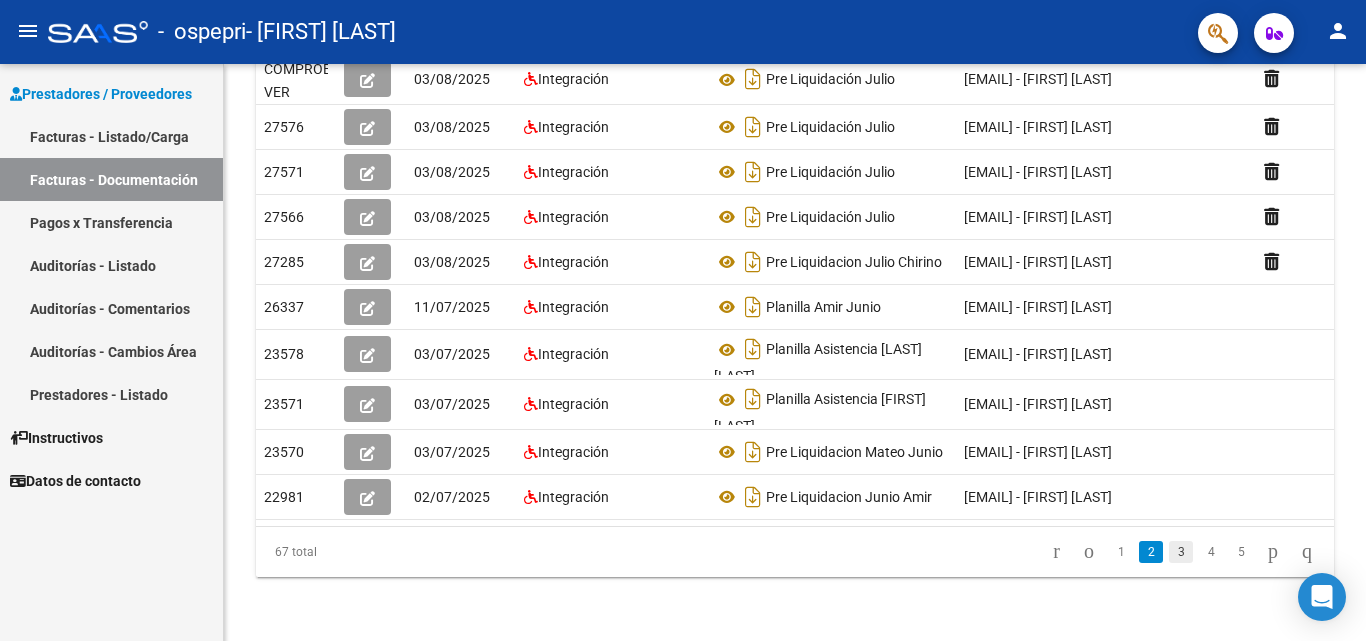 click on "3" 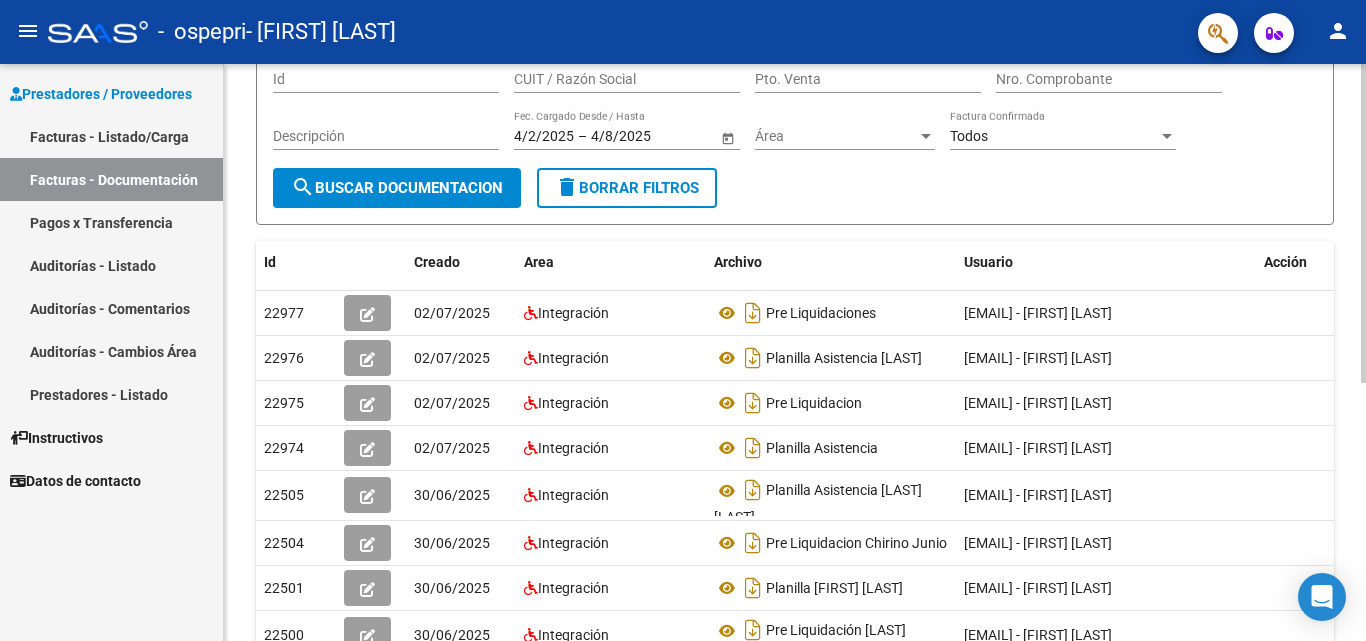 scroll, scrollTop: 183, scrollLeft: 0, axis: vertical 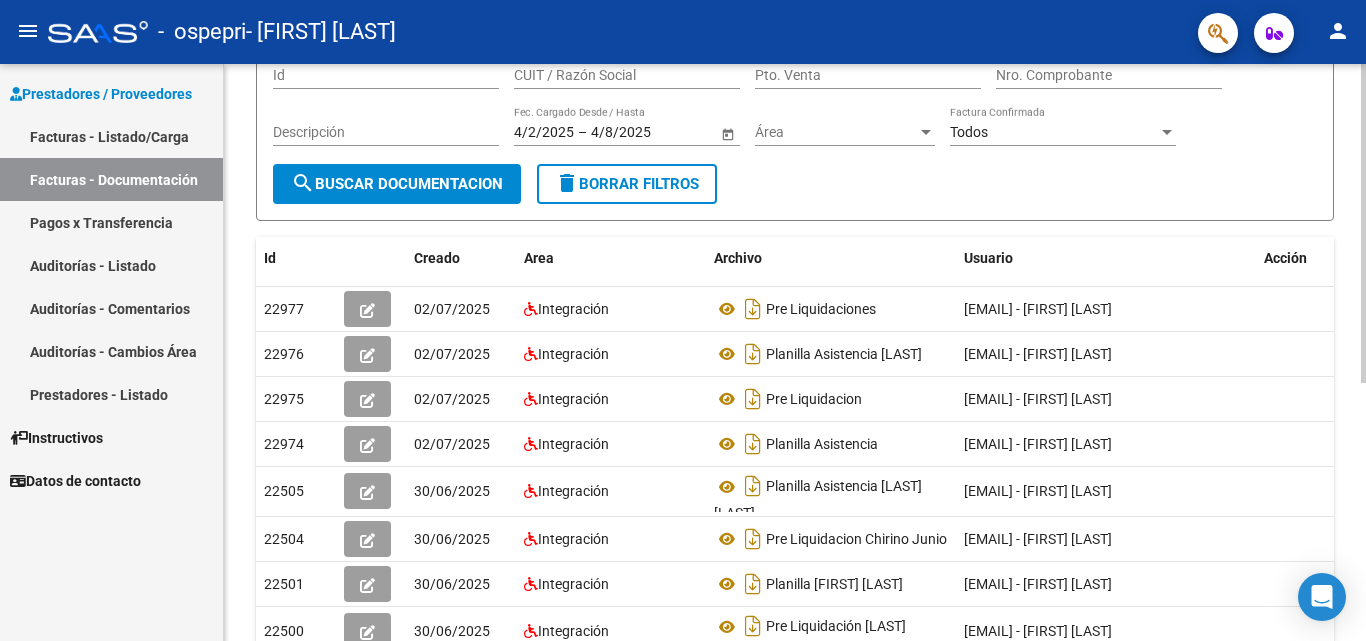 click 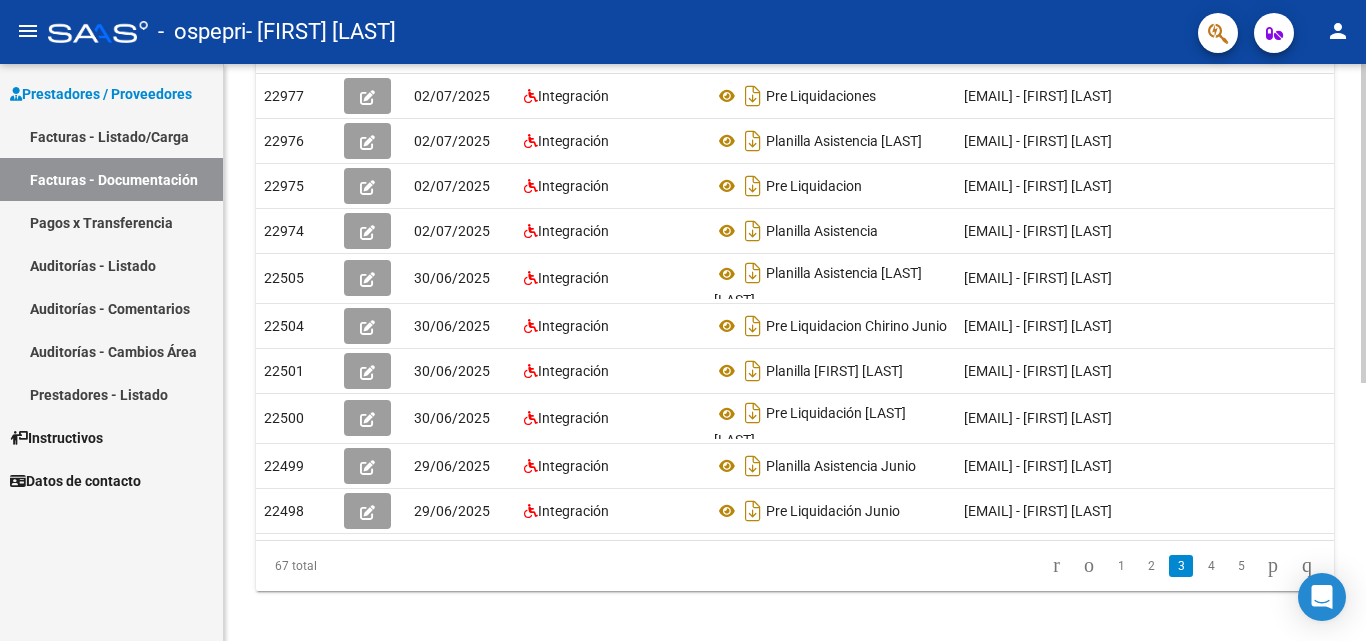 scroll, scrollTop: 468, scrollLeft: 0, axis: vertical 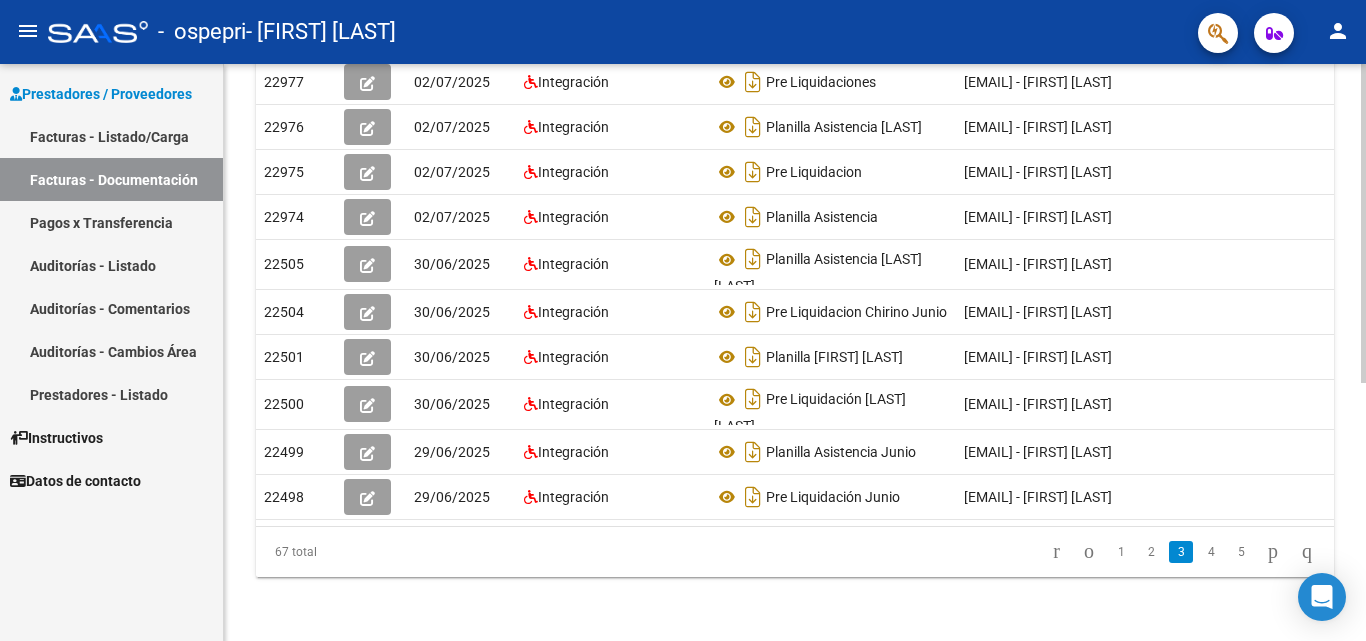 click on "PRESTADORES -> Comprobantes - Documentación Respaldatoria cloud_download  Exportar CSV   Descarga Masiva
Filtros Id CUIT / Razón Social Pto. Venta Nro. Comprobante Descripción 4/2/2025 4/2/2025 – 4/8/2025 4/8/2025 Fec. Cargado Desde / Hasta Área Área Todos Factura Confirmada search  Buscar Documentacion  delete  Borrar Filtros  Id Creado Area Archivo Usuario Acción 22977
02/07/2025 Integración Pre Liquidaciones  [EMAIL] - [FIRST] [LAST]   22976
02/07/2025 Integración Planilla Asistencia [LAST]  [EMAIL] - [FIRST] [LAST]   22975
02/07/2025 Integración Pre Liquidacion  [EMAIL] - [FIRST] [LAST]   22974
02/07/2025 Integración Planilla Asistencia  [EMAIL] - [FIRST] [LAST]   22505
30/06/2025 Integración Planilla Asistencia [LAST] [LAST]   [EMAIL] - [FIRST] [LAST]   22504
30/06/2025 Integración Pre Liquidacion [LAST] [LAST]   [EMAIL] - [FIRST] [LAST]   22501" 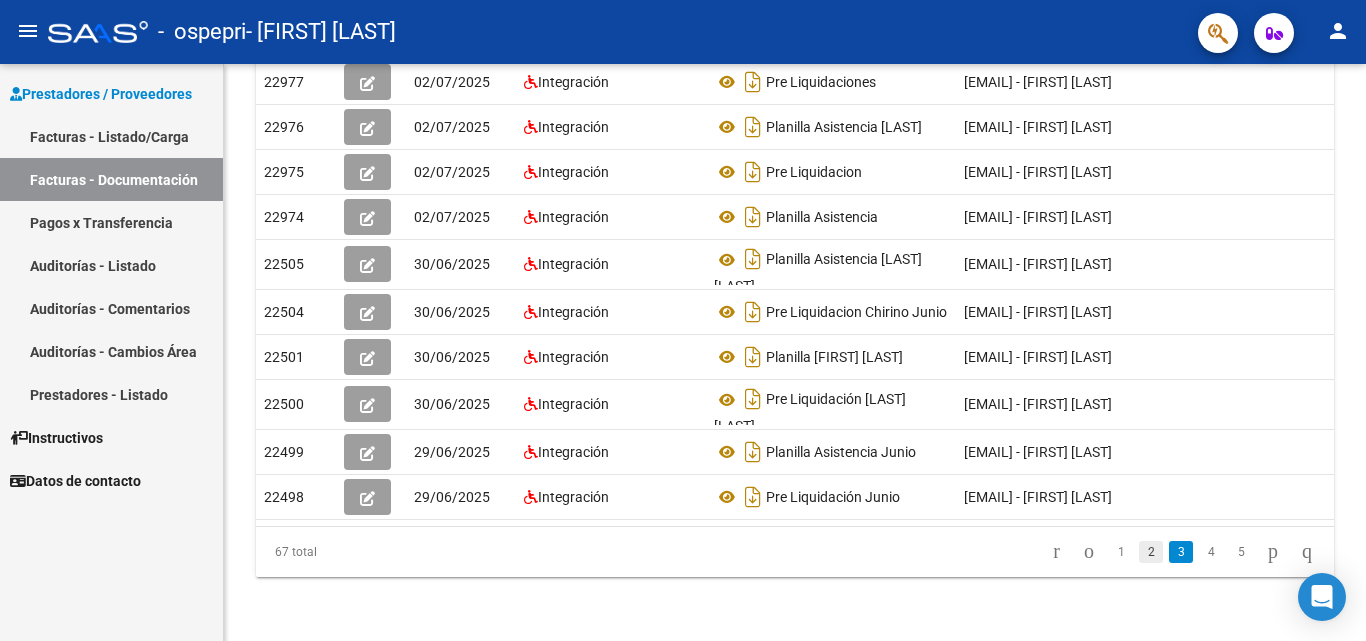 click on "2" 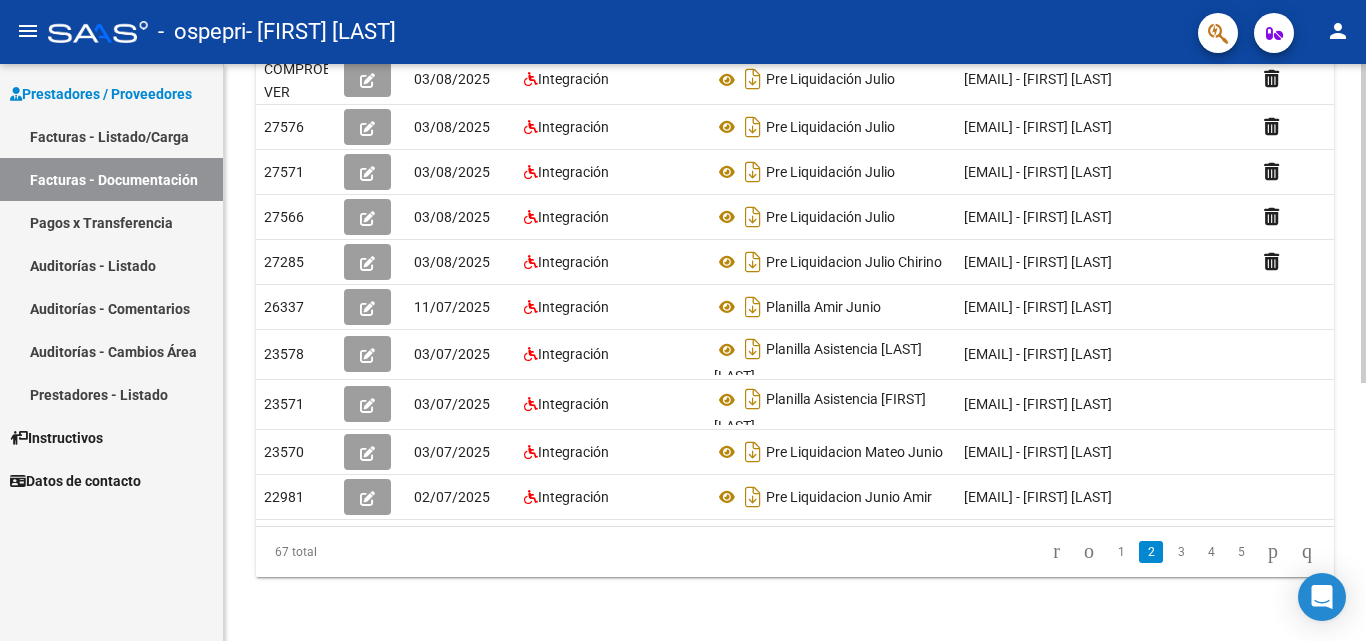 scroll, scrollTop: 429, scrollLeft: 0, axis: vertical 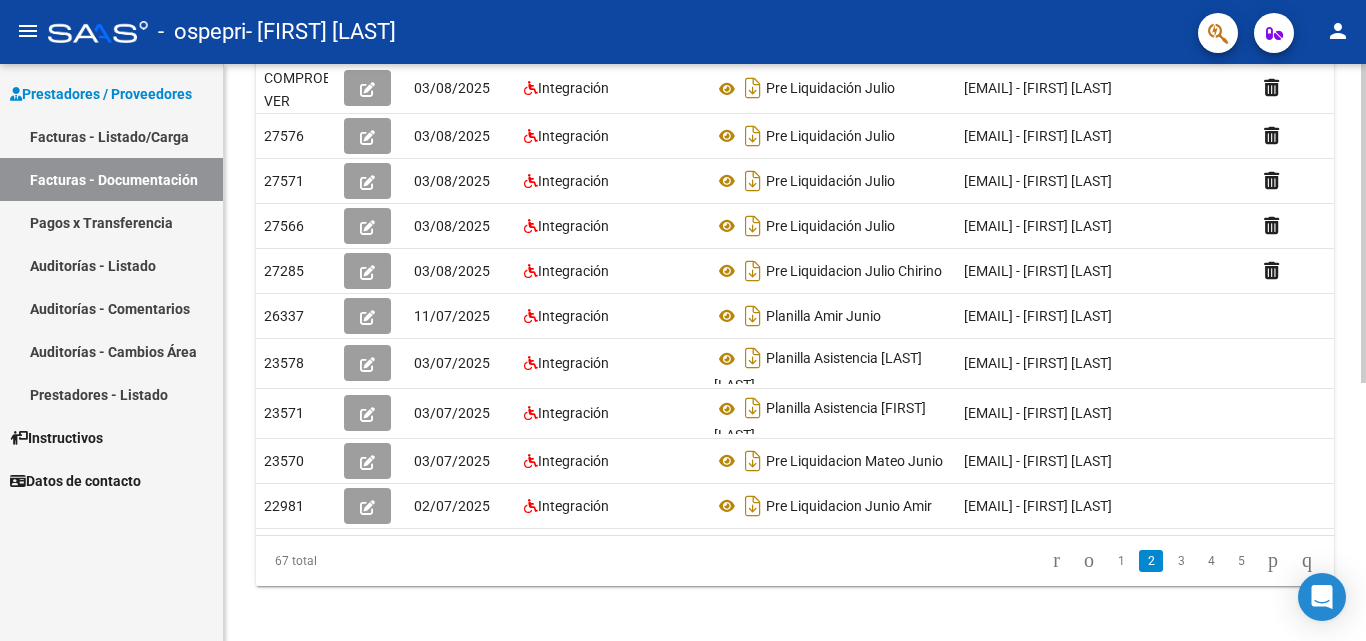 click 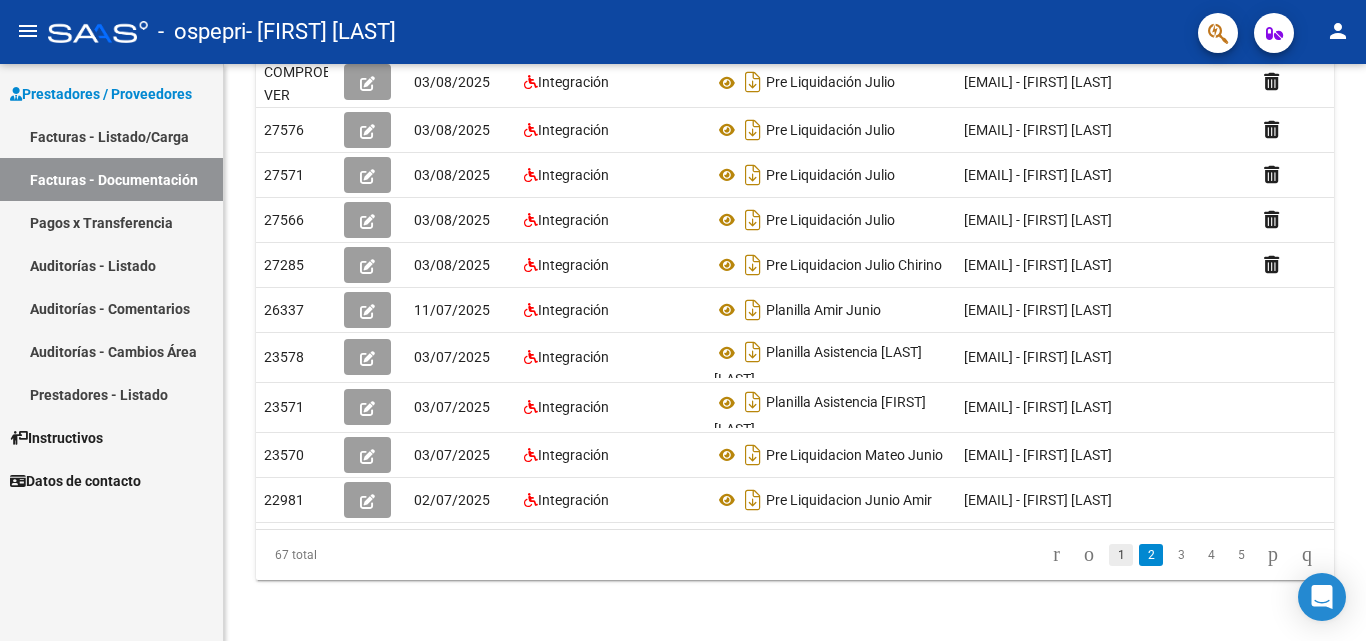 click on "1" 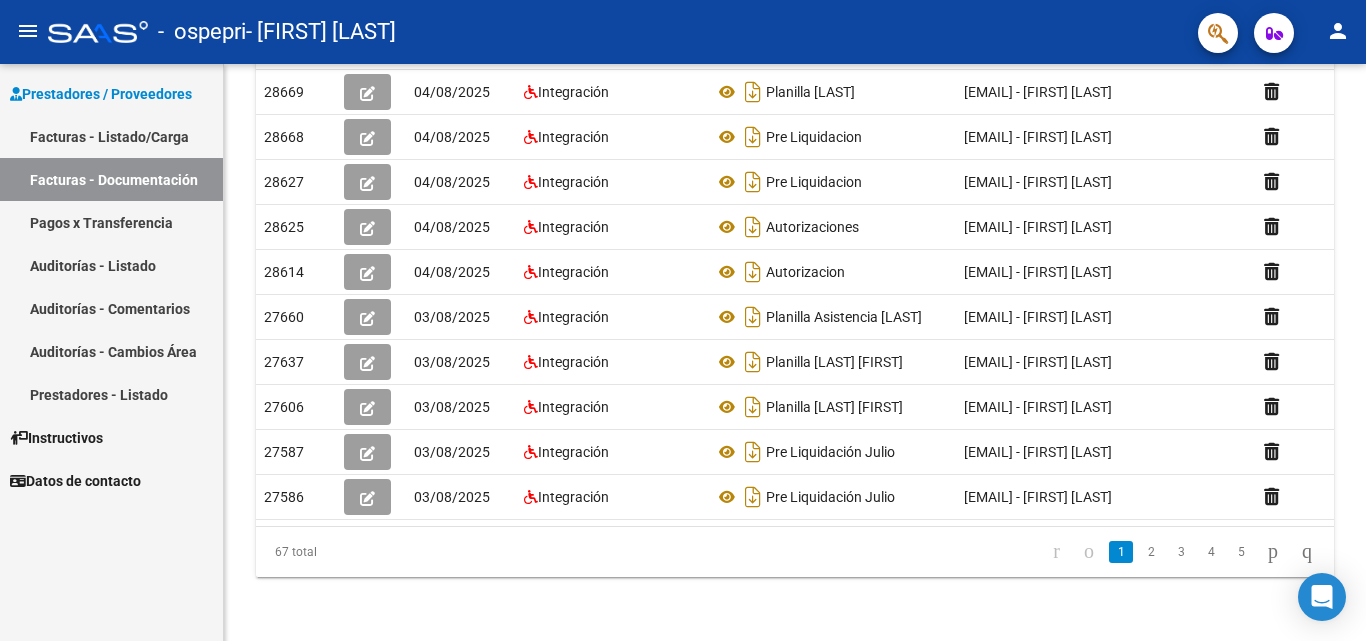scroll, scrollTop: 412, scrollLeft: 0, axis: vertical 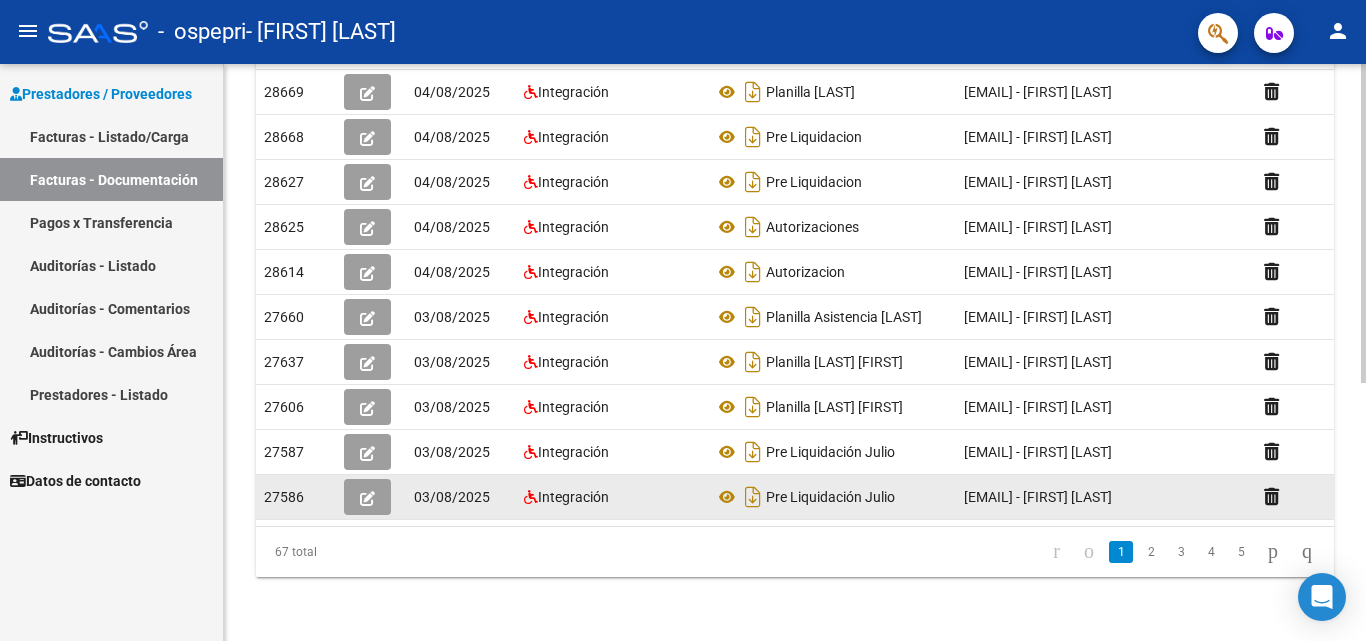 click 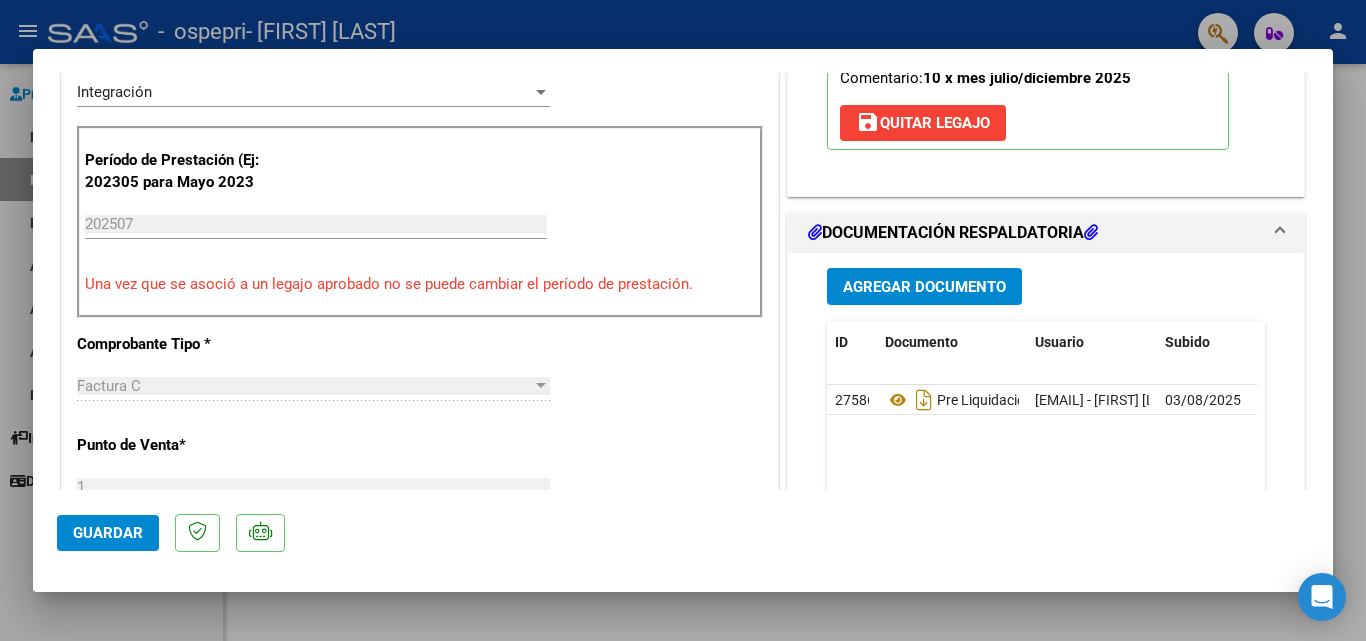 scroll, scrollTop: 515, scrollLeft: 0, axis: vertical 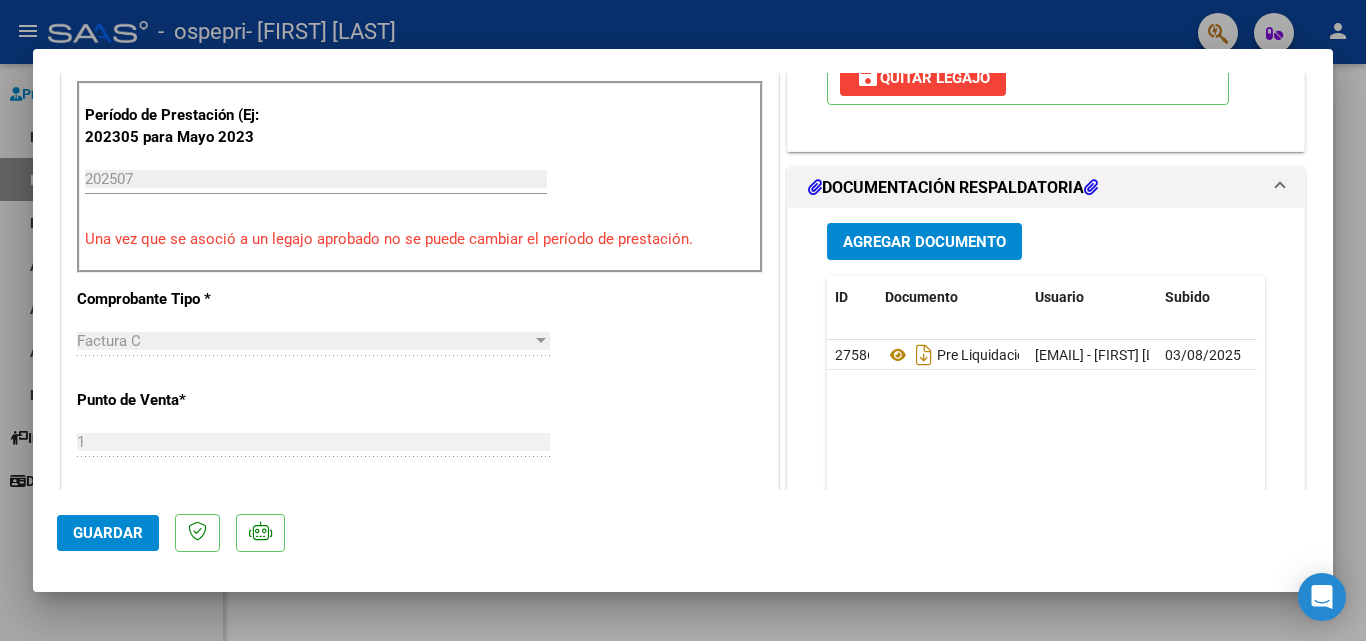 click on "Agregar Documento" at bounding box center (924, 242) 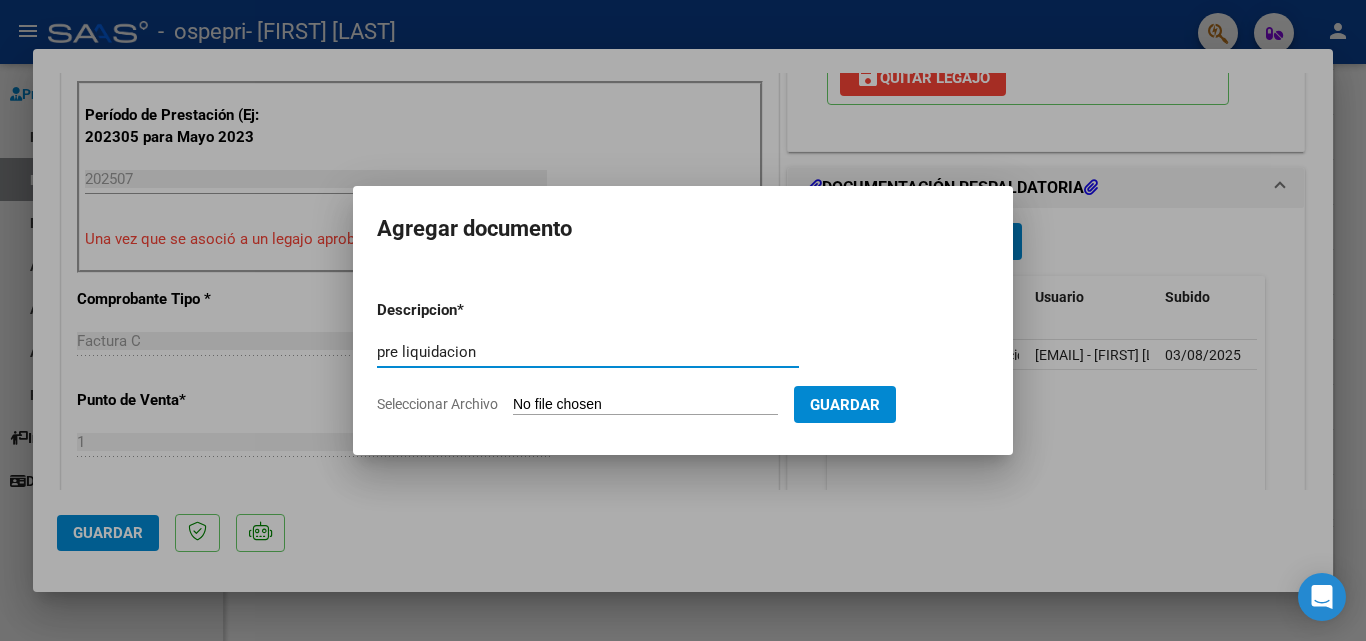 type on "pre liquidacion" 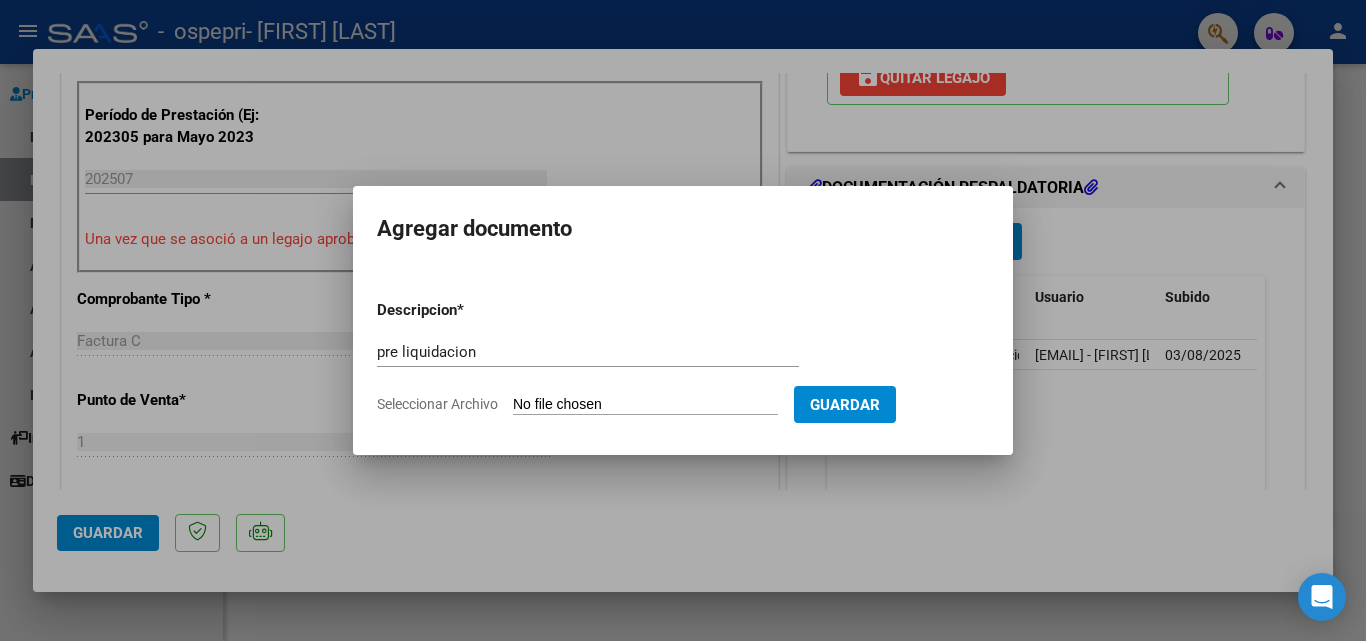 click on "Seleccionar Archivo" at bounding box center [645, 405] 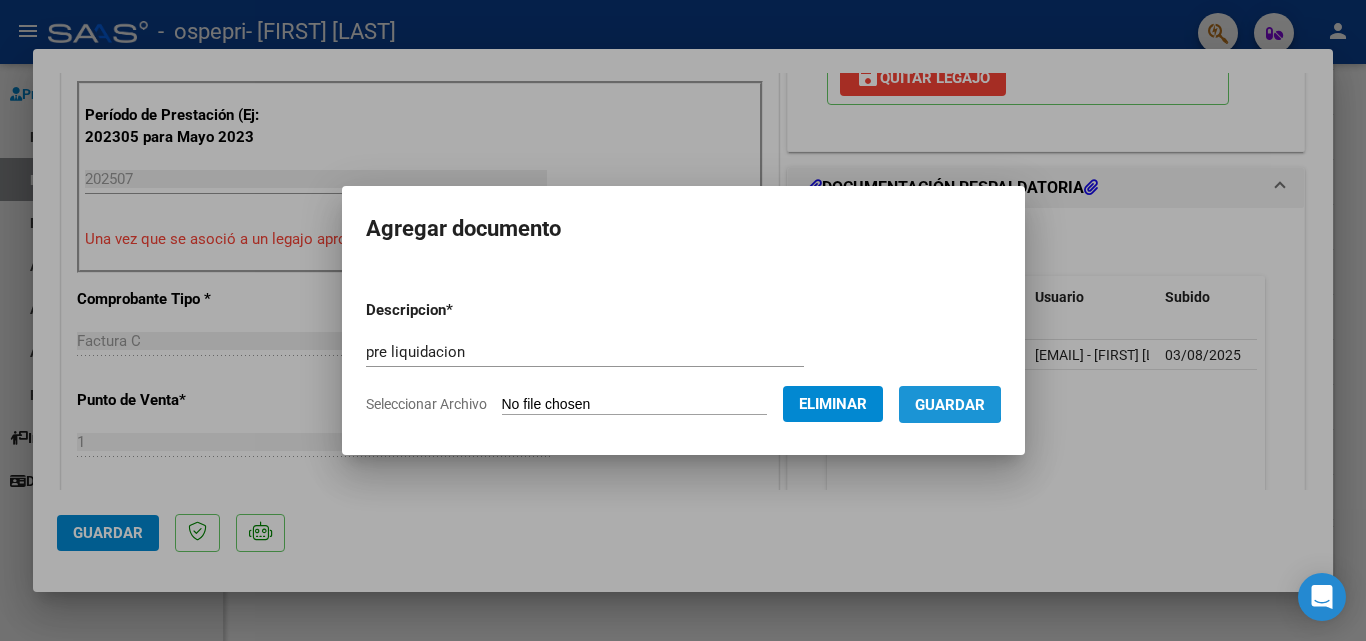 click on "Guardar" at bounding box center [950, 405] 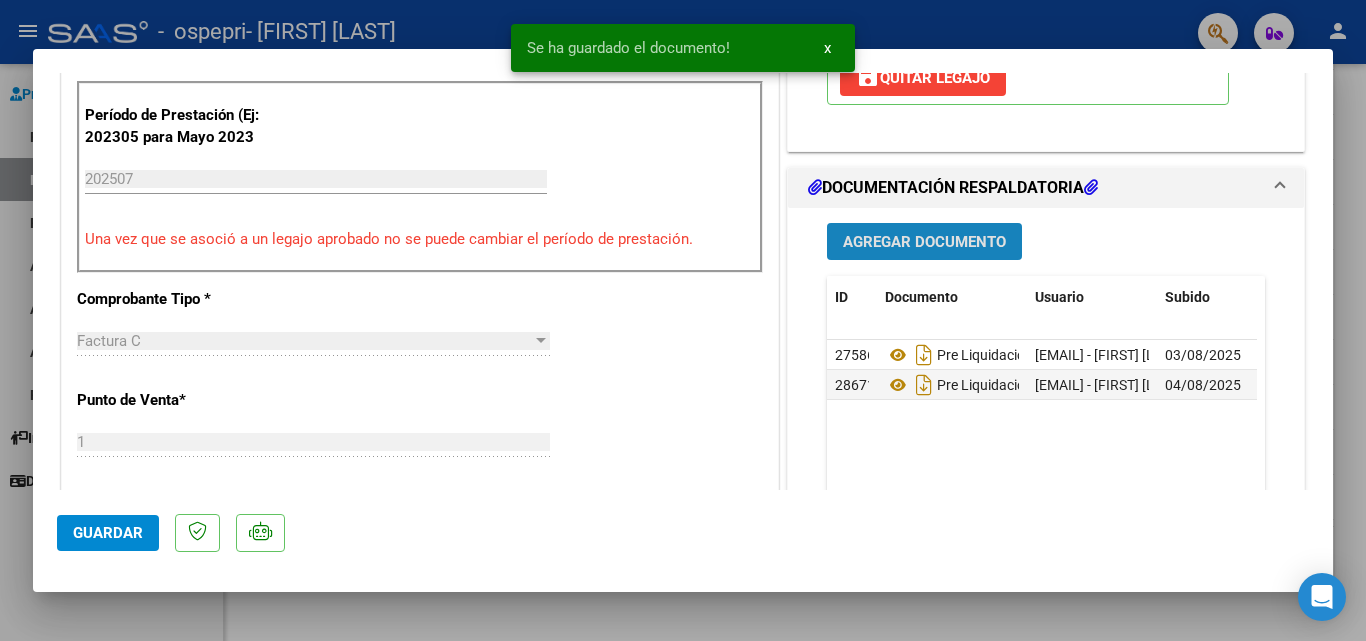 click on "Agregar Documento" at bounding box center (924, 241) 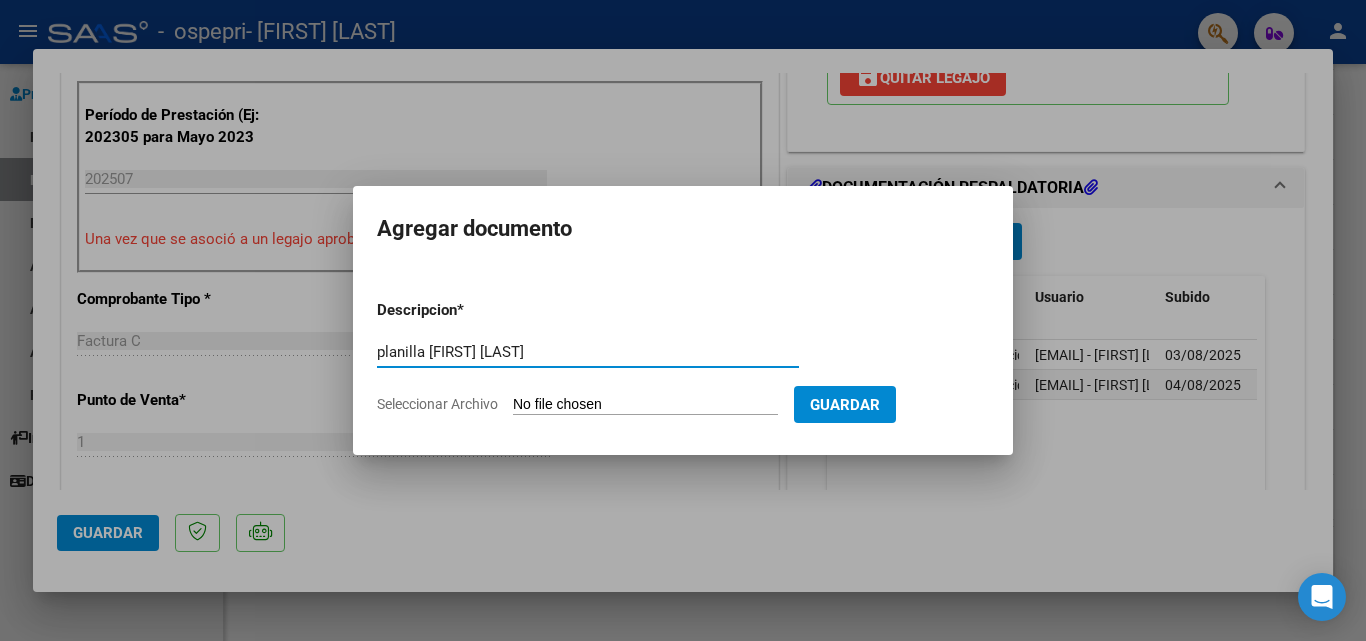 type on "planilla [FIRST] [LAST]" 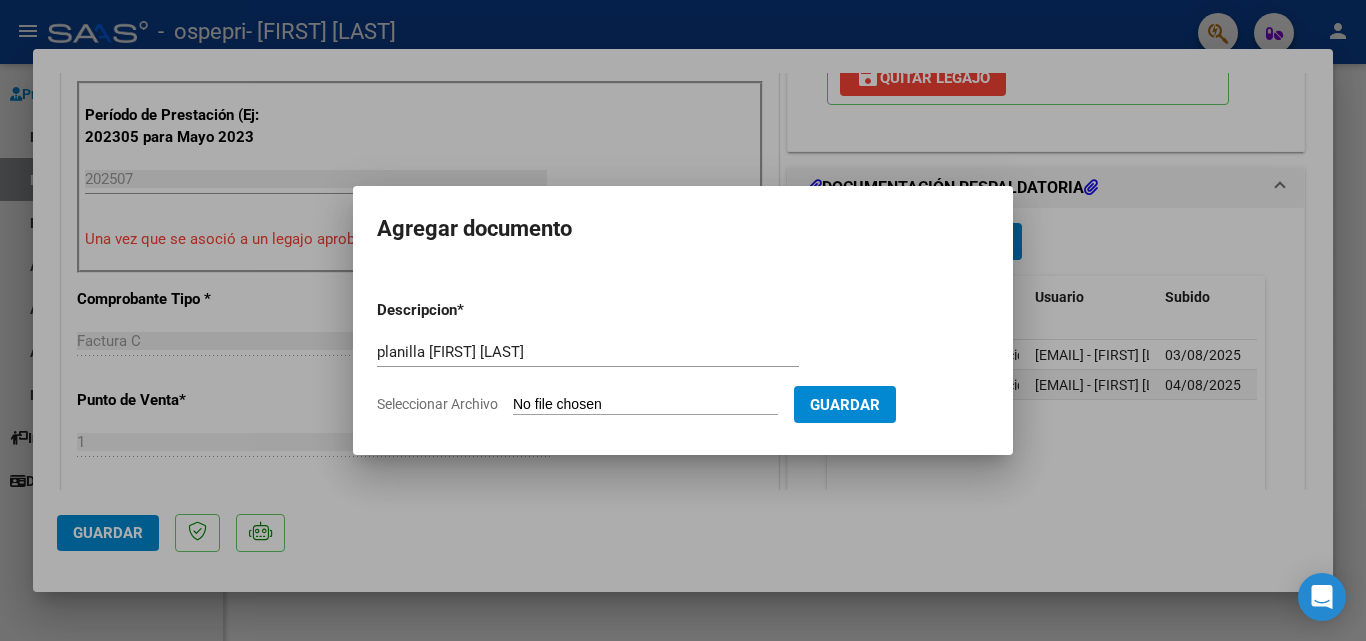 click on "Seleccionar Archivo" at bounding box center [645, 405] 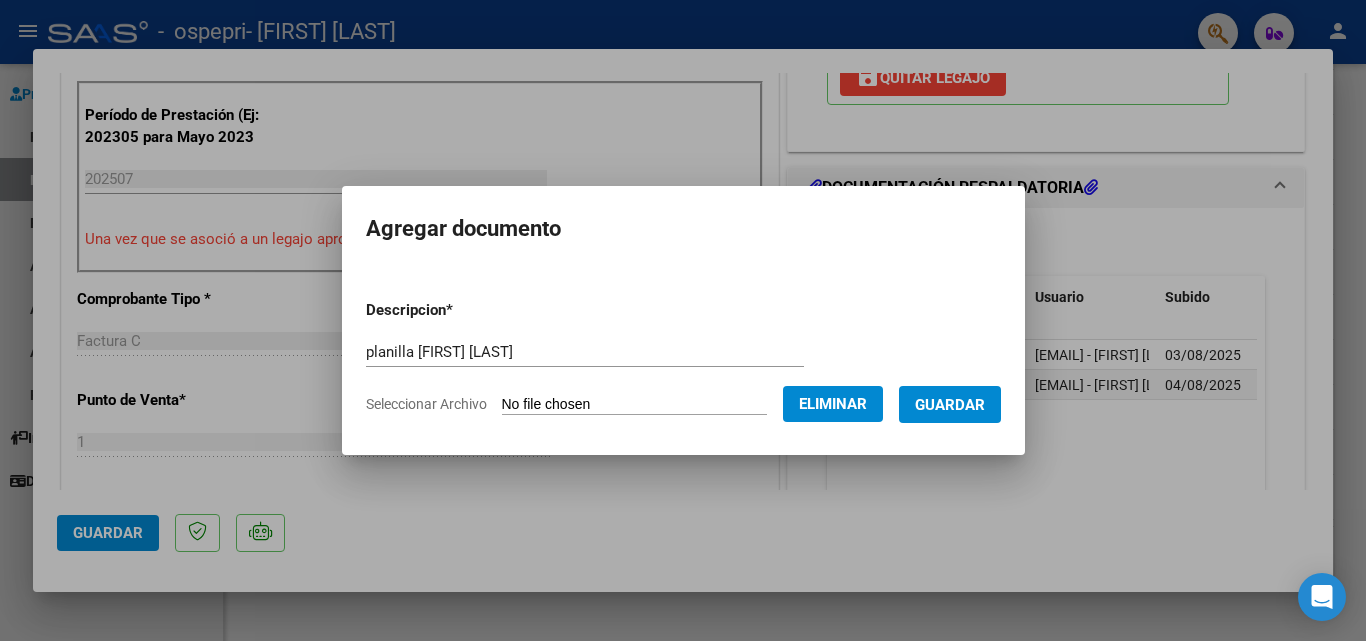 click on "Guardar" at bounding box center (950, 405) 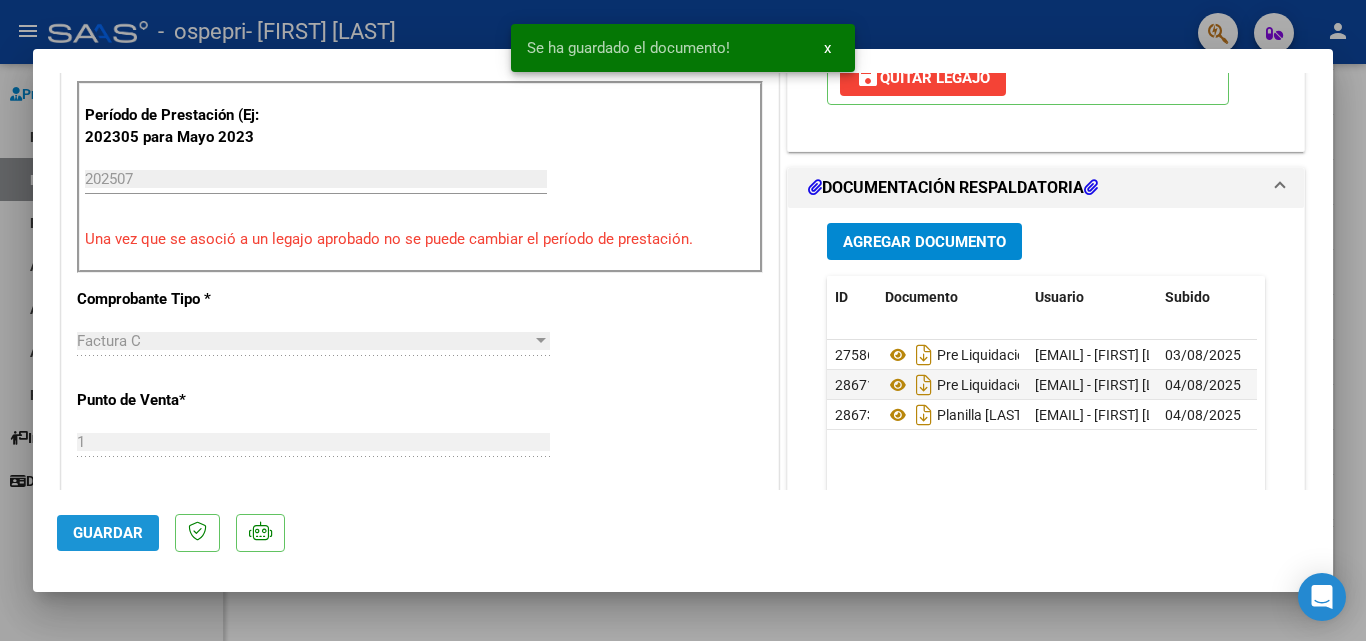 click on "Guardar" 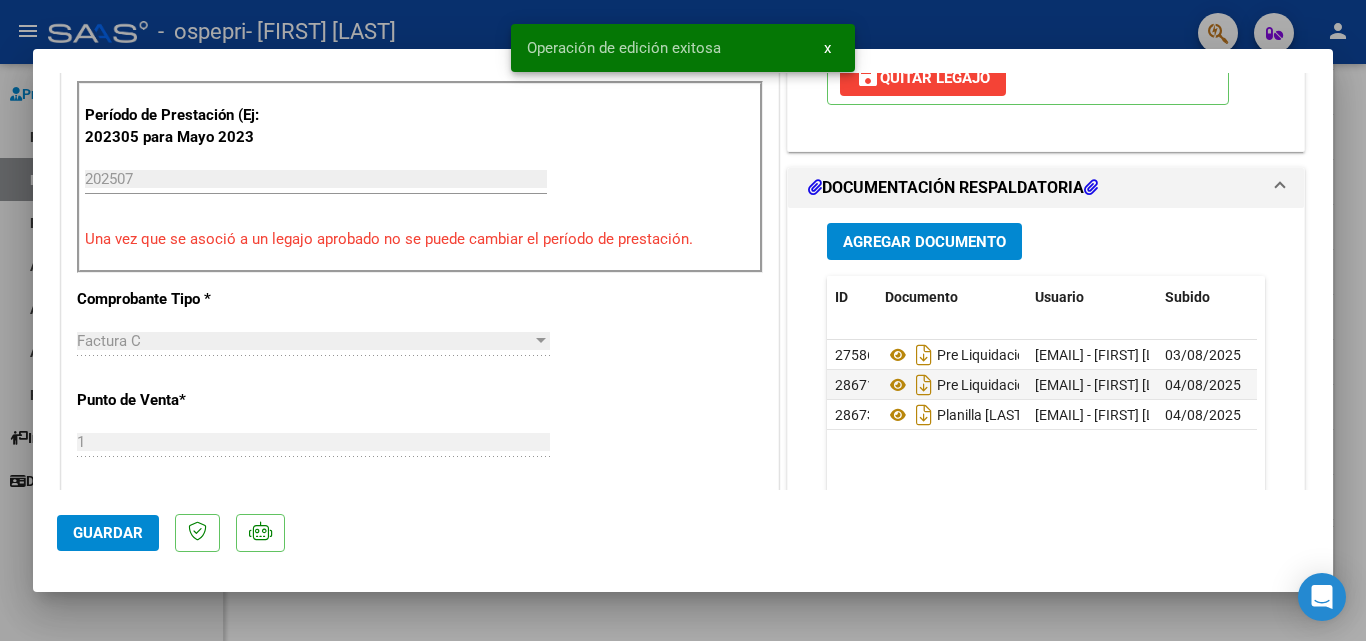 click at bounding box center (683, 320) 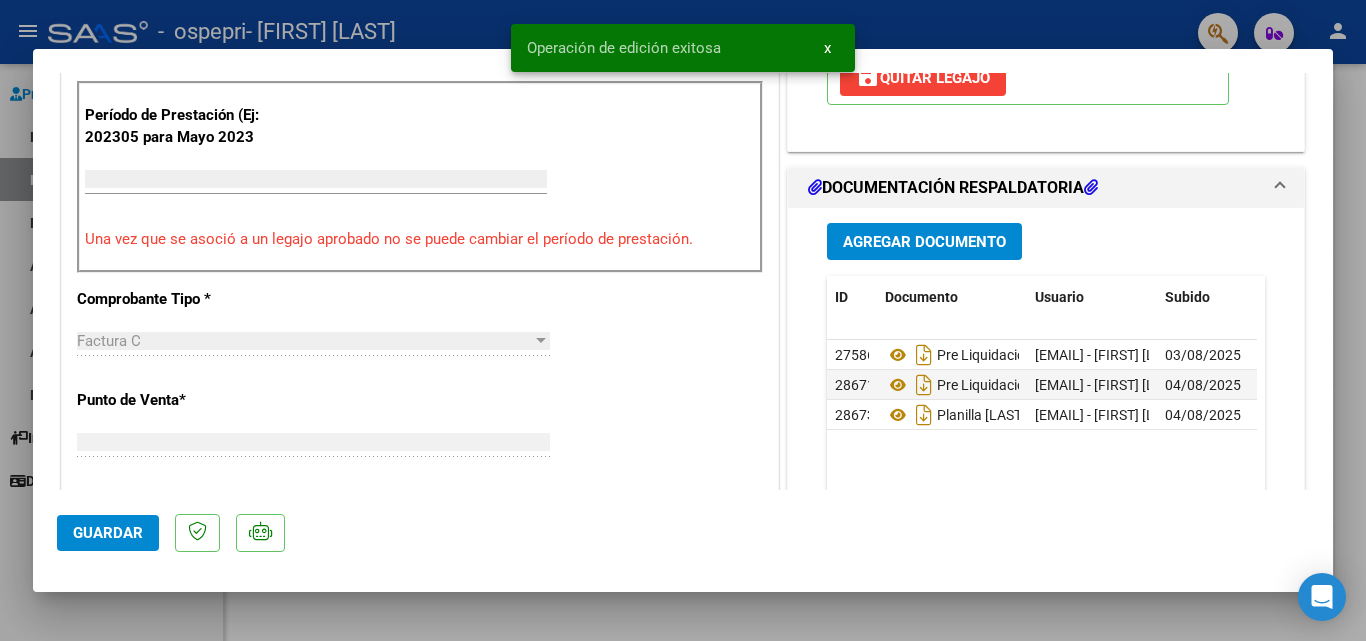 type 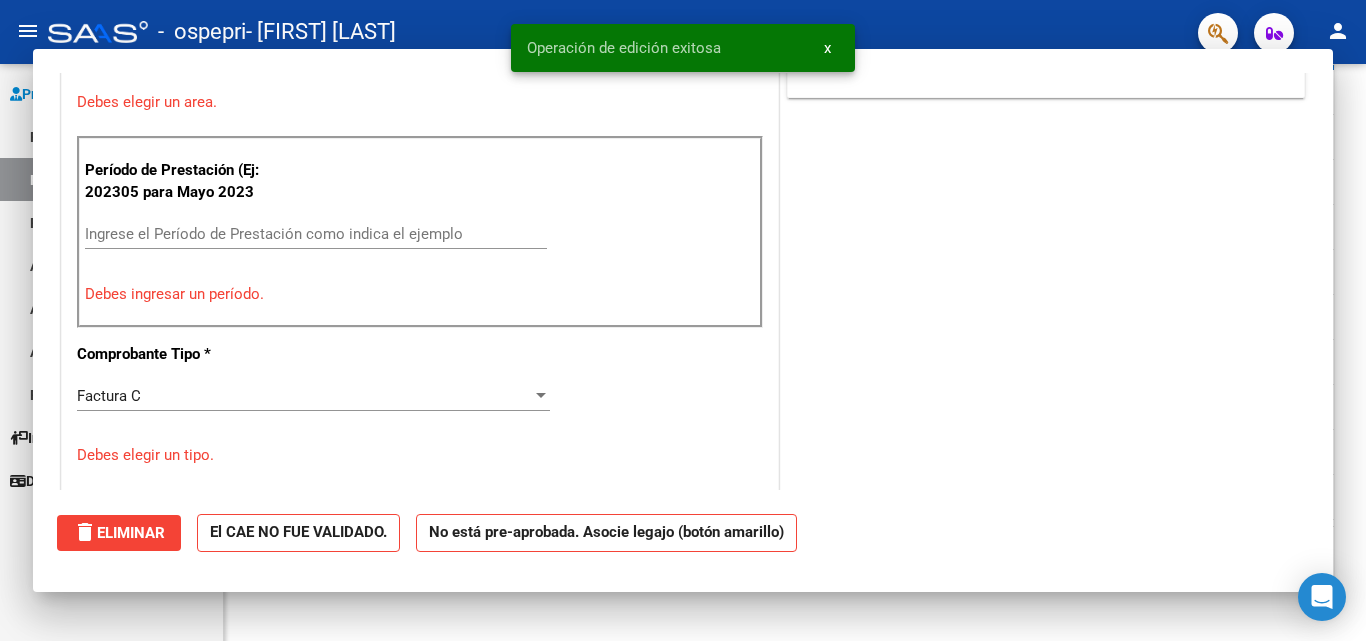 scroll, scrollTop: 417, scrollLeft: 0, axis: vertical 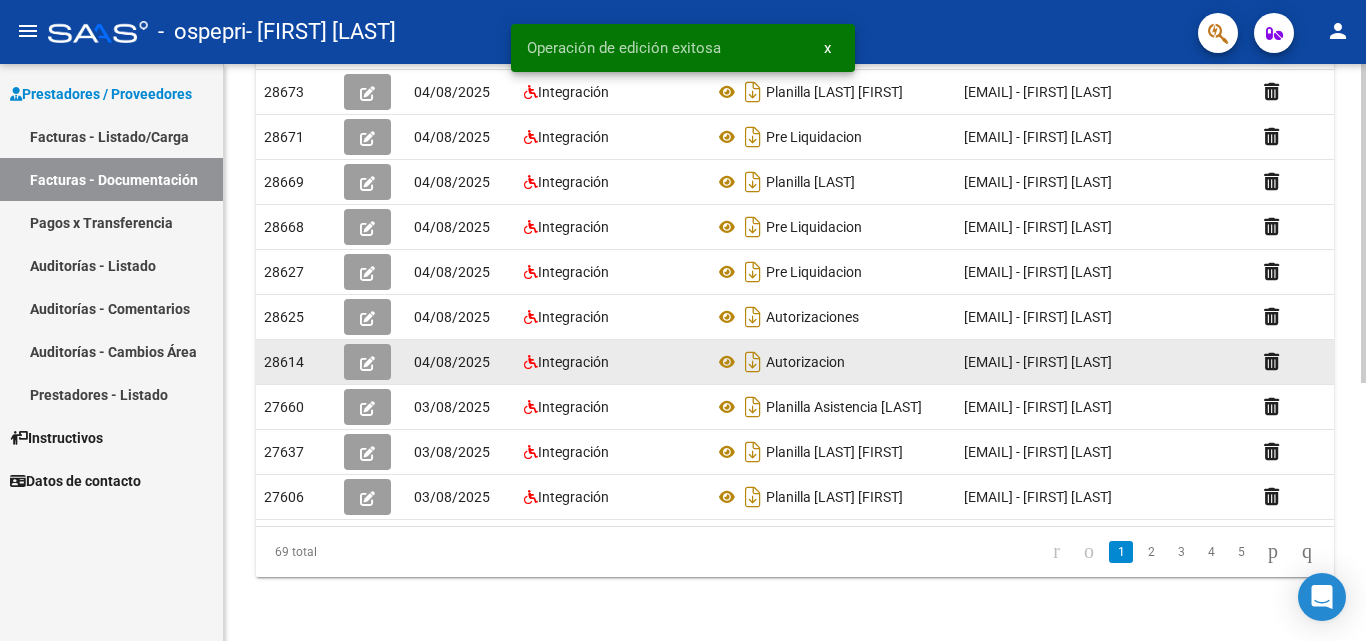 click 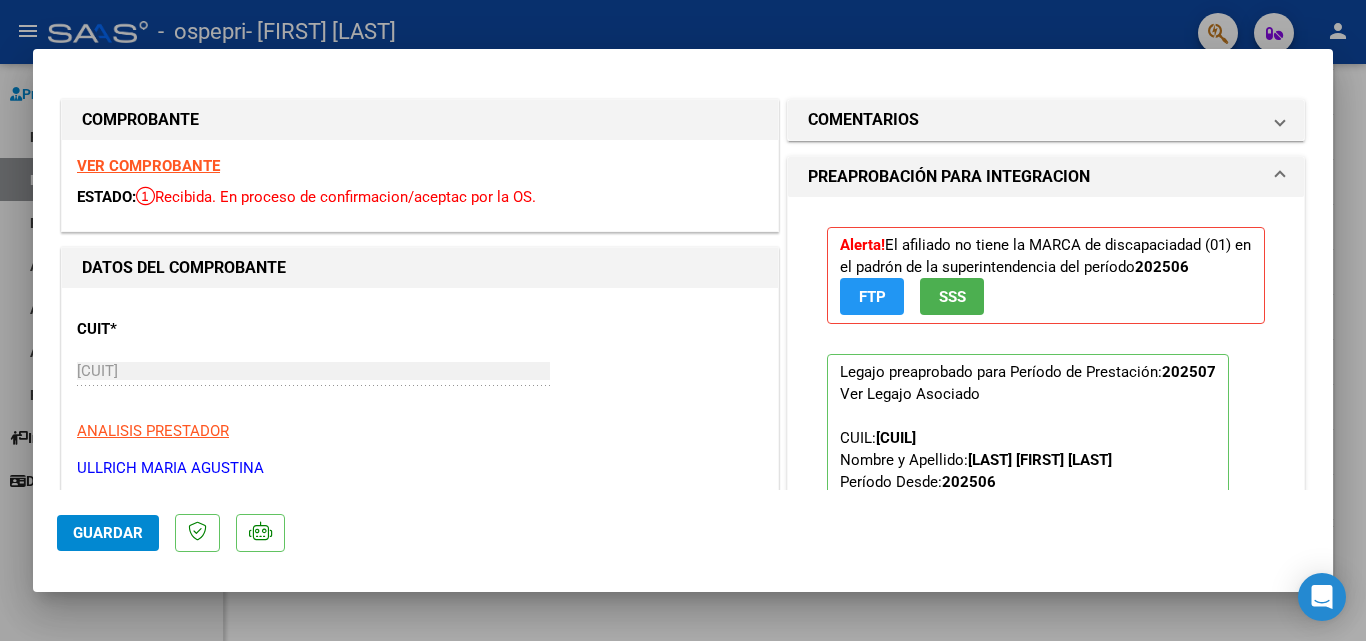 click at bounding box center (683, 320) 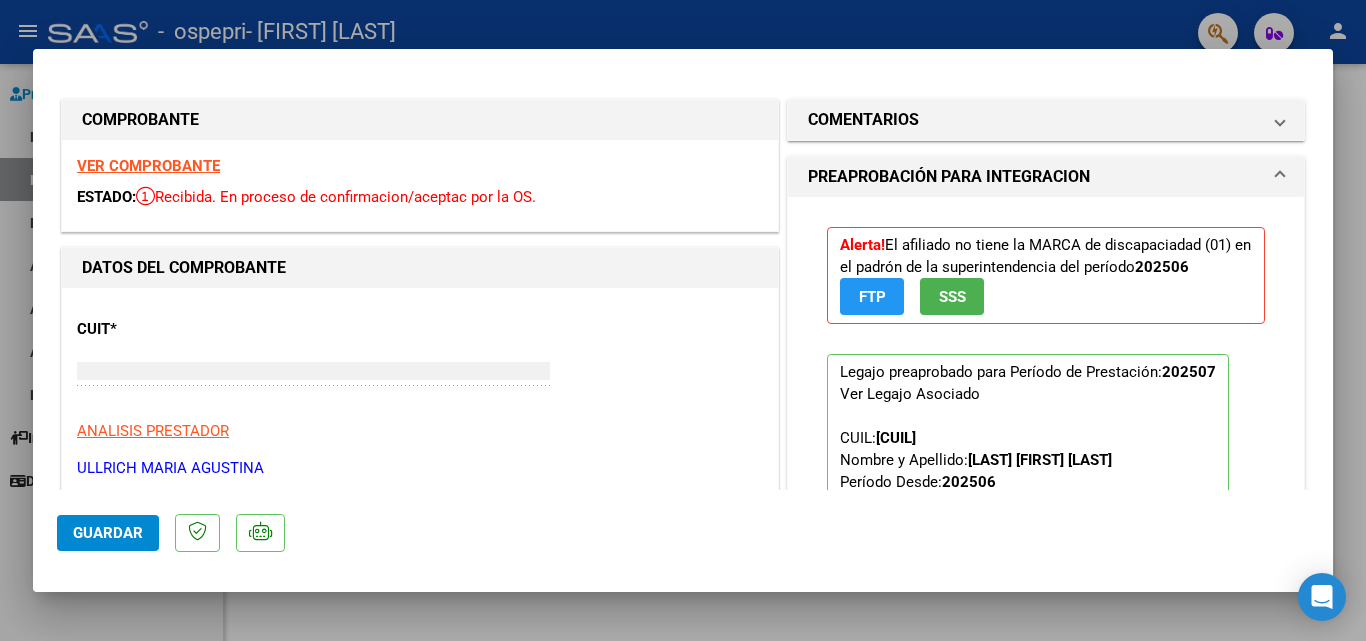 type 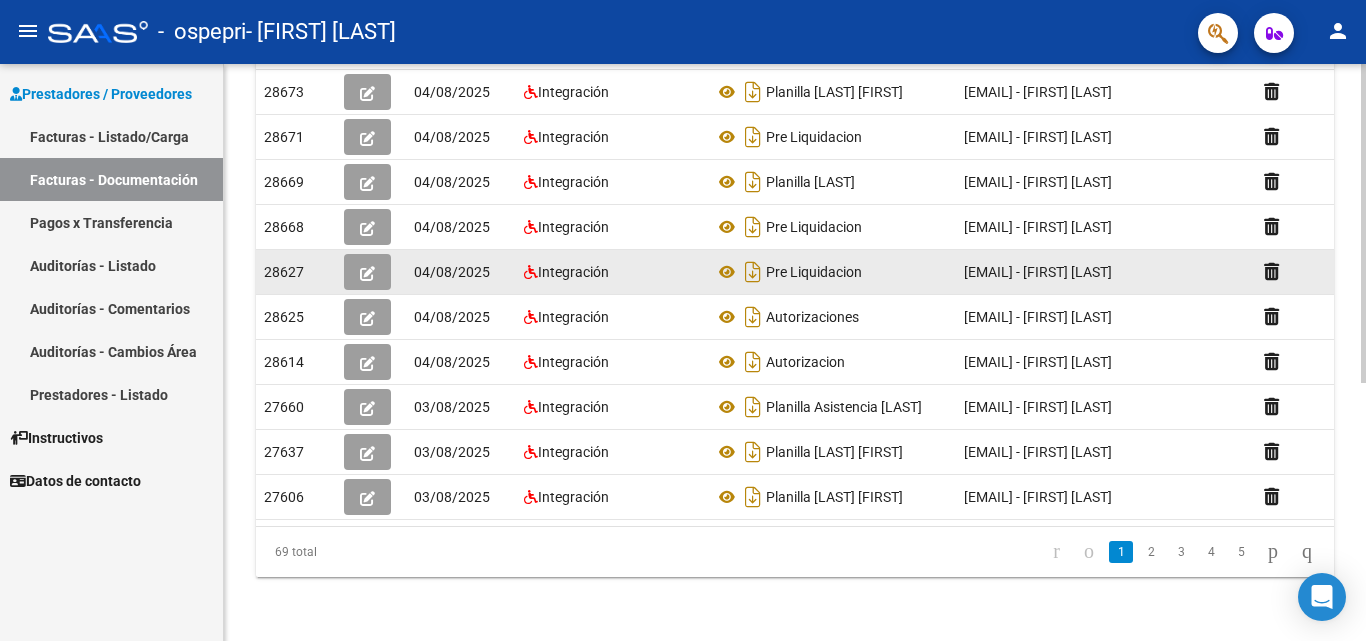 click 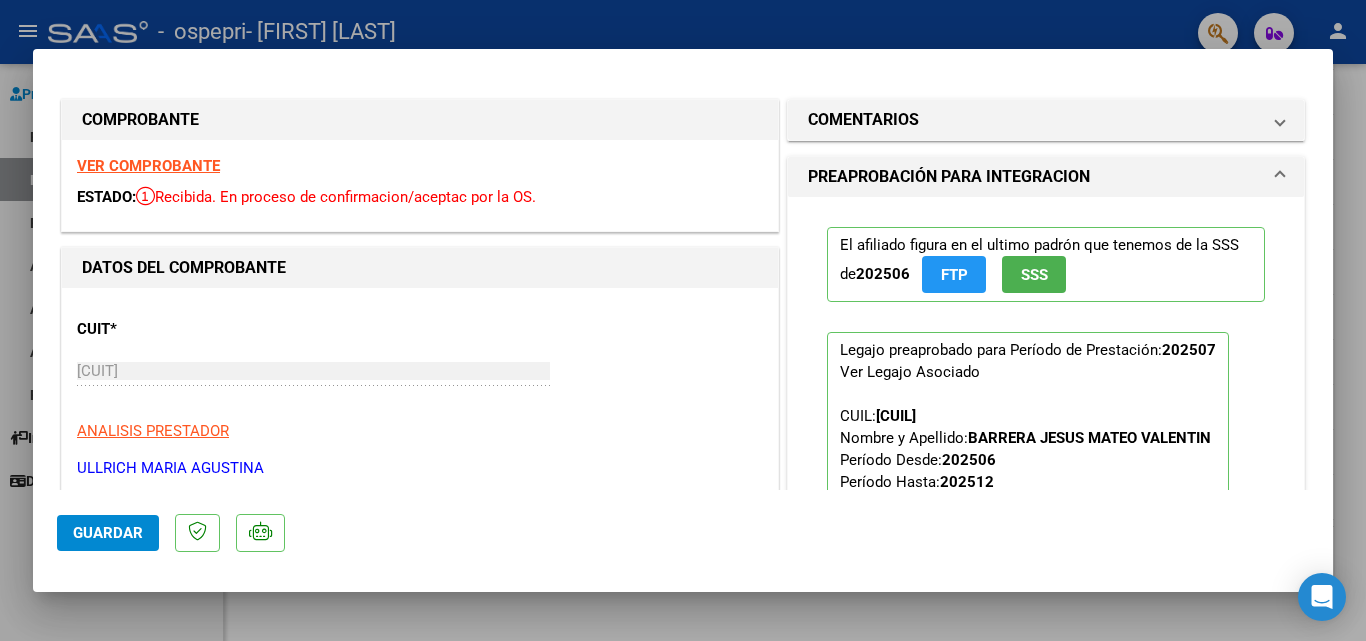 click at bounding box center [683, 320] 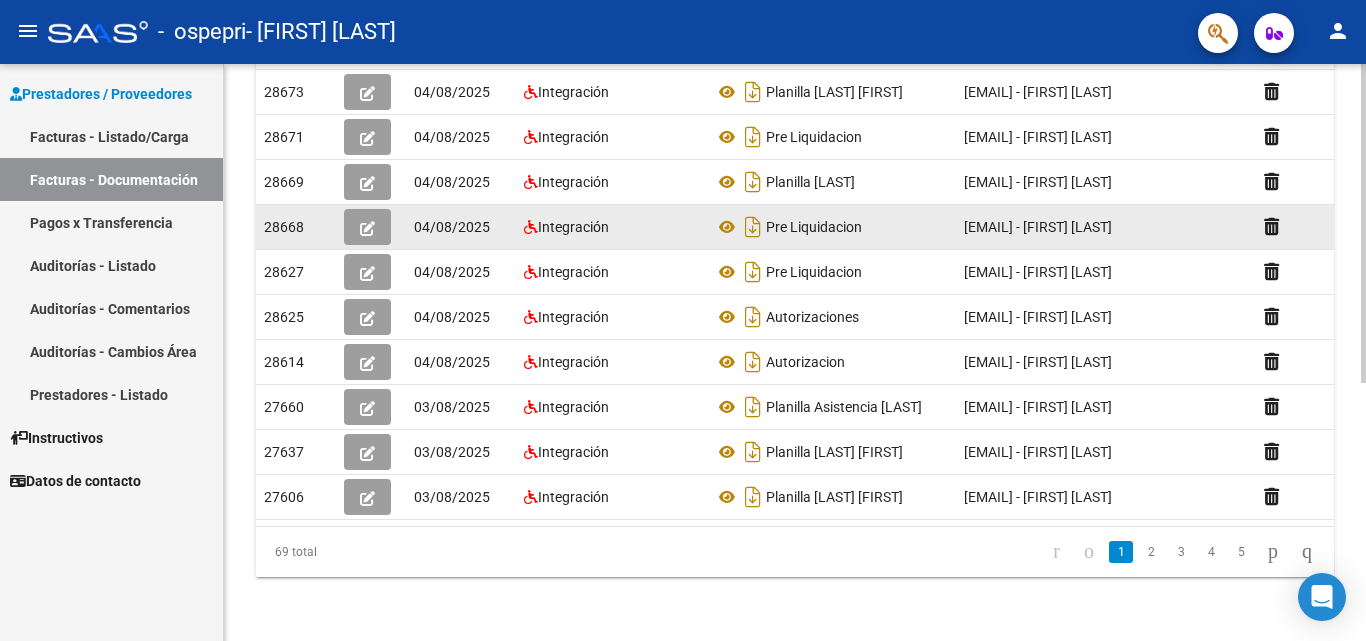 click 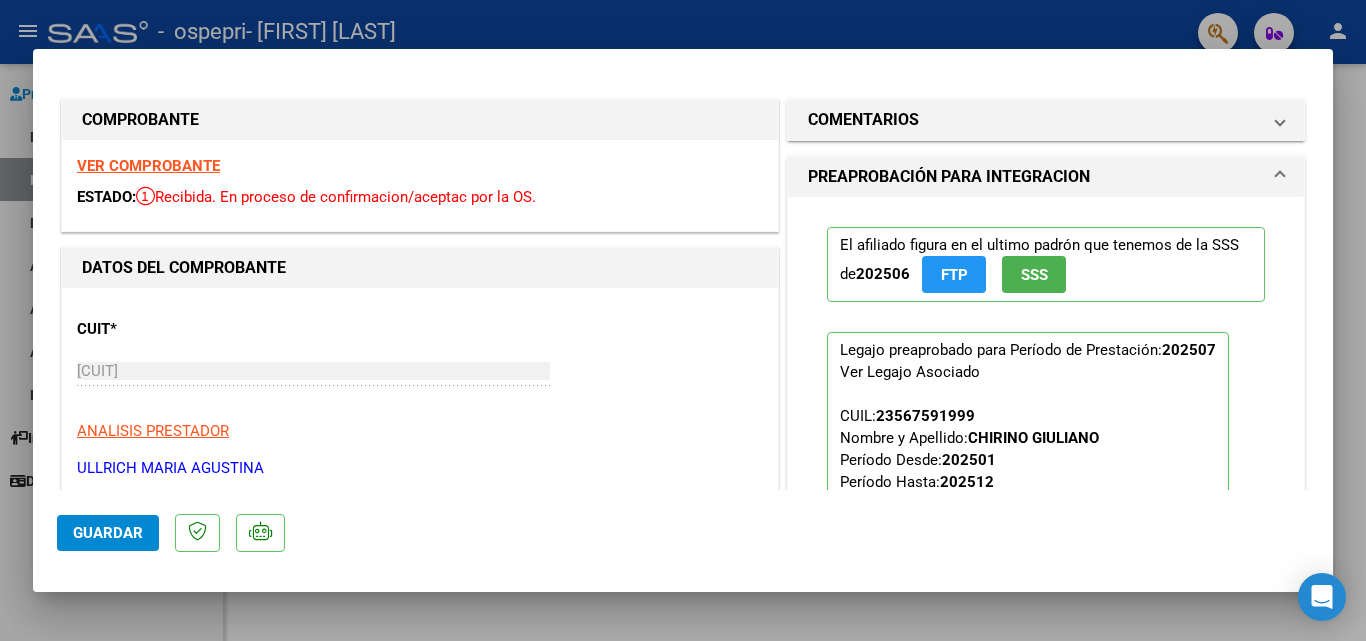 click at bounding box center [683, 320] 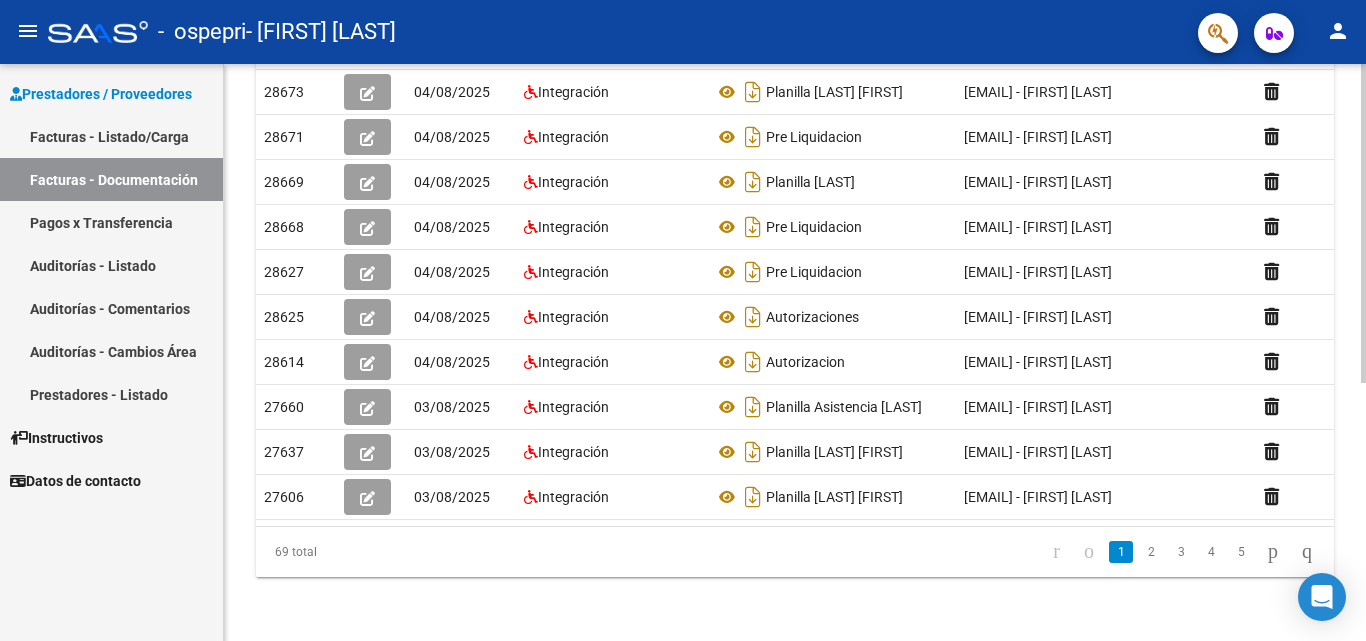 scroll, scrollTop: 468, scrollLeft: 0, axis: vertical 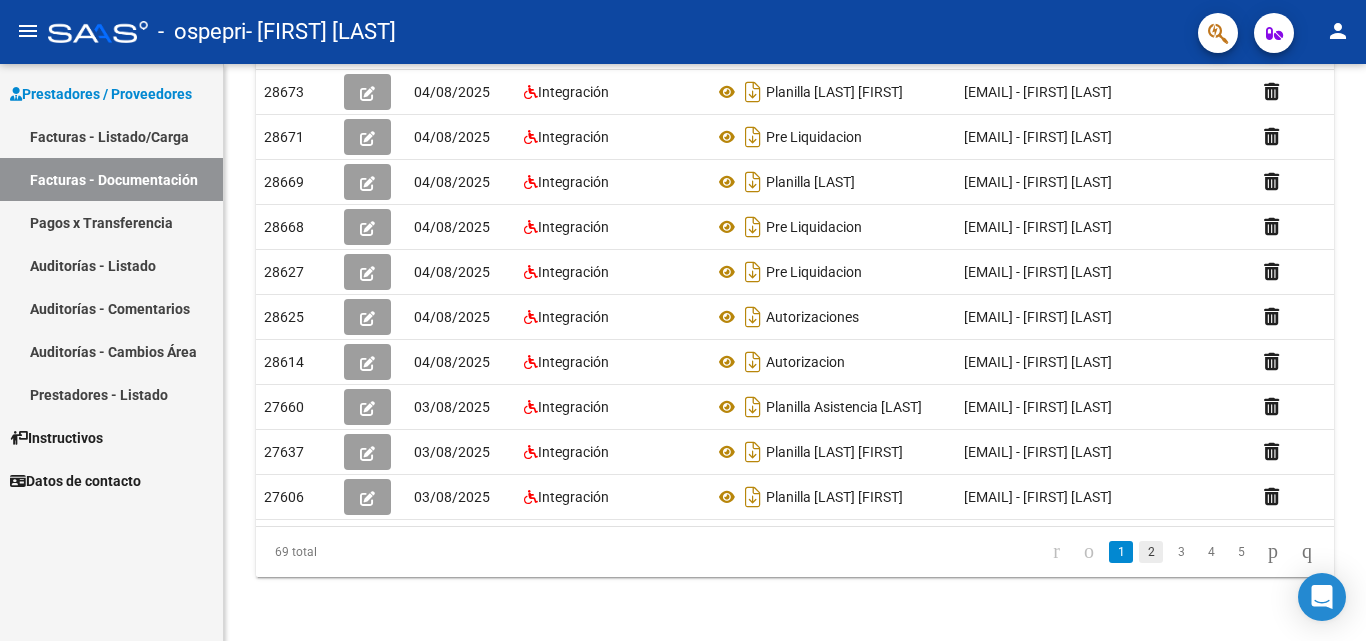 click on "2" 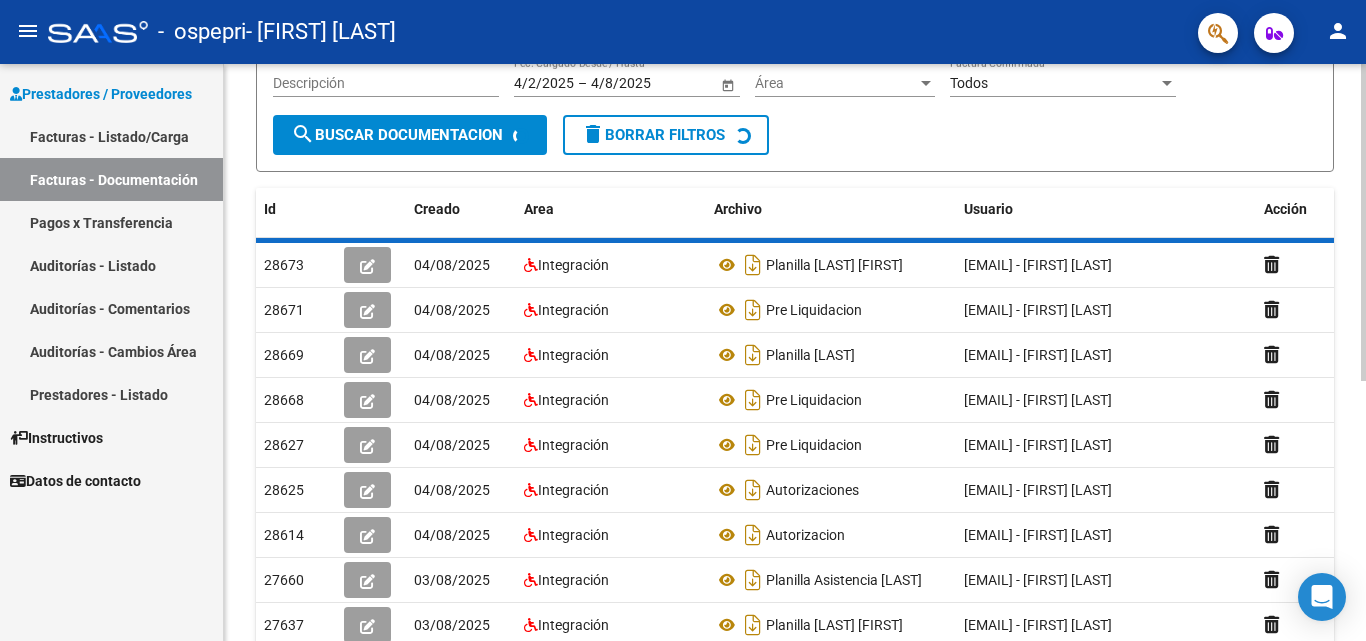 scroll, scrollTop: 238, scrollLeft: 0, axis: vertical 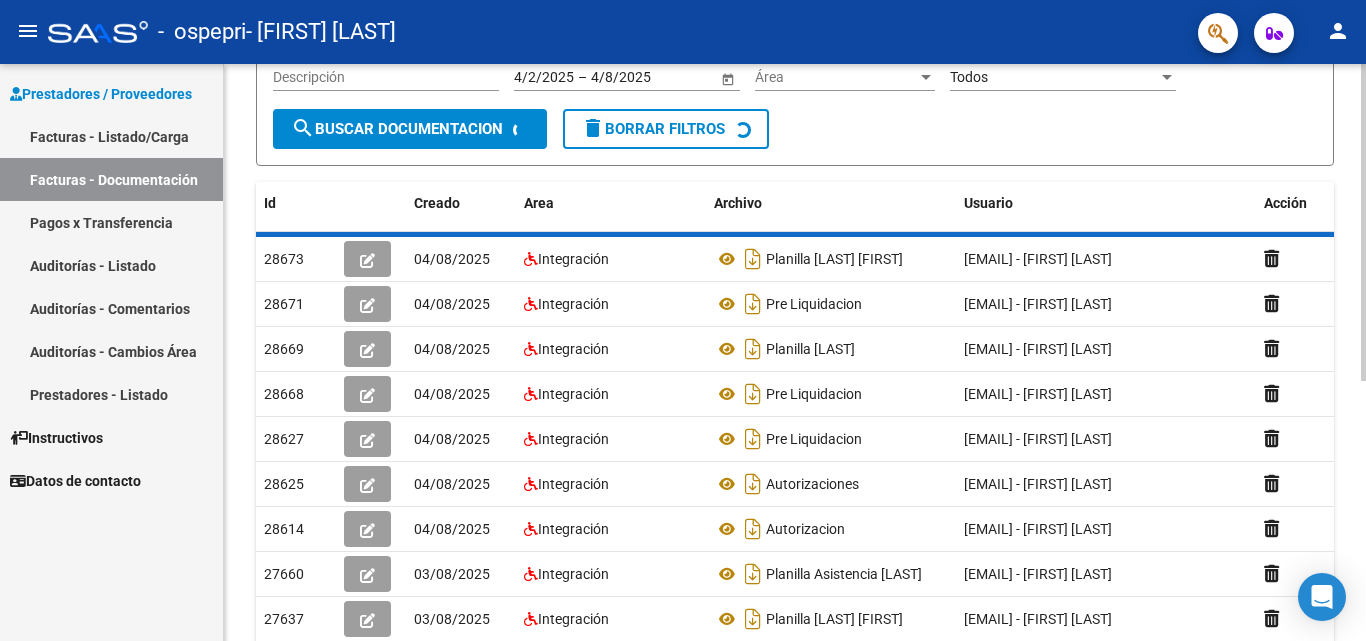 click 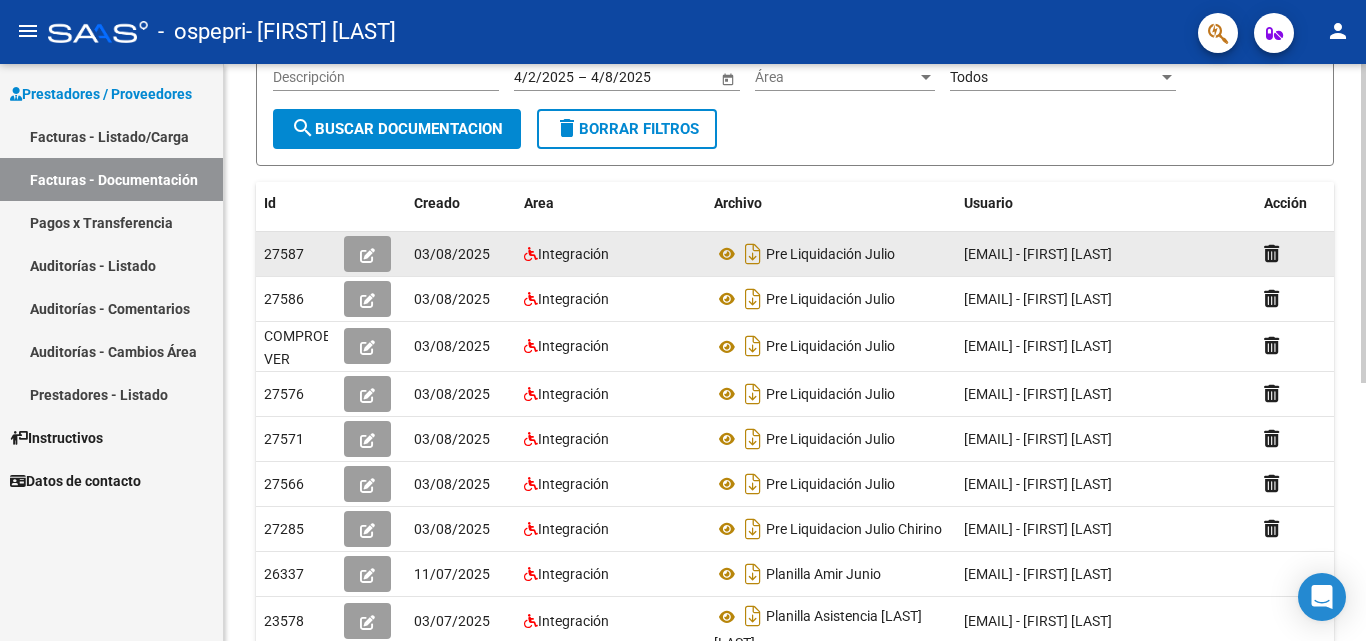 click 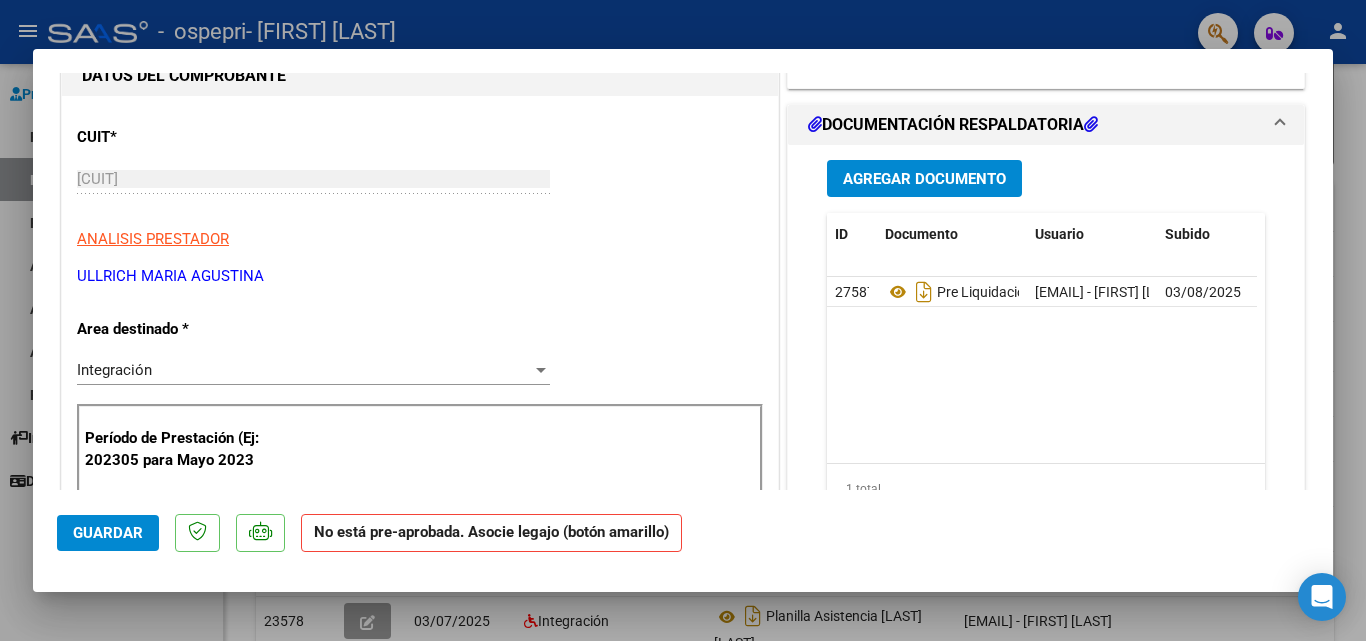 scroll, scrollTop: 186, scrollLeft: 0, axis: vertical 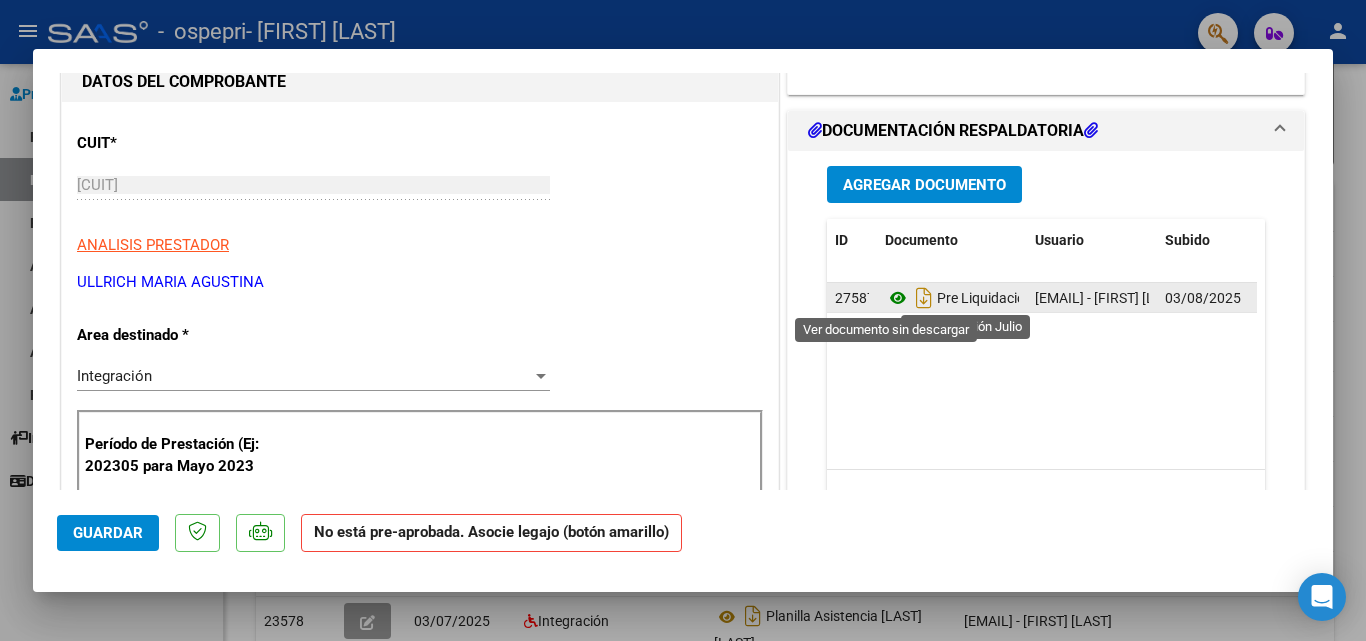 click 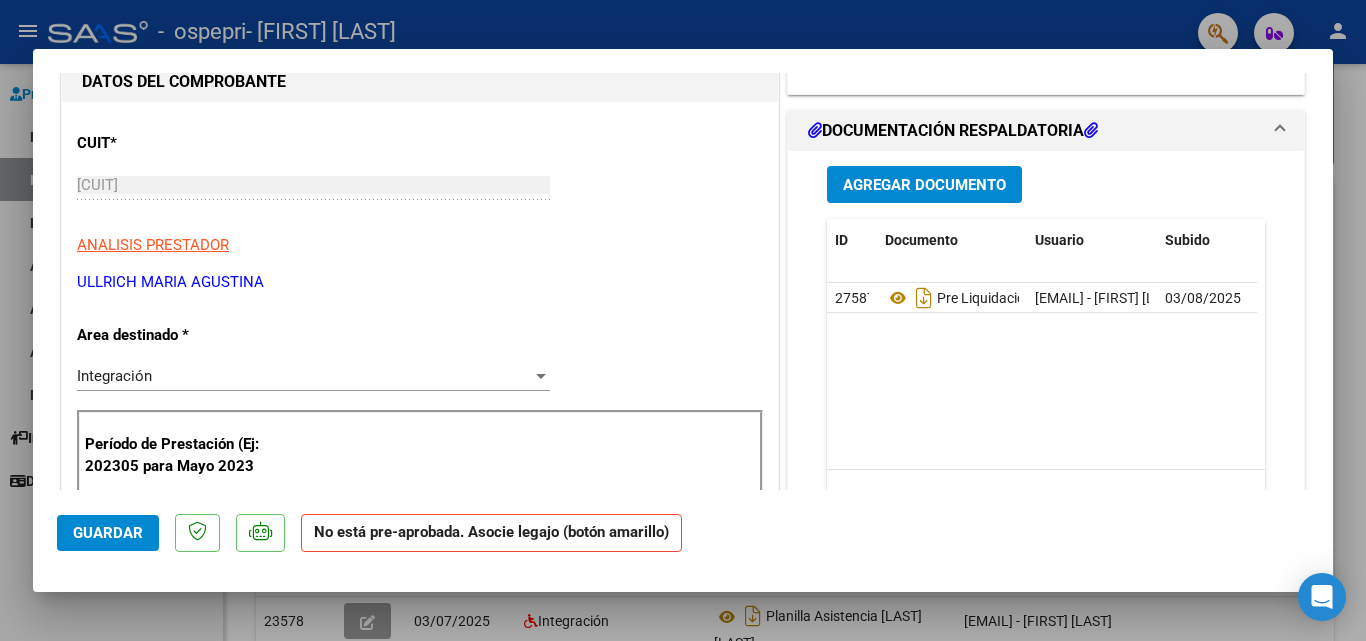 click on "Agregar Documento" at bounding box center (924, 185) 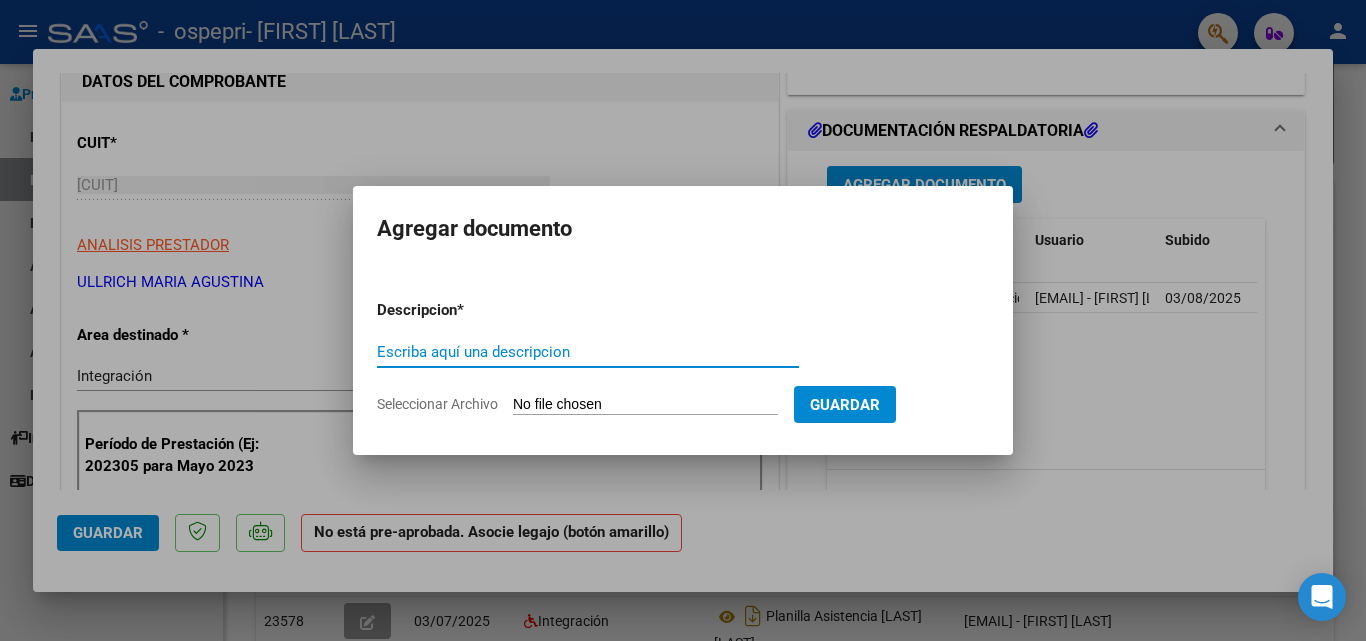 click on "Escriba aquí una descripcion" at bounding box center (588, 352) 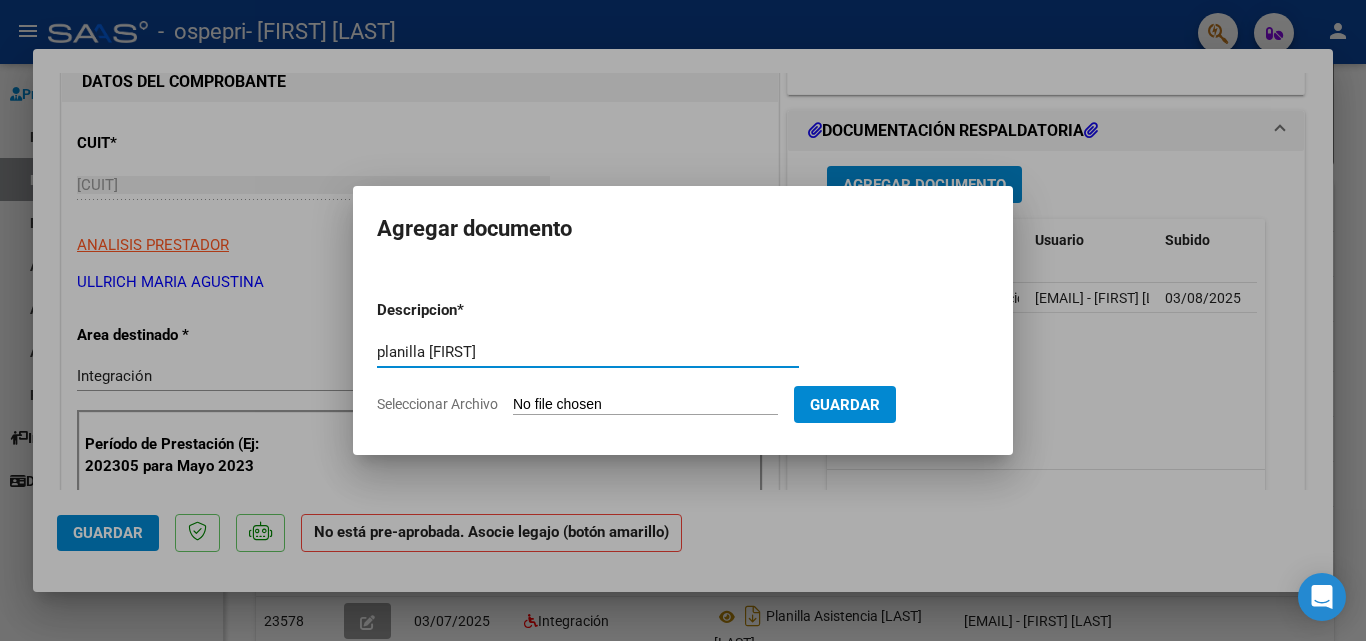 type on "planilla [FIRST]" 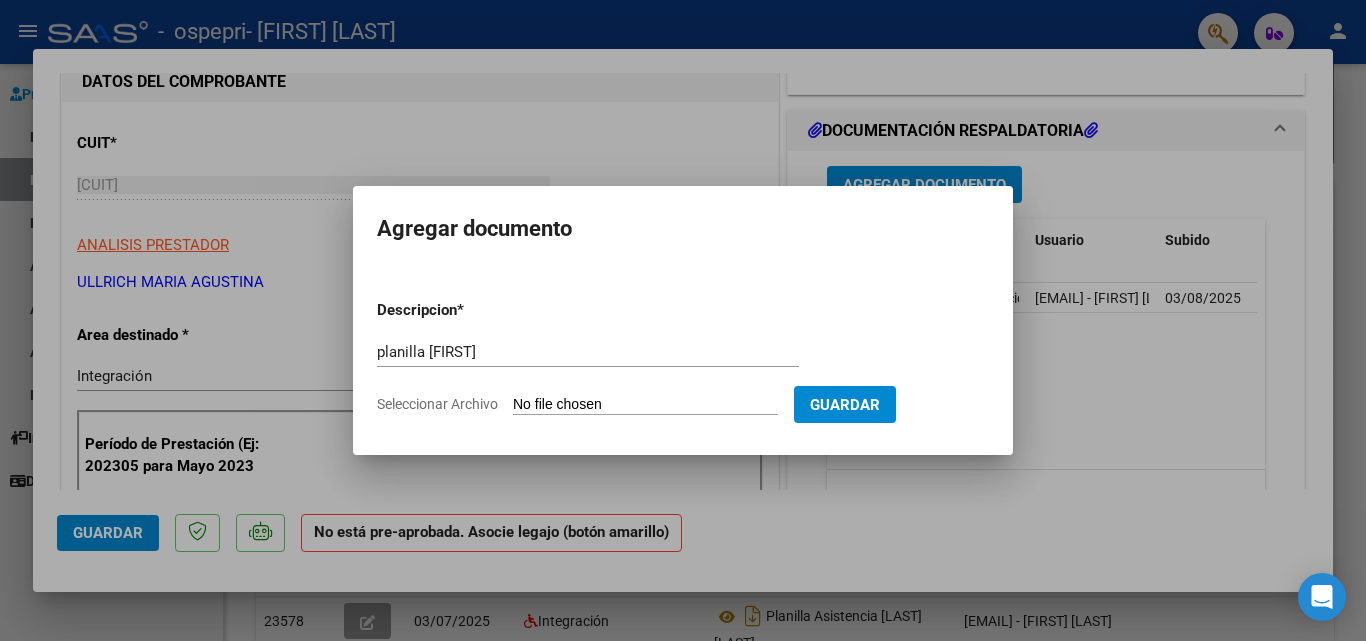 type on "C:\fakepath\WhatsApp Image 2025-08-04 at 18.29.38.jpeg" 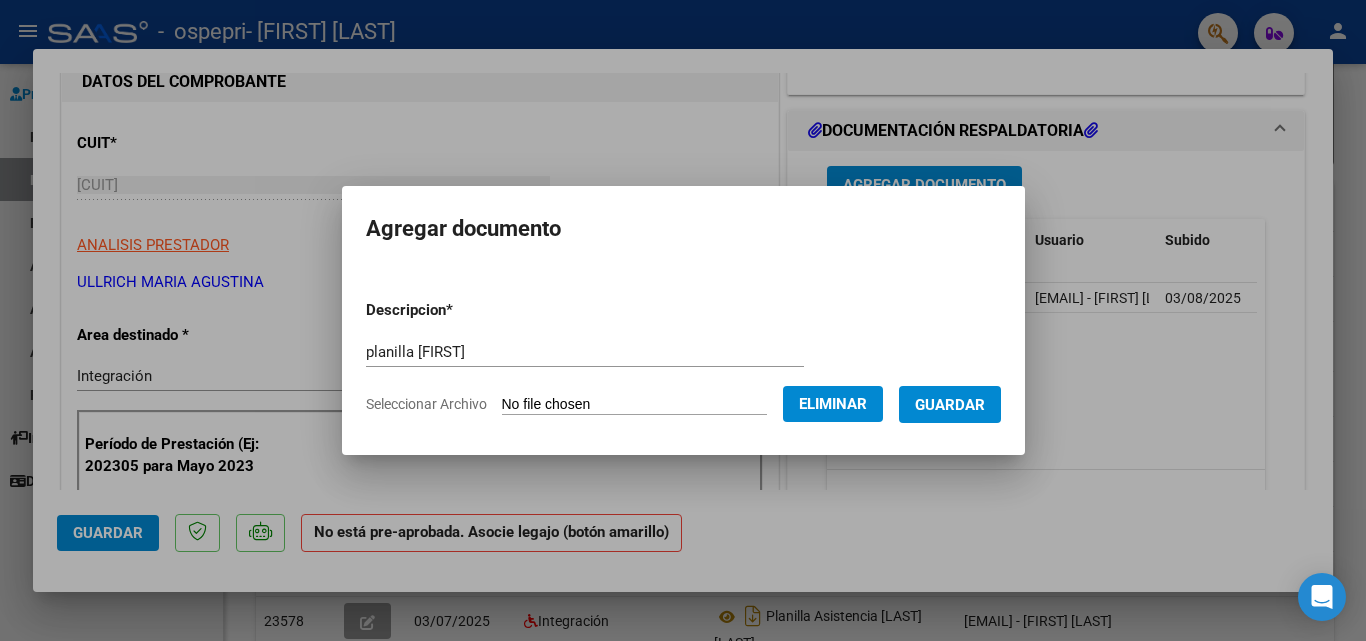 click on "Eliminar" 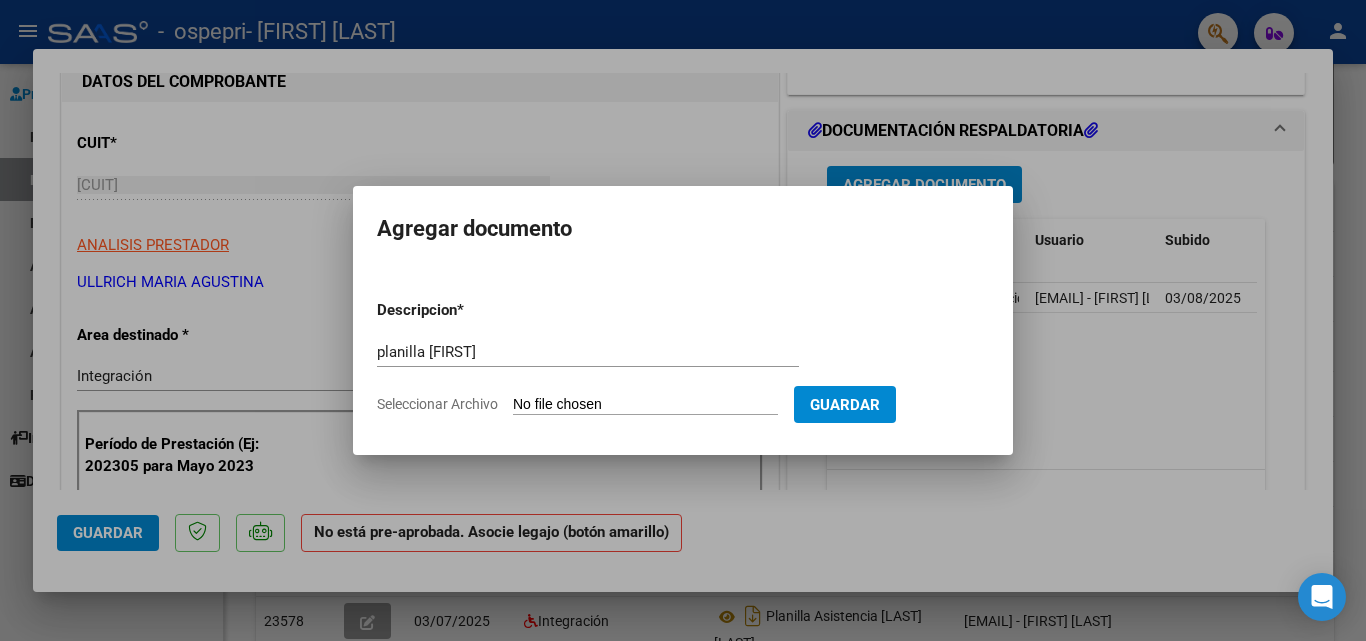 click on "Seleccionar Archivo" at bounding box center (645, 405) 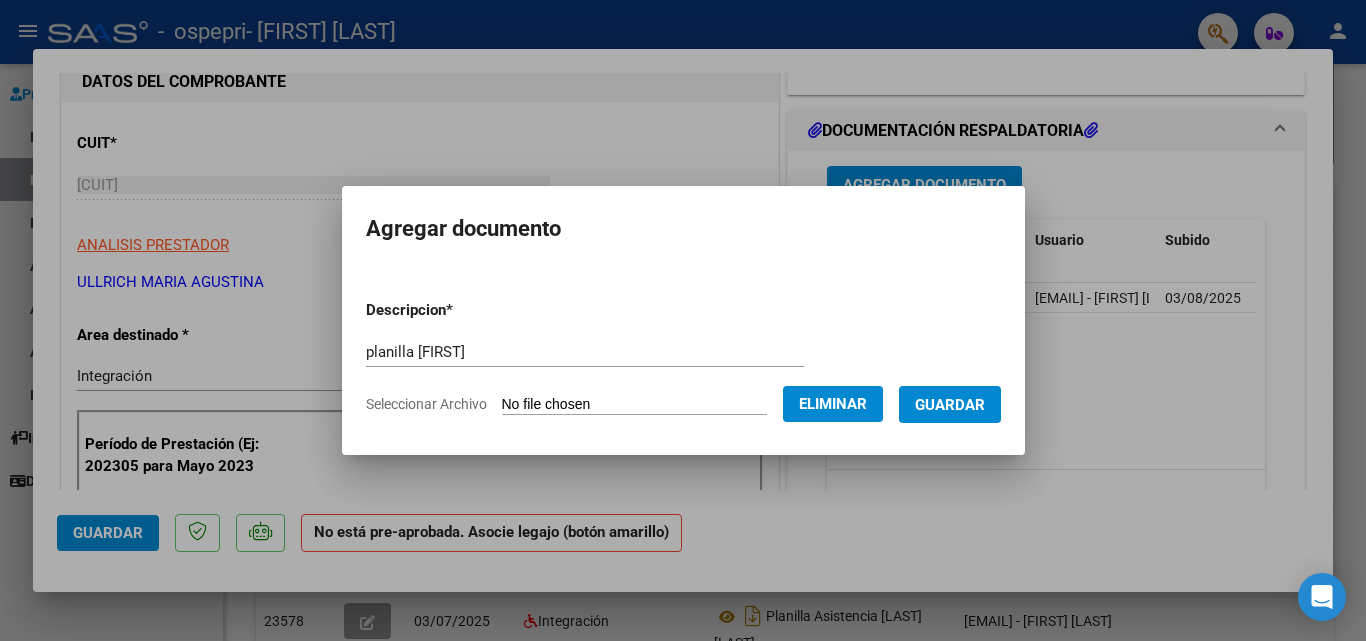 click on "Guardar" at bounding box center (950, 404) 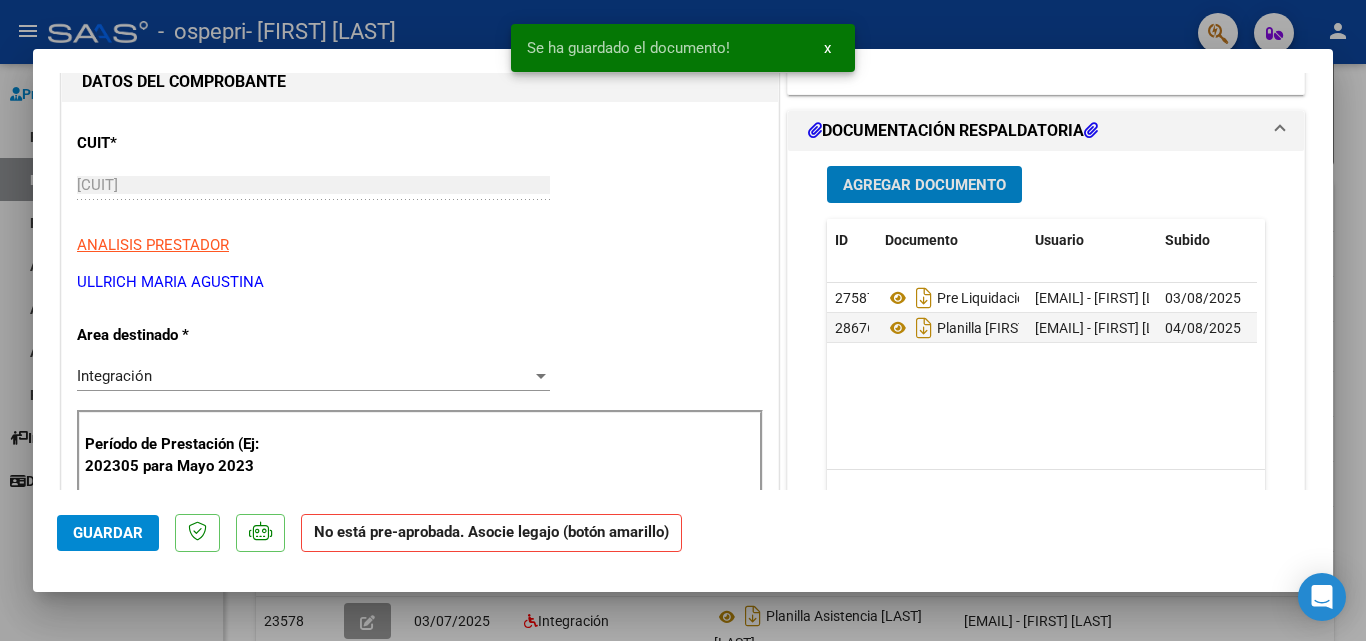 click on "Agregar Documento" at bounding box center (924, 184) 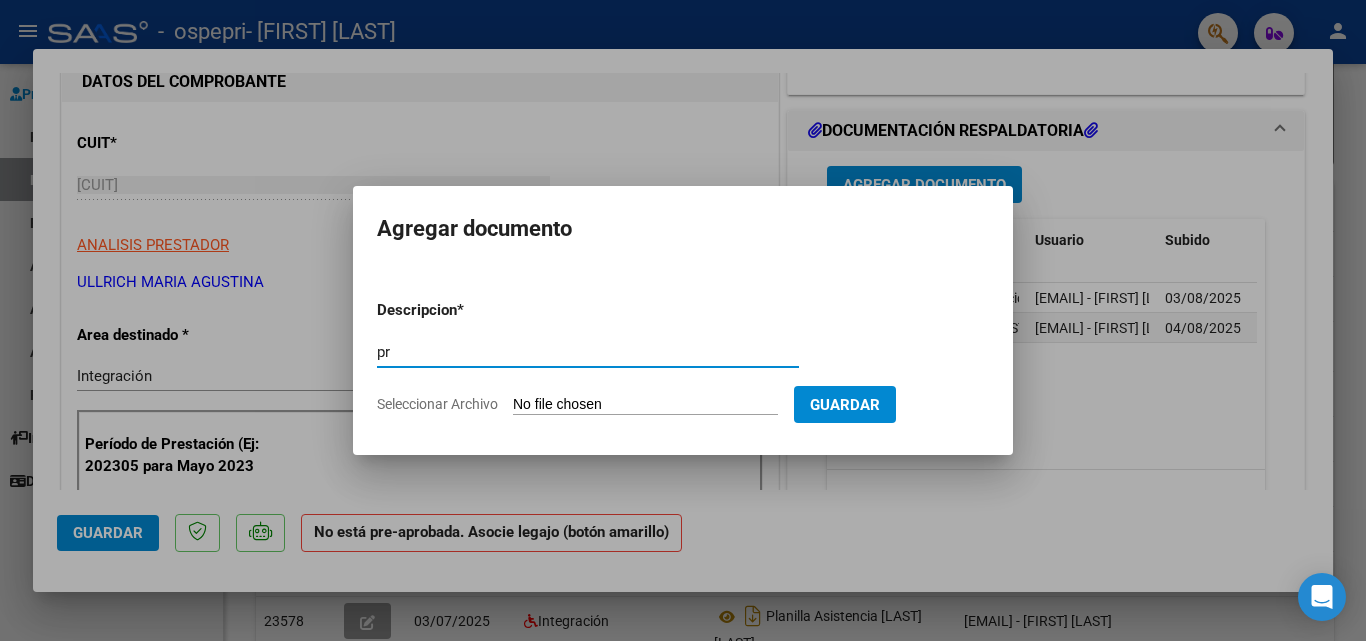 type on "p" 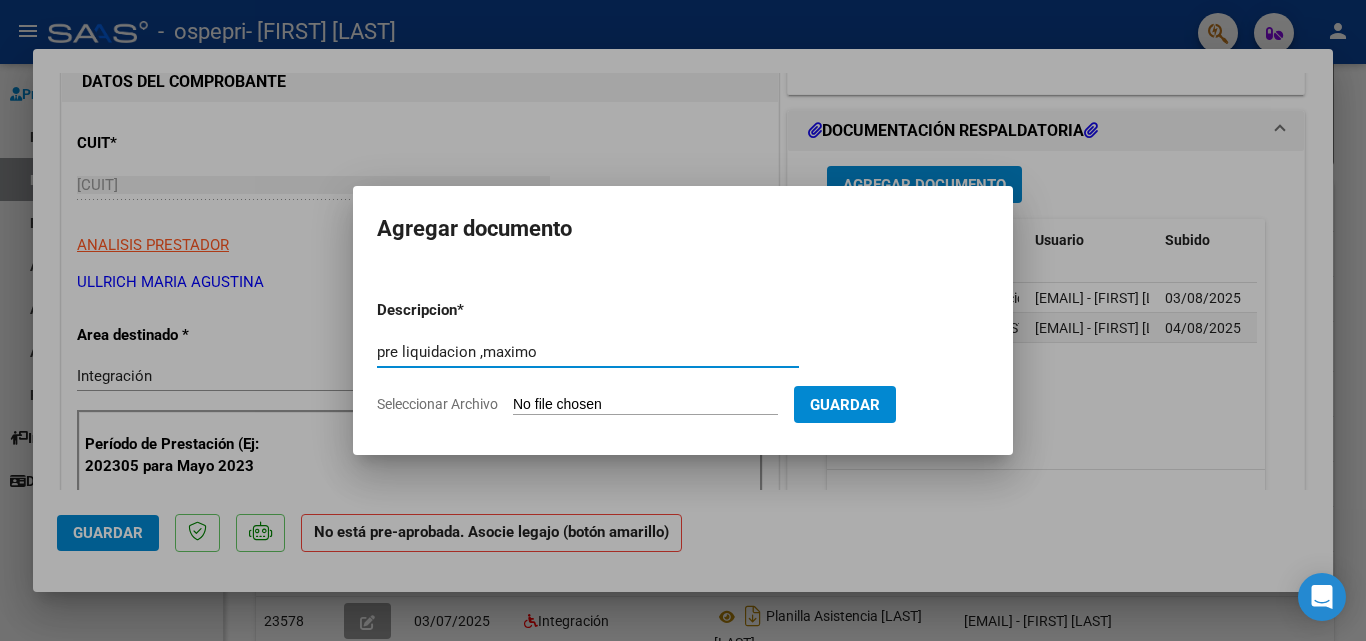 type on "pre liquidacion ,maximo" 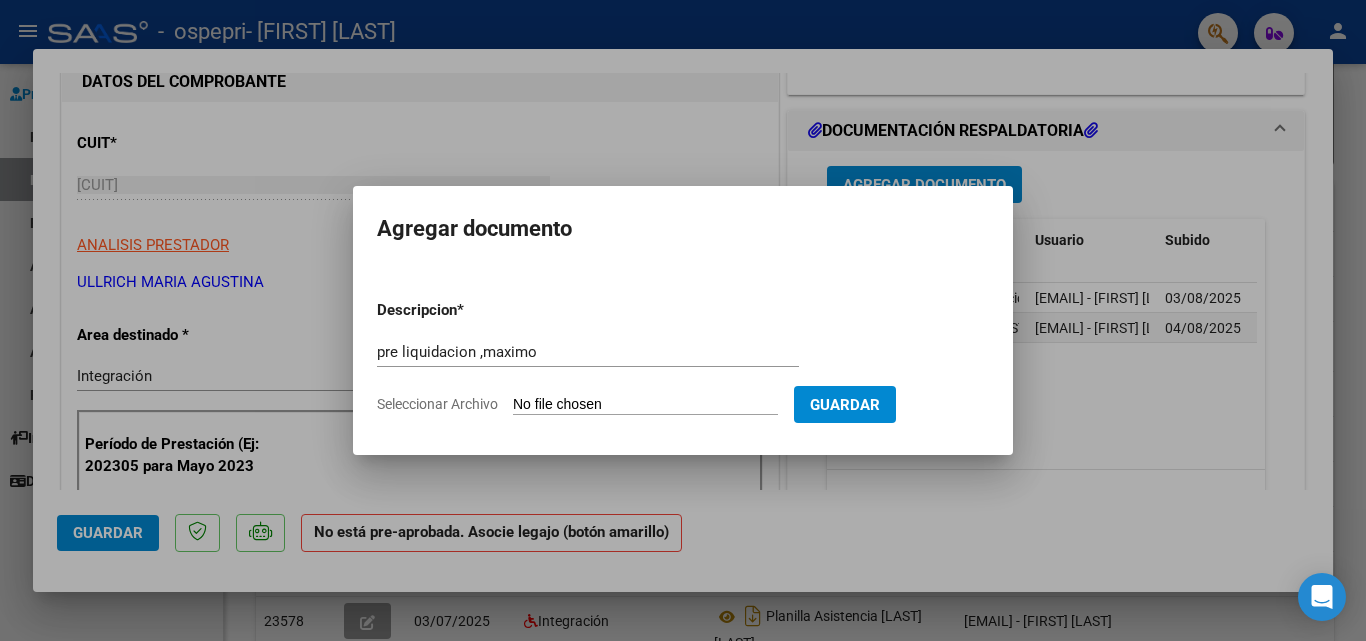 click on "Seleccionar Archivo" at bounding box center (645, 405) 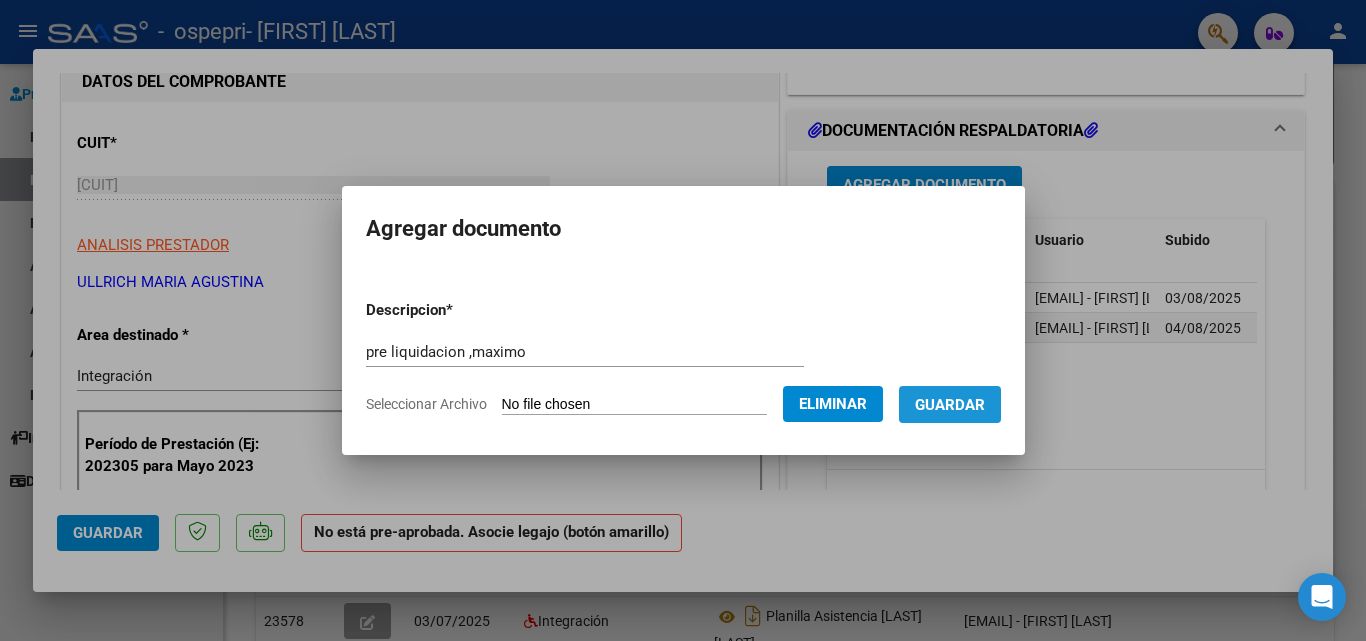 click on "Guardar" at bounding box center (950, 404) 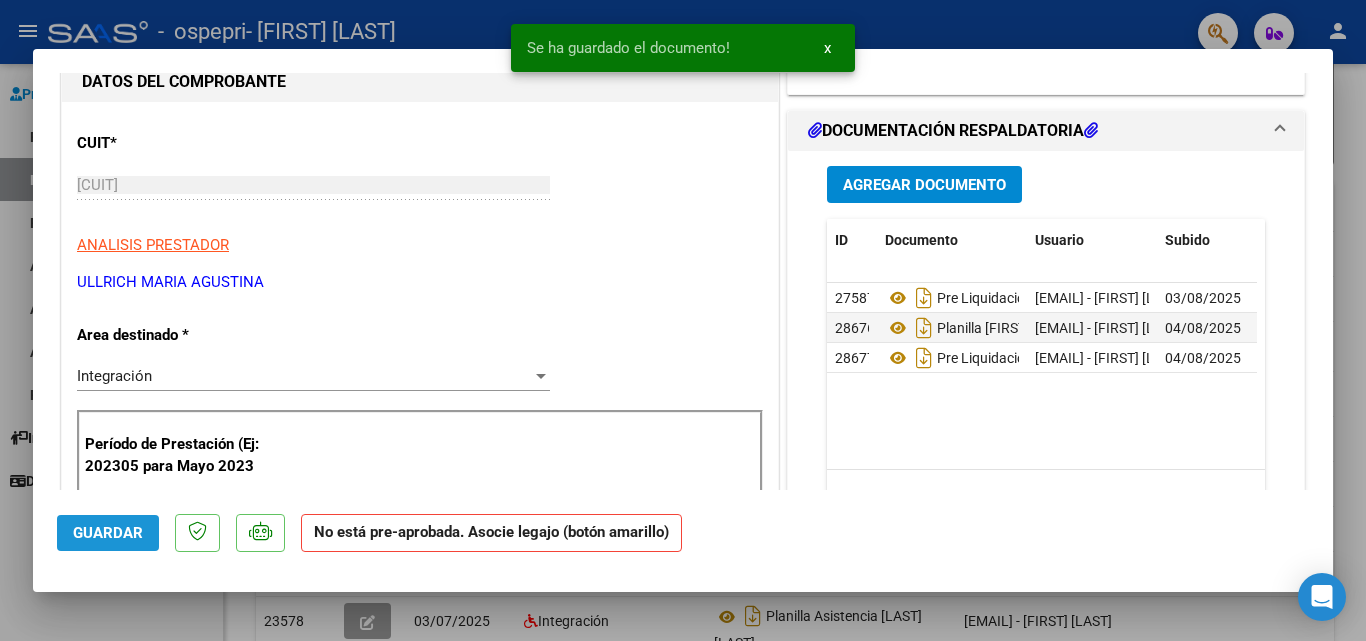 click on "Guardar" 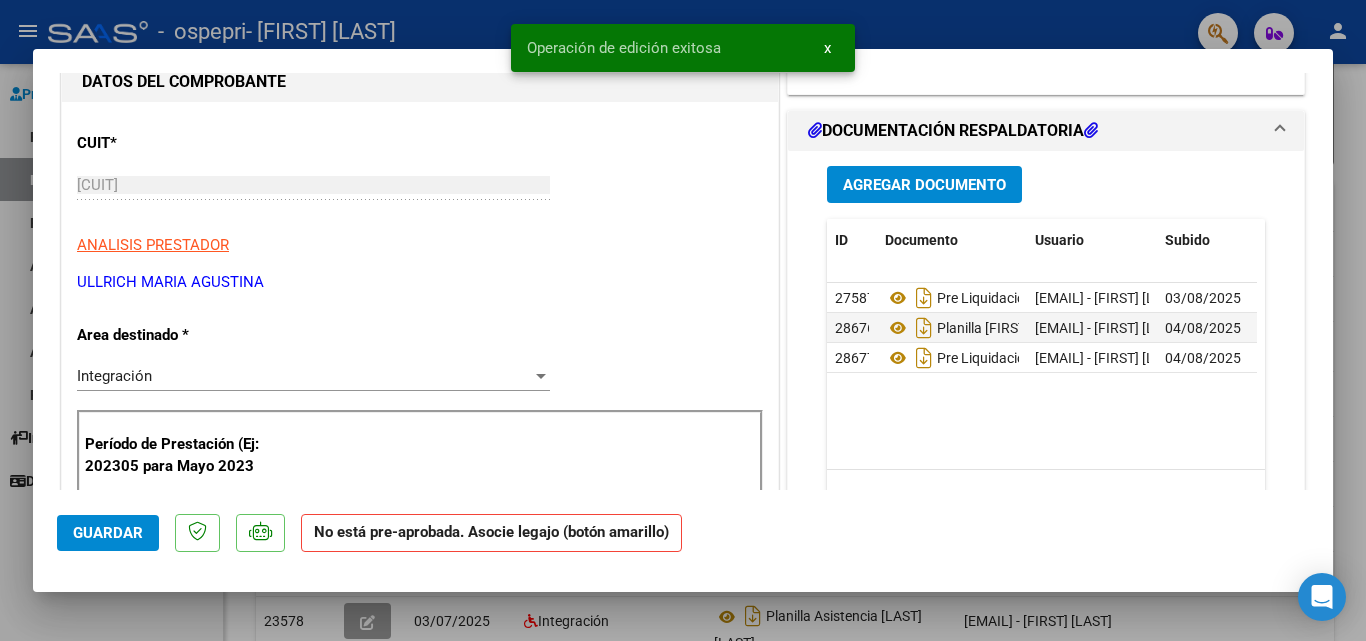click at bounding box center [683, 320] 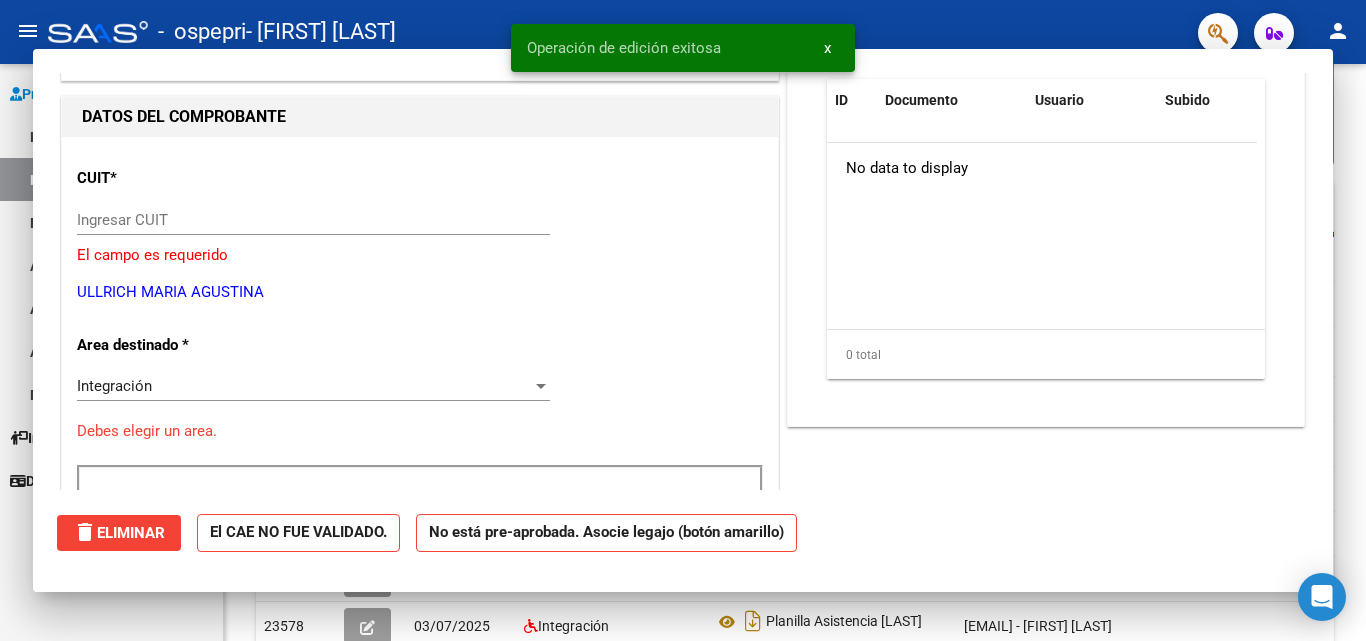 scroll, scrollTop: 0, scrollLeft: 0, axis: both 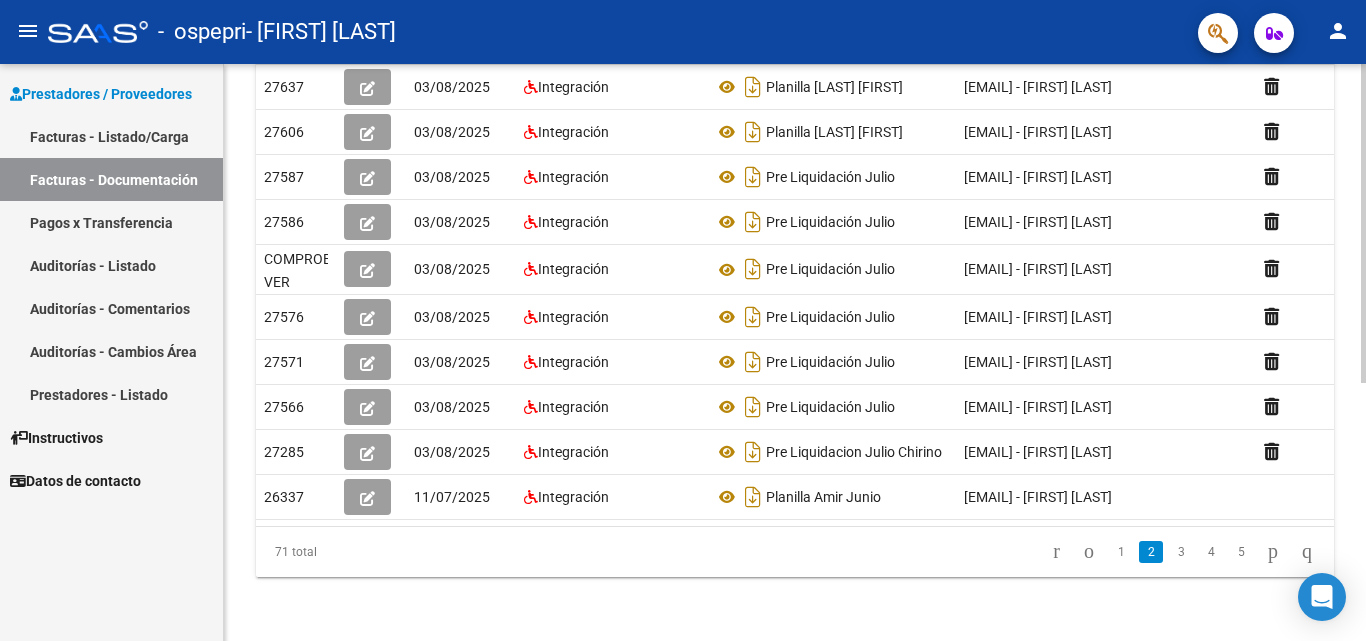 click 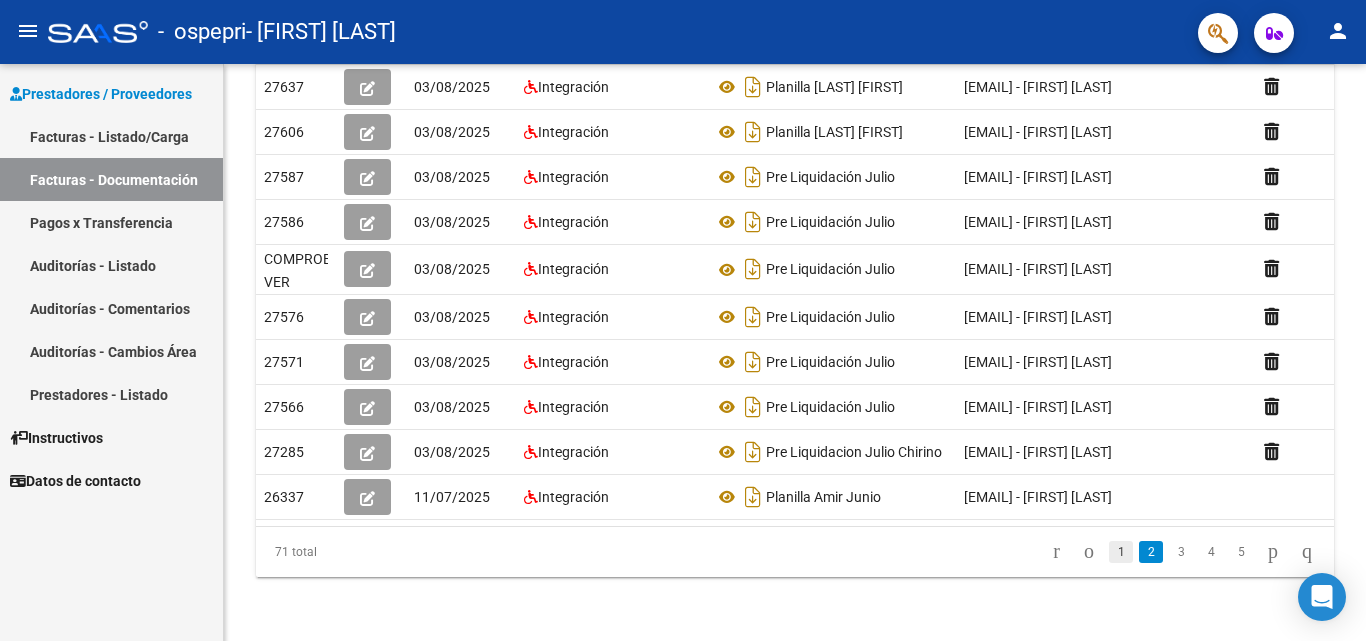 click on "1" 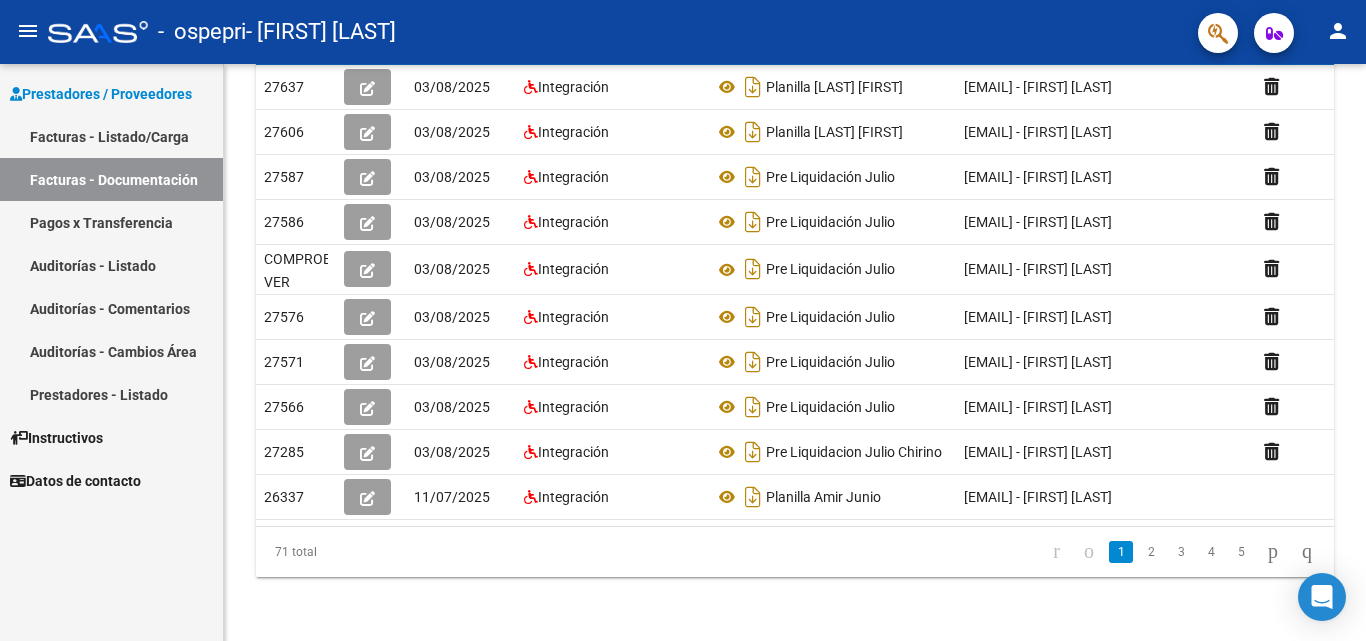 scroll, scrollTop: 435, scrollLeft: 0, axis: vertical 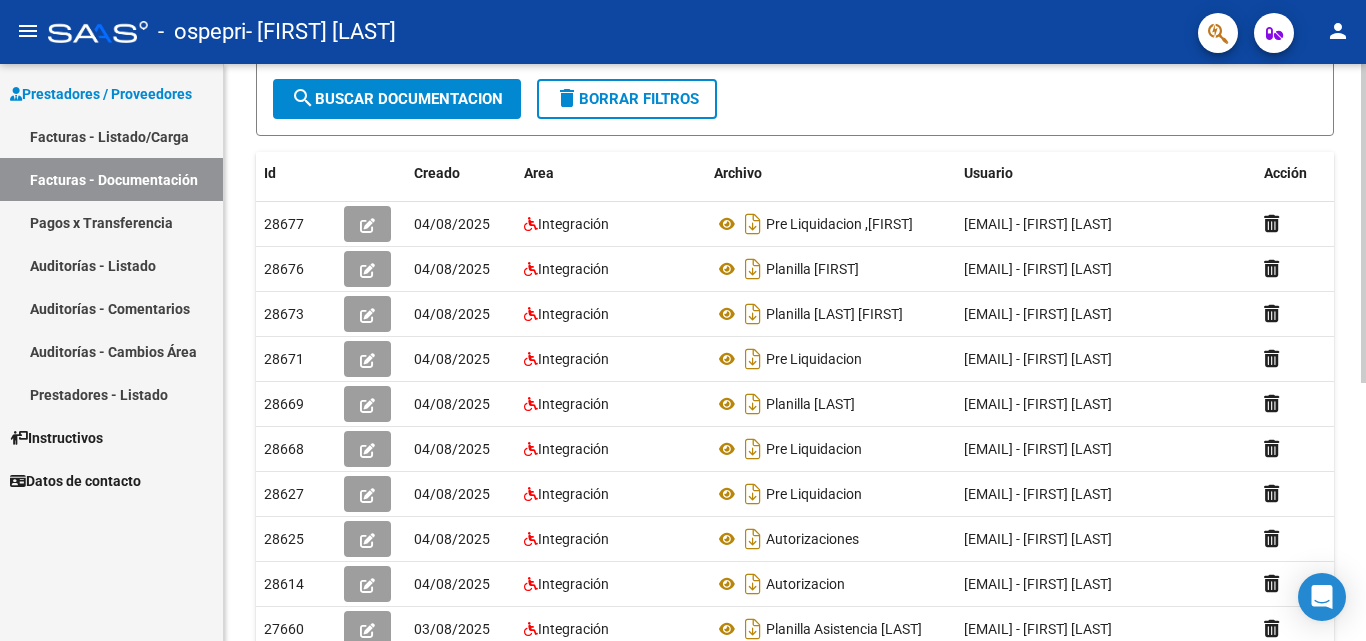 click 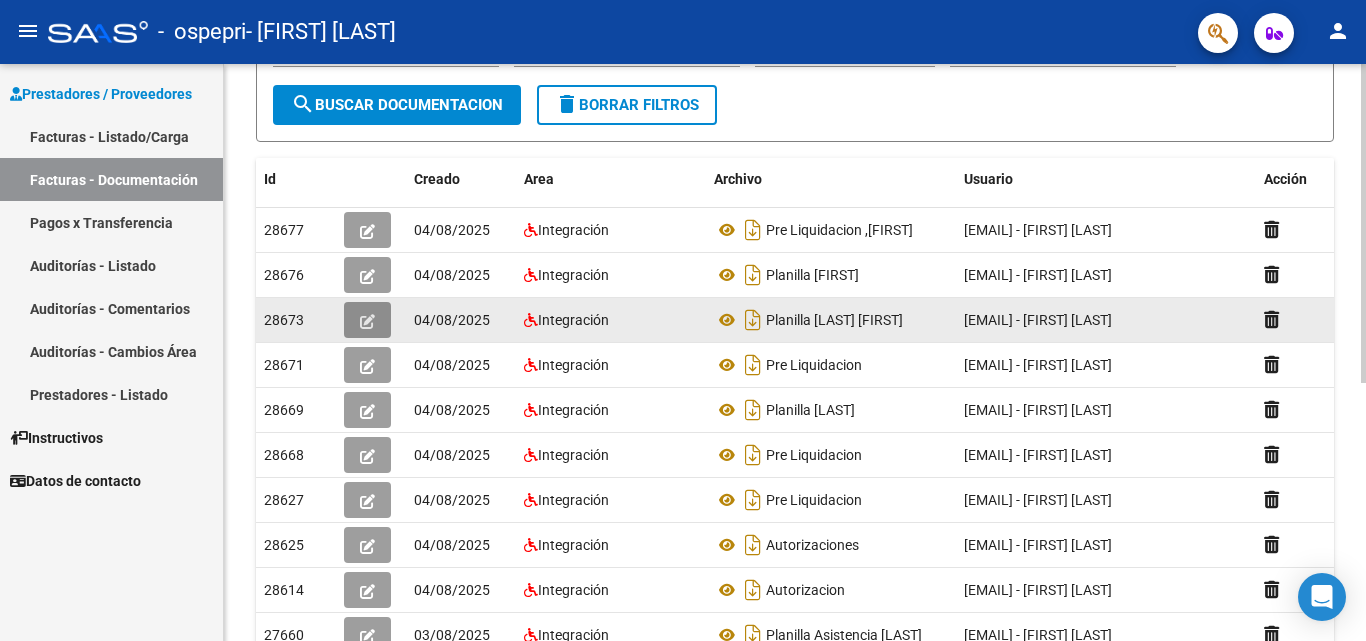 click 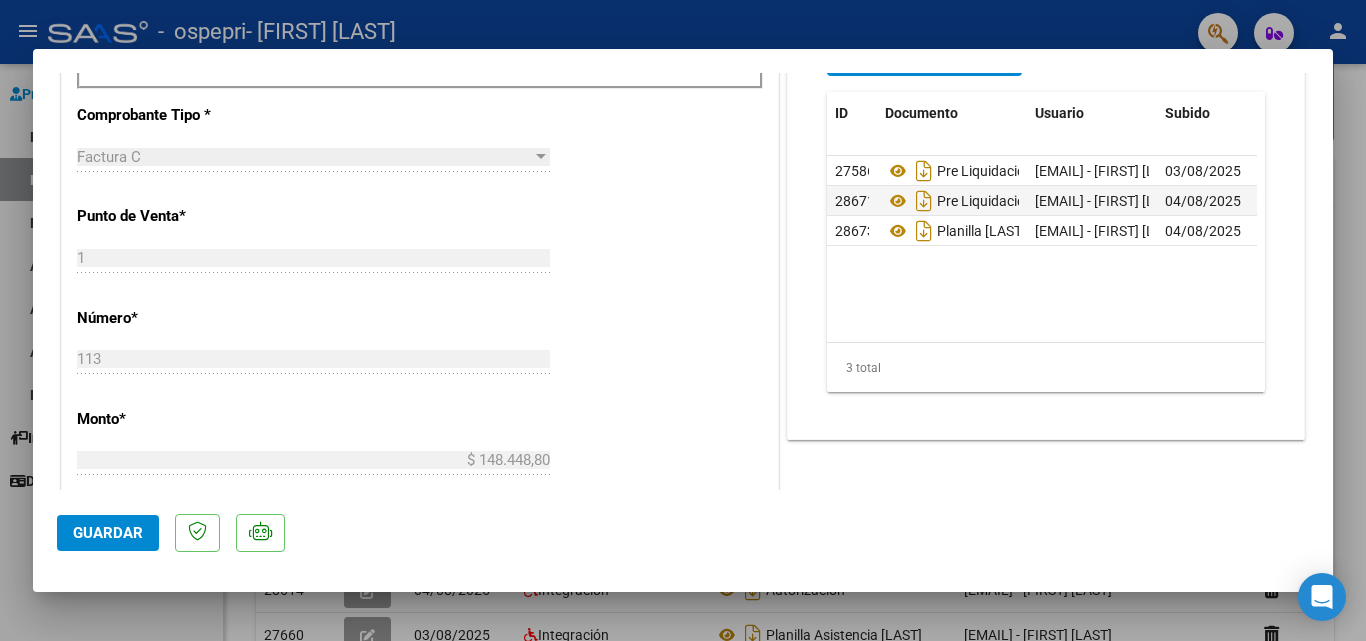 scroll, scrollTop: 717, scrollLeft: 0, axis: vertical 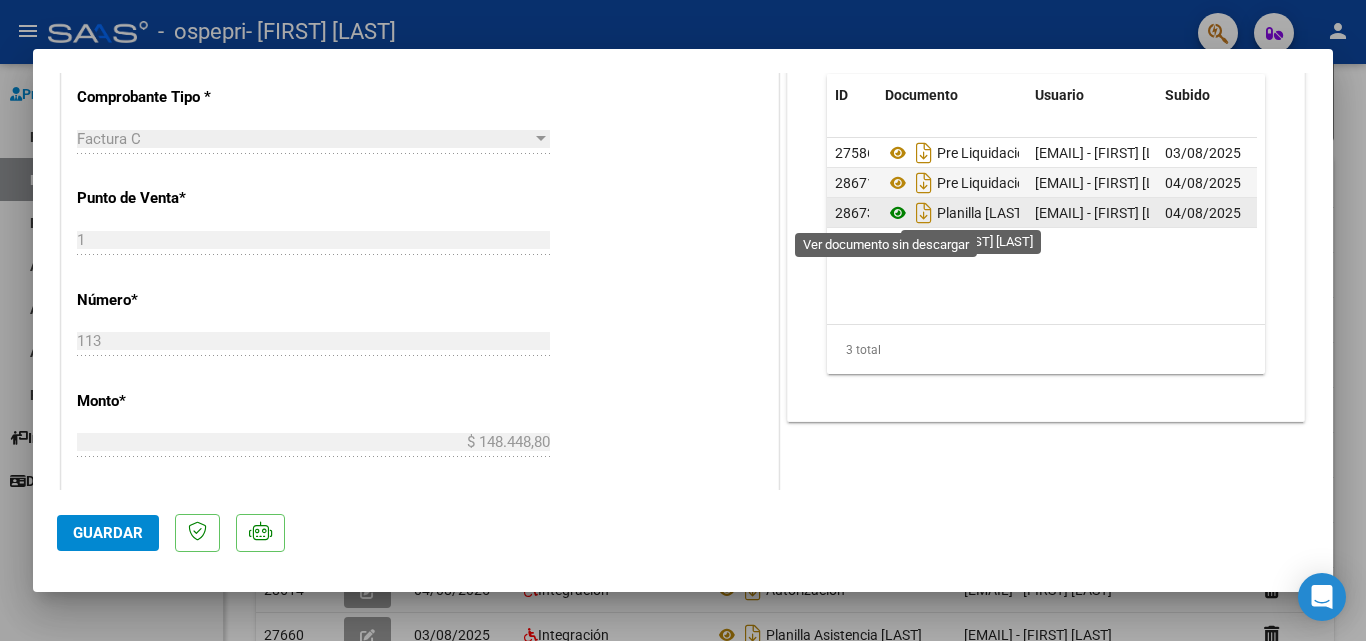 click 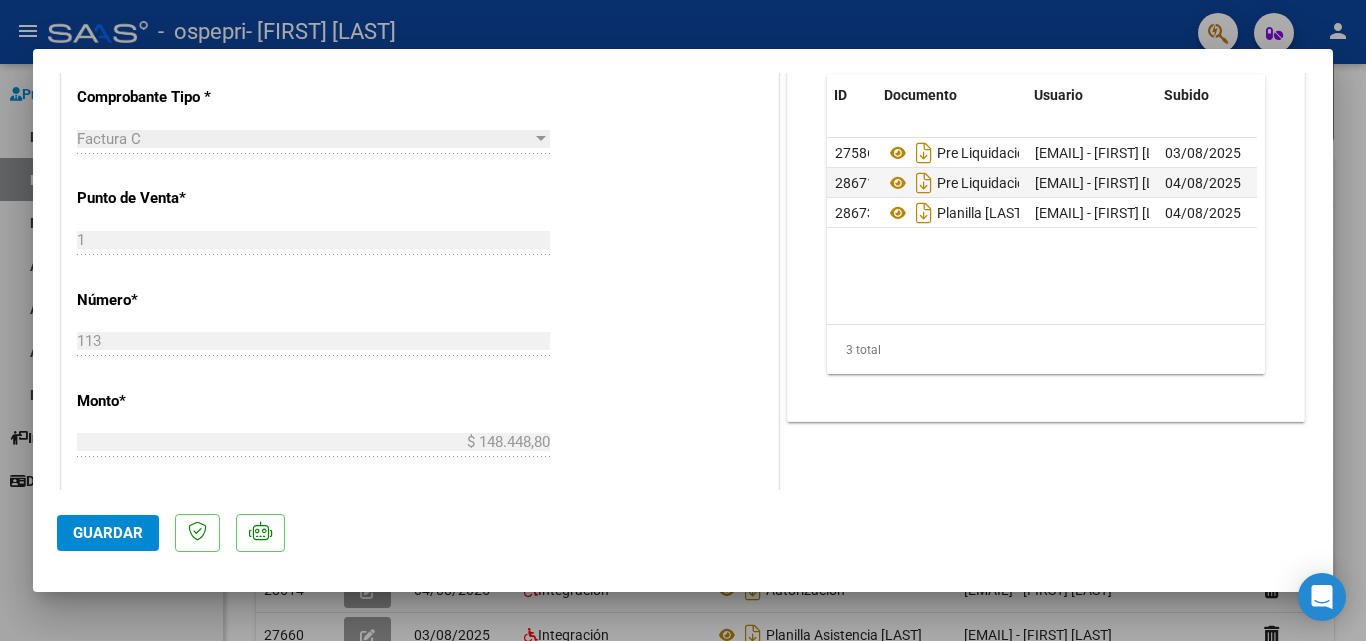 scroll, scrollTop: 0, scrollLeft: 100, axis: horizontal 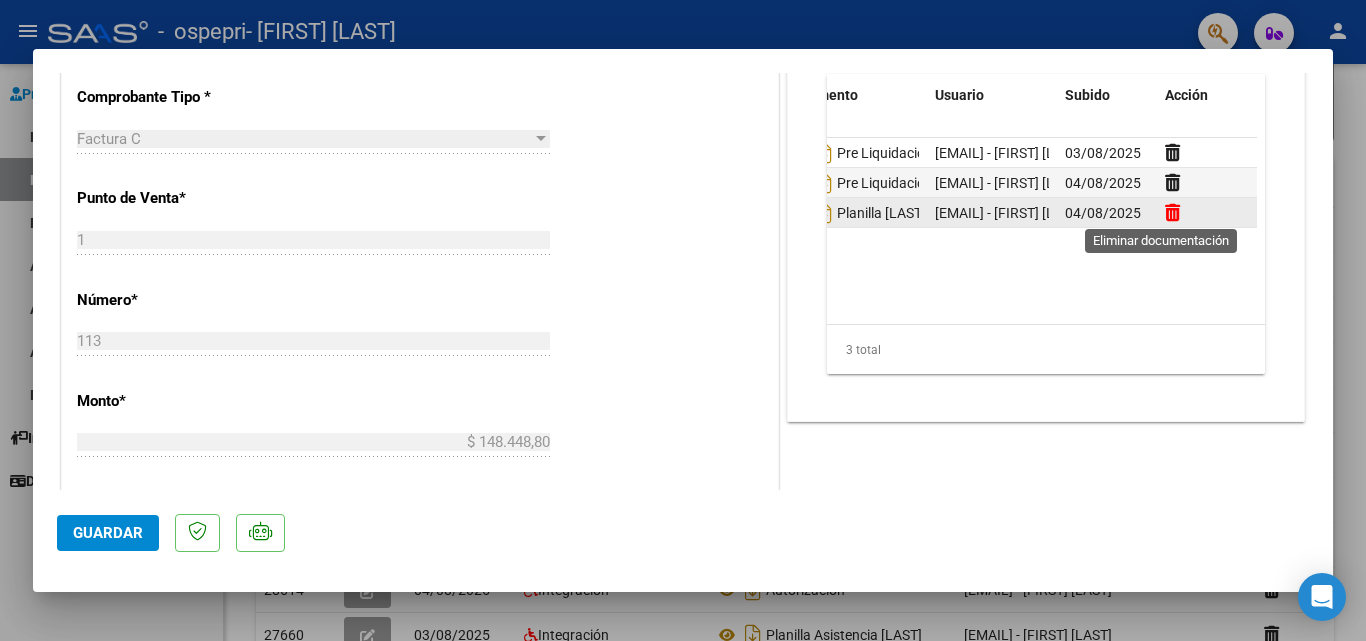 click 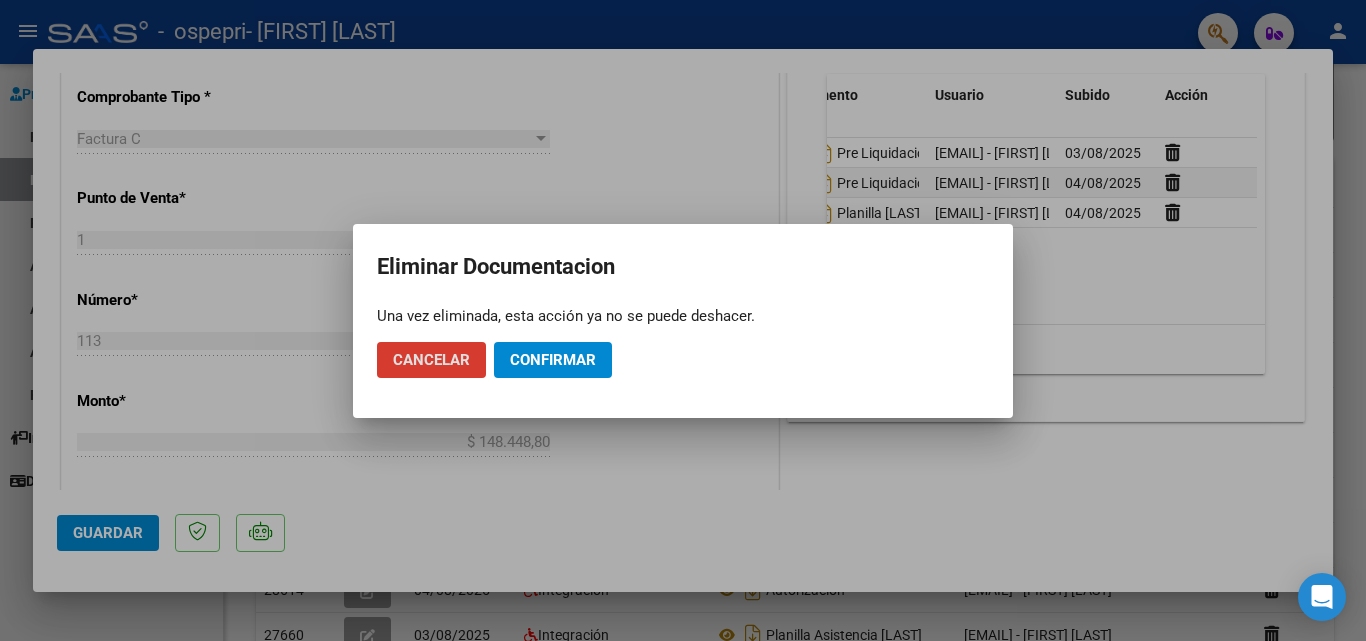 click on "Confirmar" 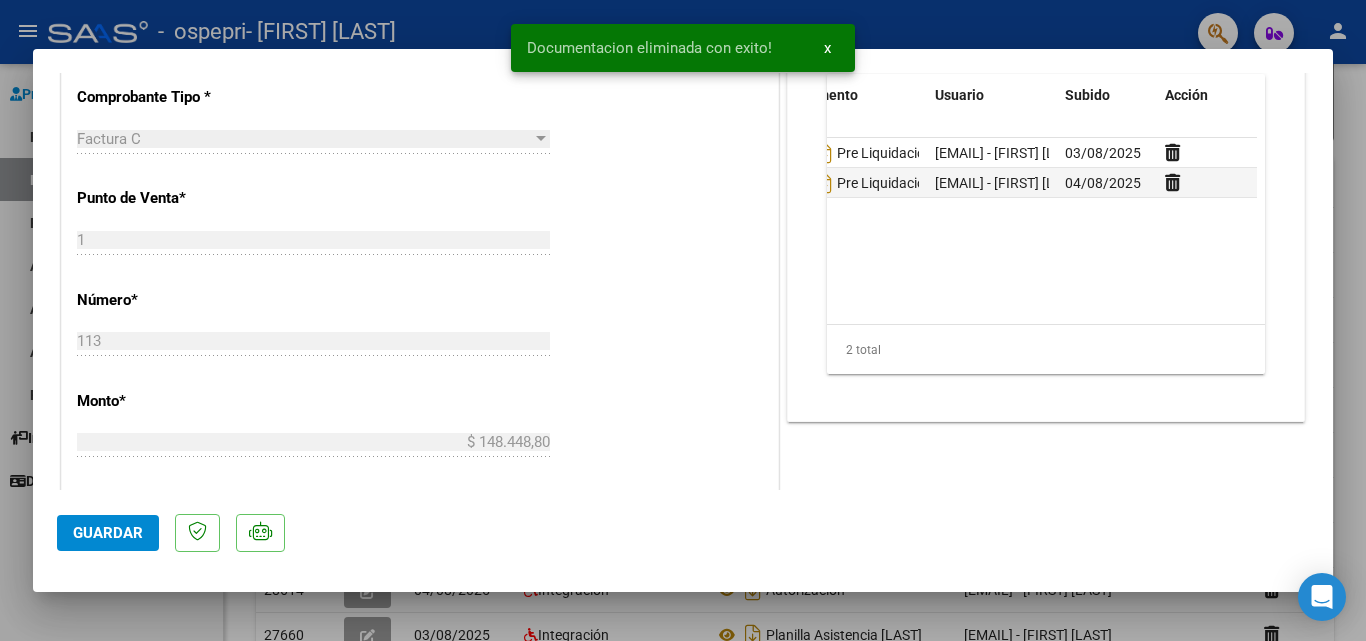 drag, startPoint x: 1175, startPoint y: 323, endPoint x: 885, endPoint y: 336, distance: 290.29123 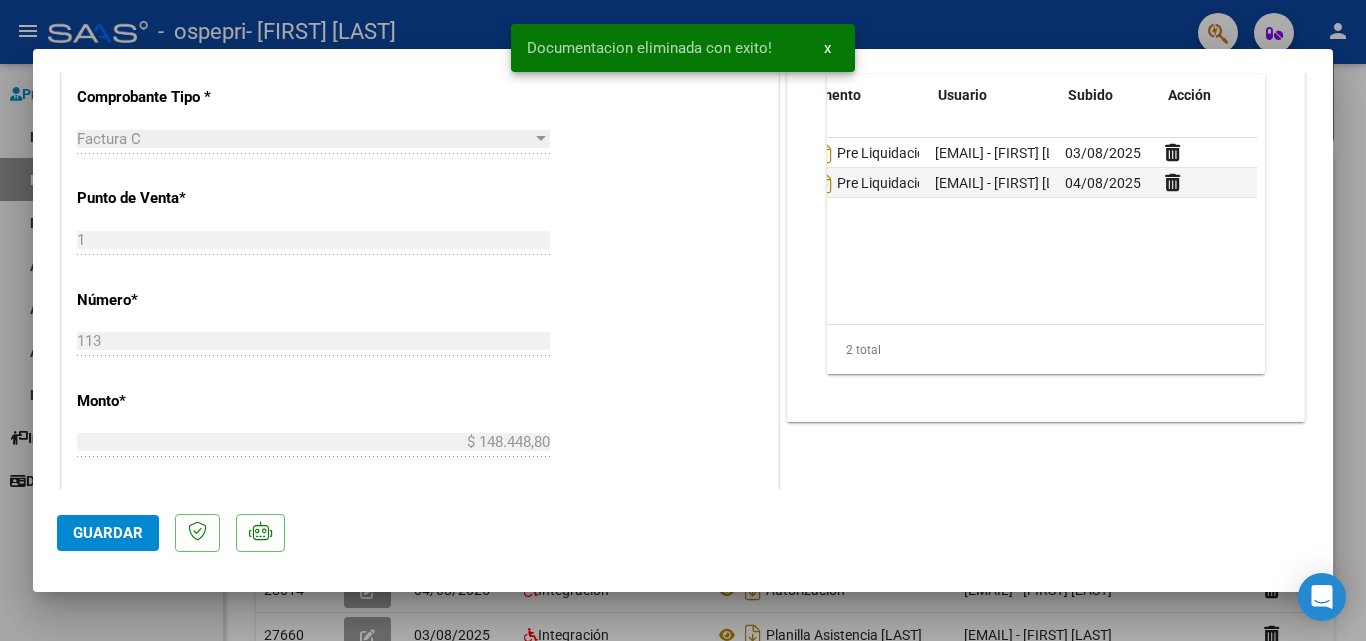 scroll, scrollTop: 0, scrollLeft: 0, axis: both 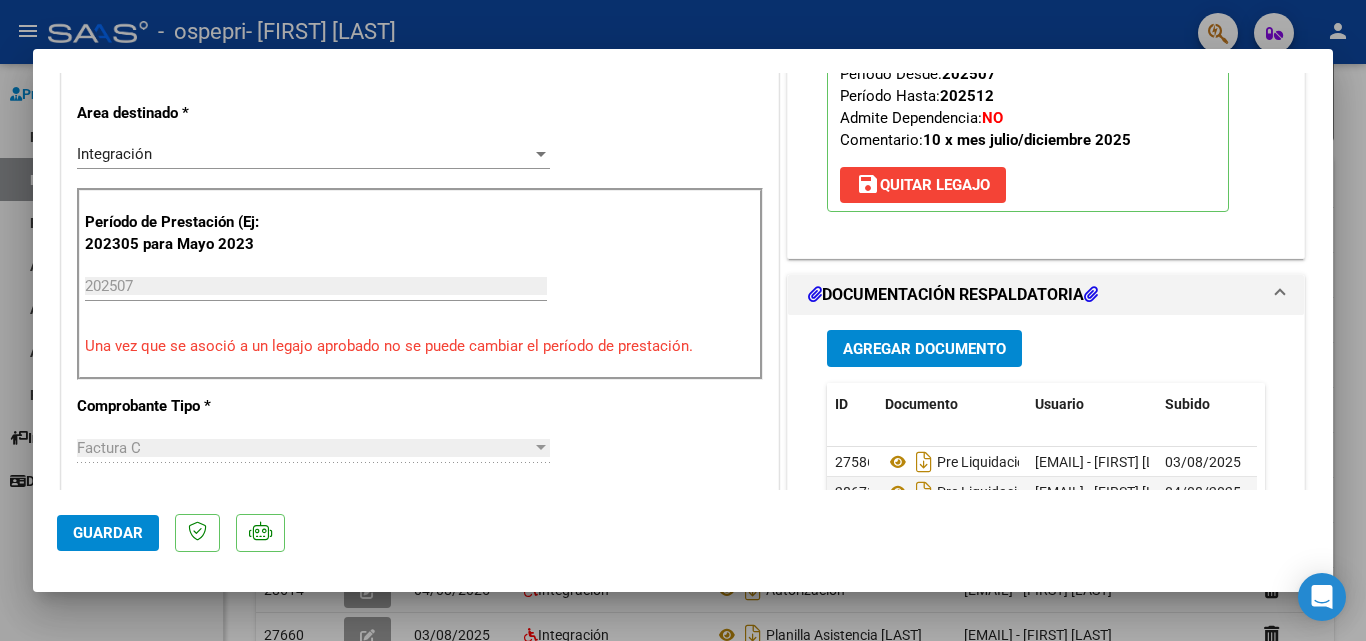 click on "Agregar Documento" at bounding box center [924, 348] 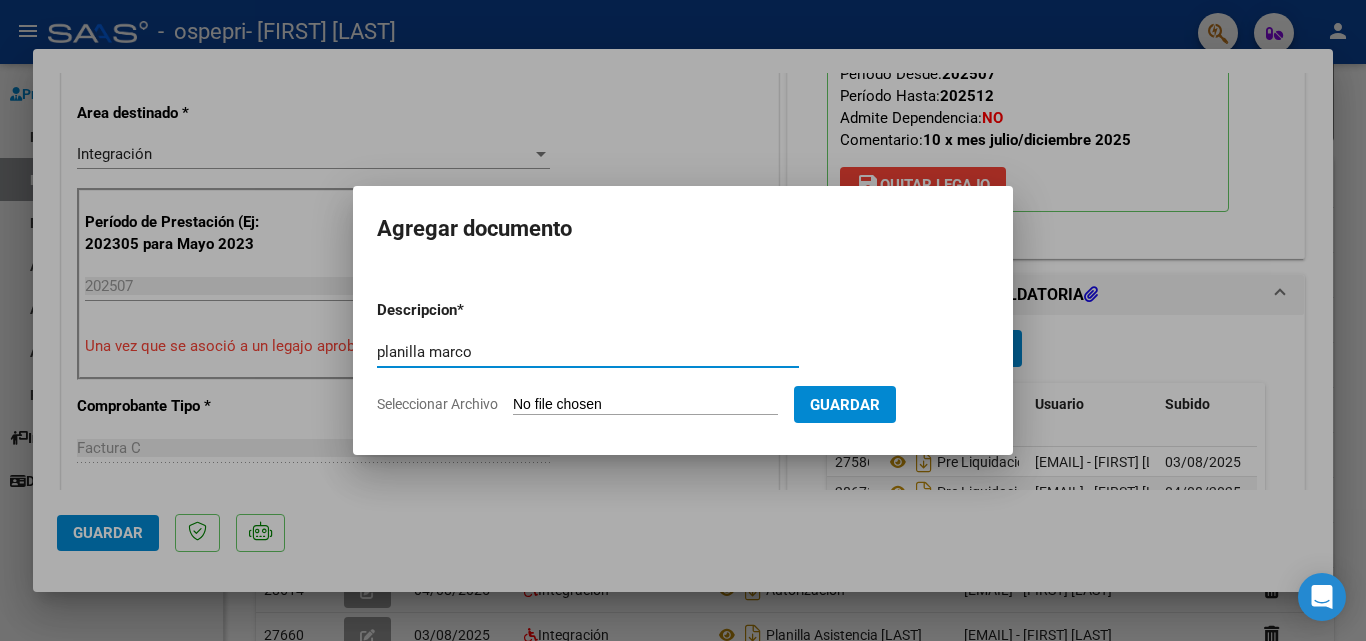 type on "planilla marco" 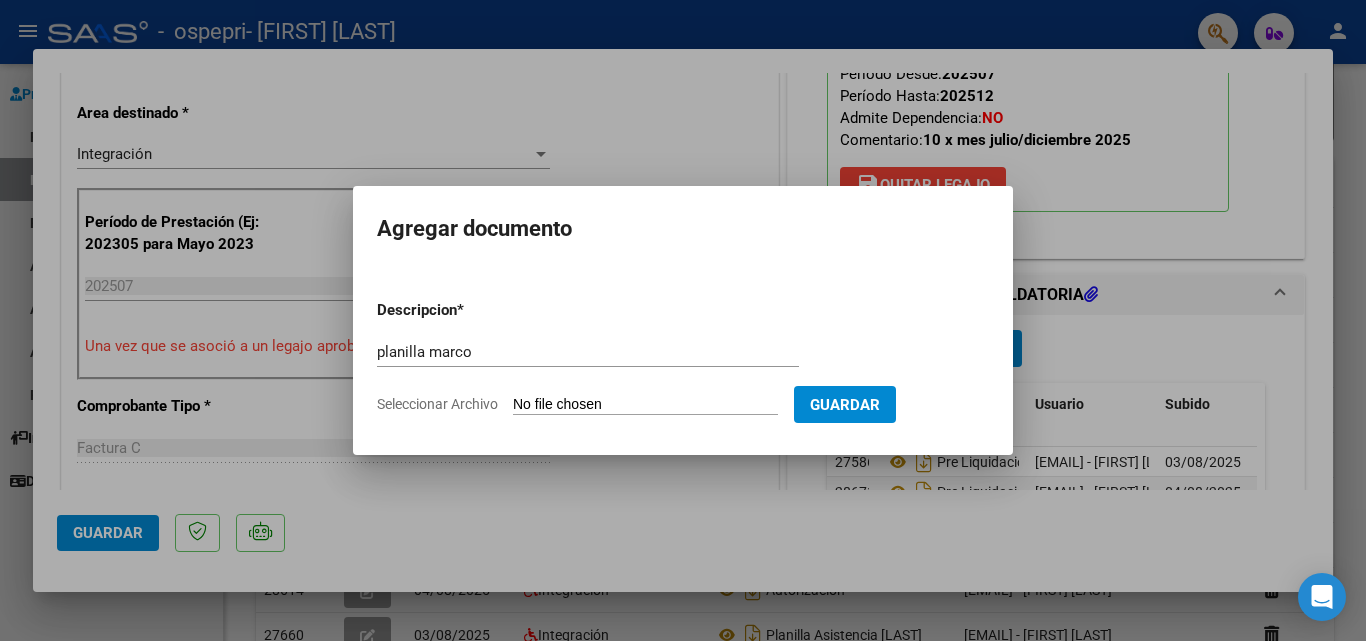 click on "Seleccionar Archivo" at bounding box center (645, 405) 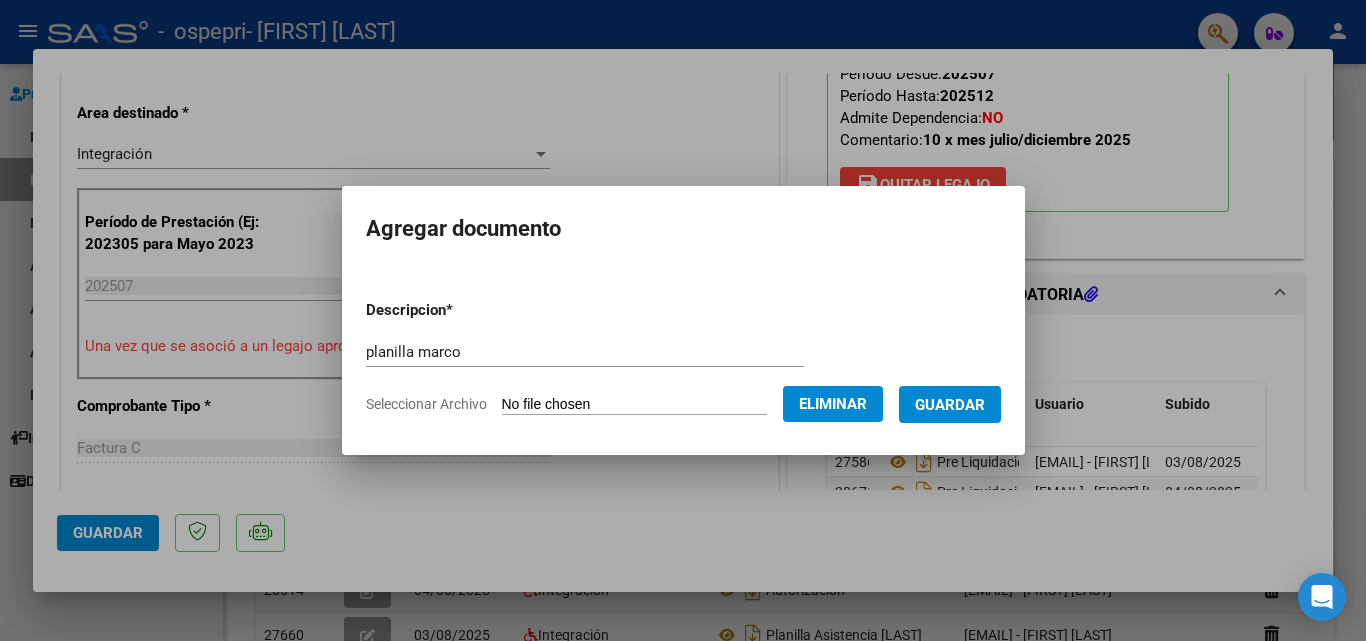 click on "Guardar" at bounding box center [950, 405] 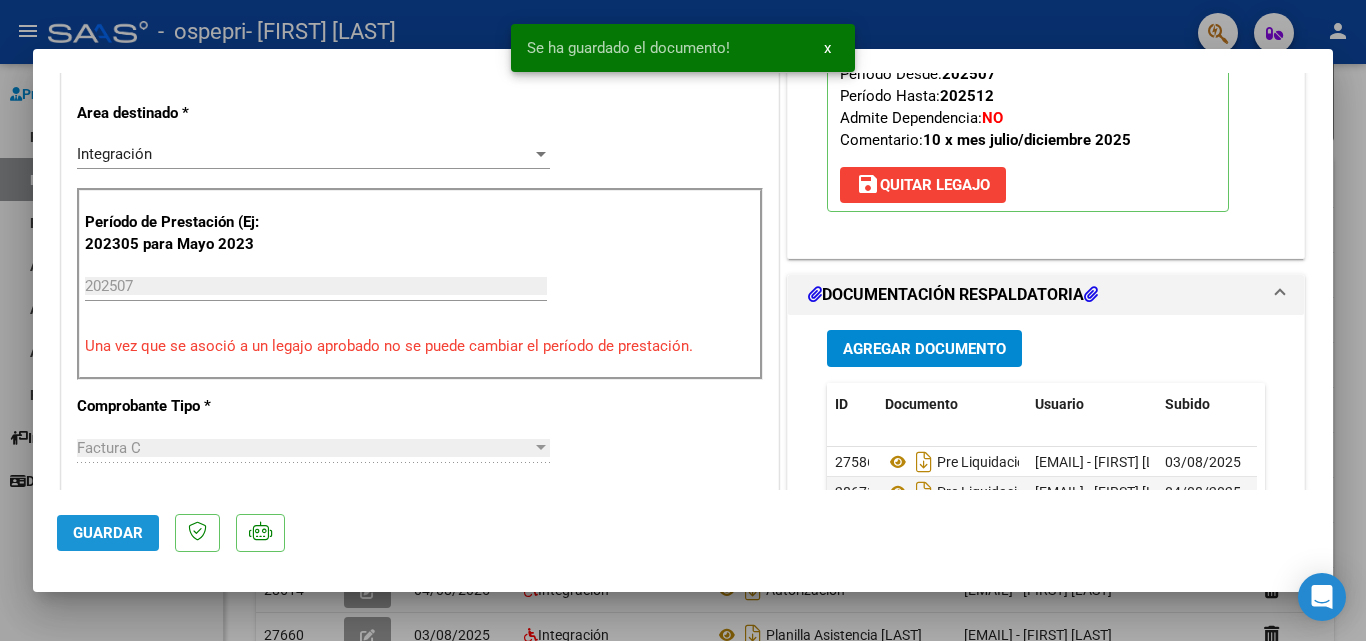 click on "Guardar" 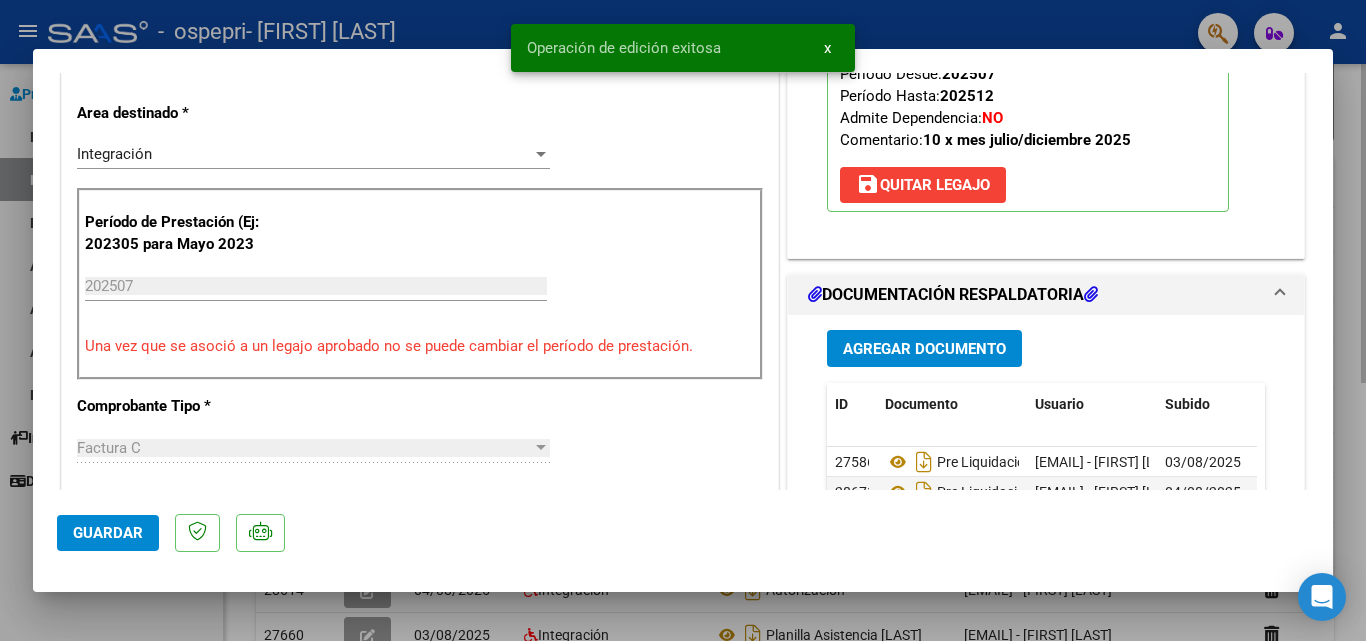 click at bounding box center (683, 320) 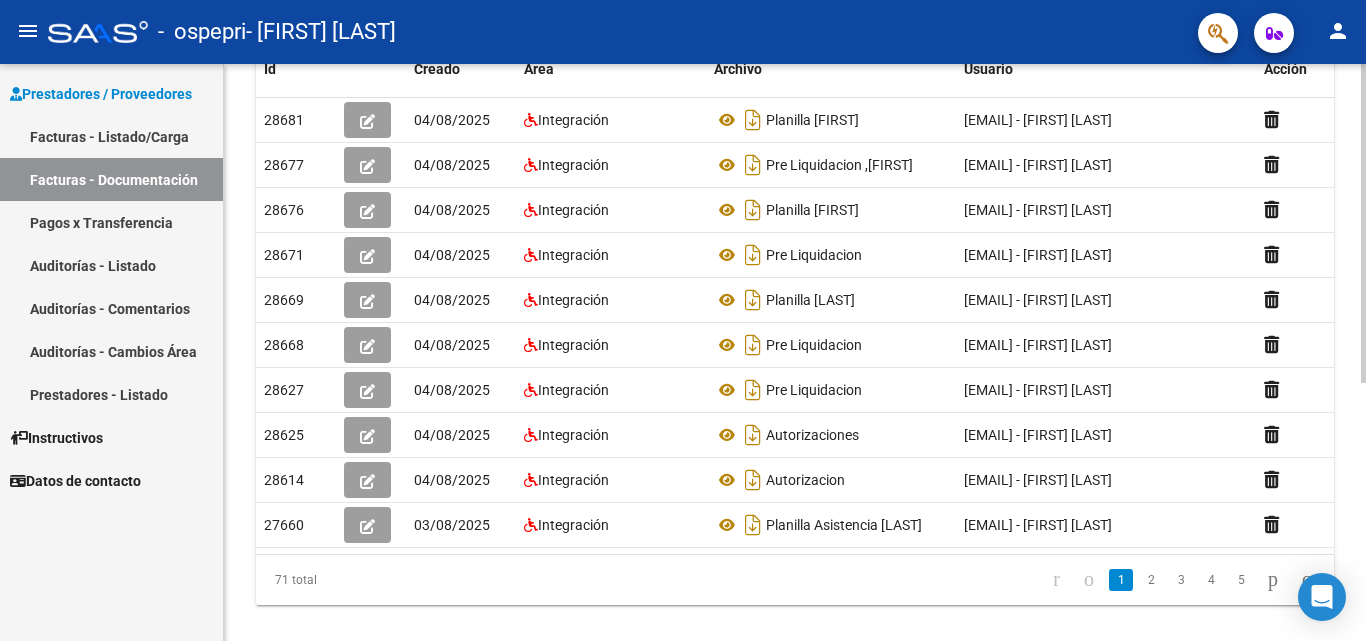 click 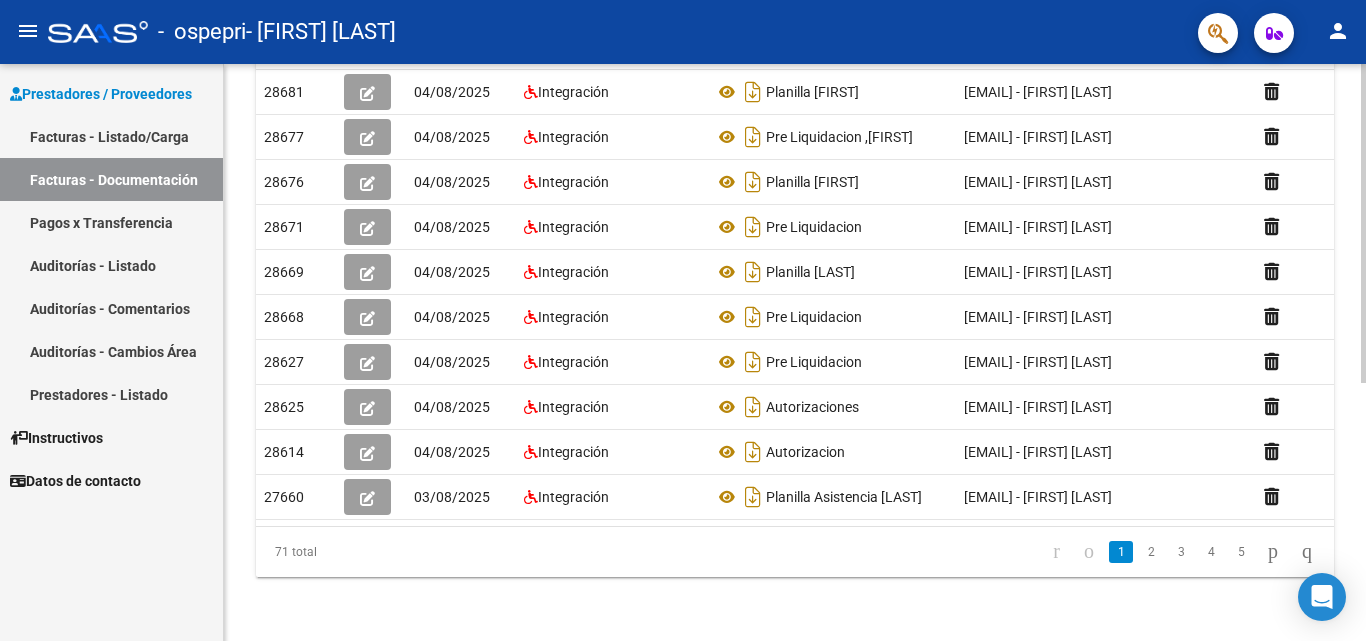 scroll, scrollTop: 444, scrollLeft: 0, axis: vertical 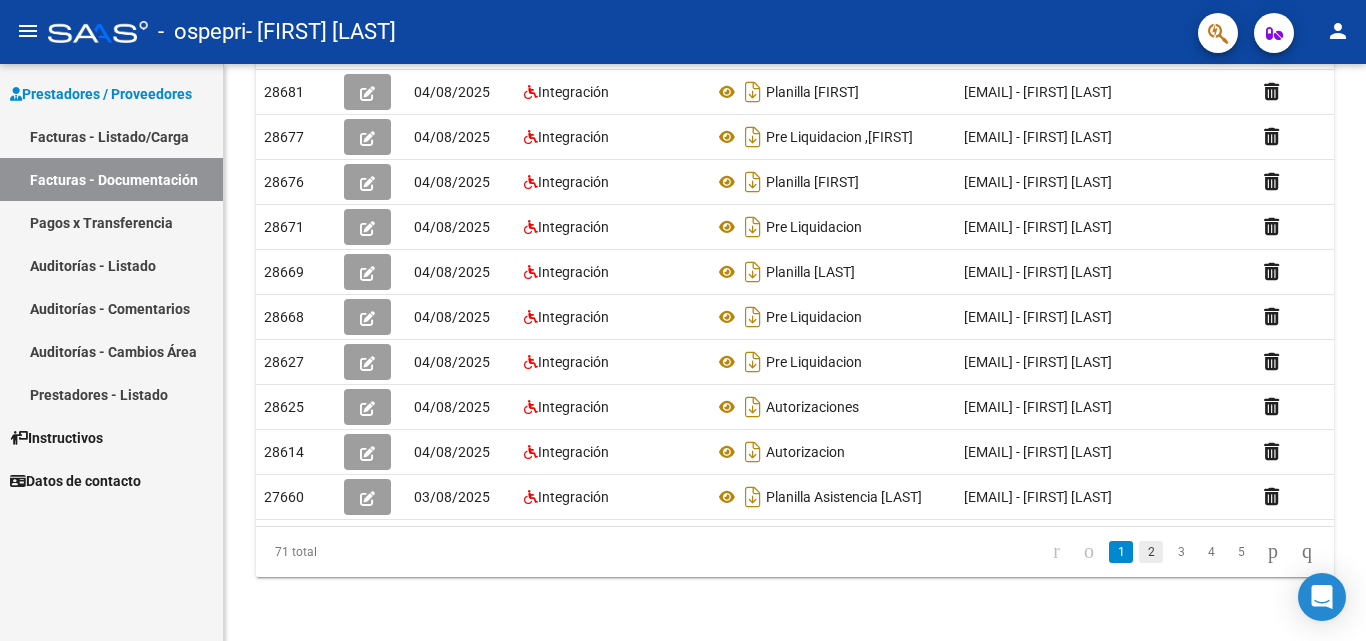 click on "2" 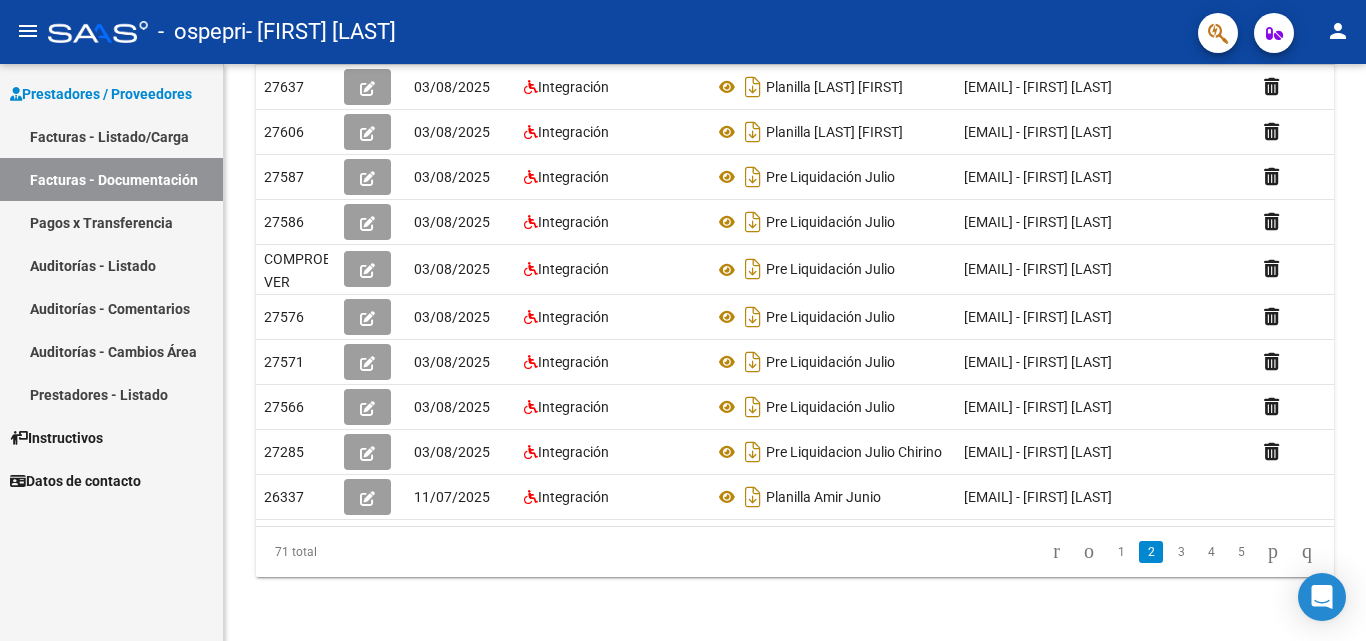 scroll, scrollTop: 444, scrollLeft: 0, axis: vertical 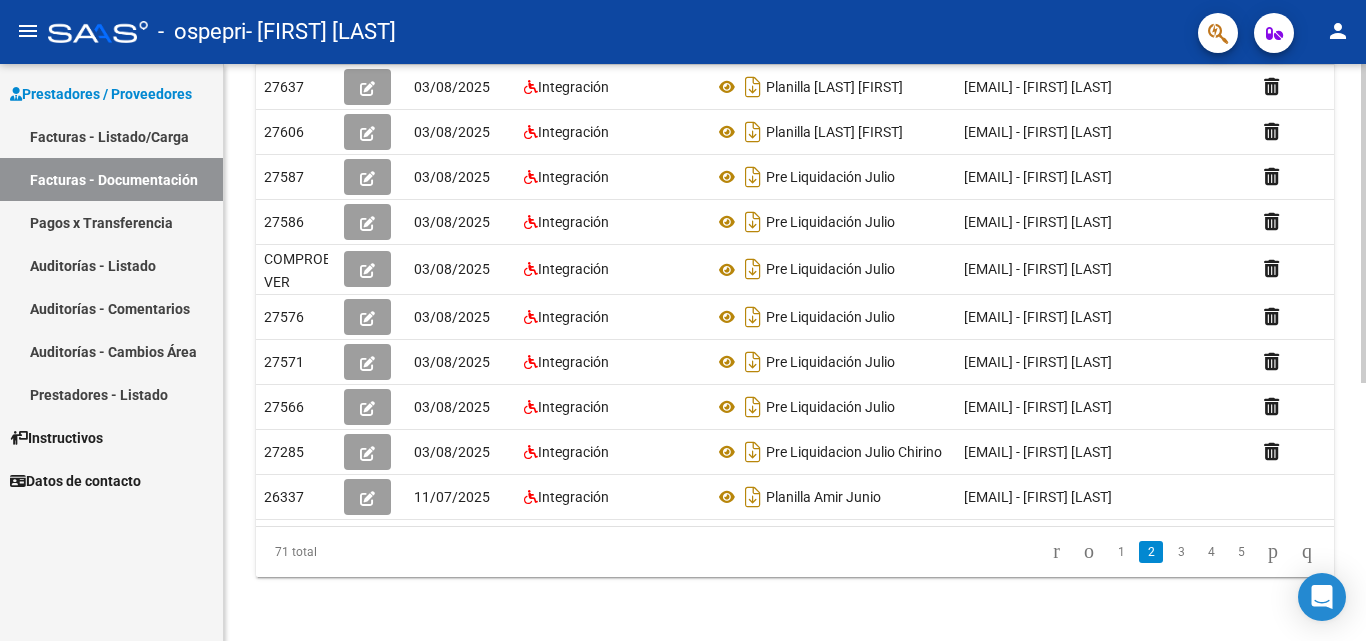 click 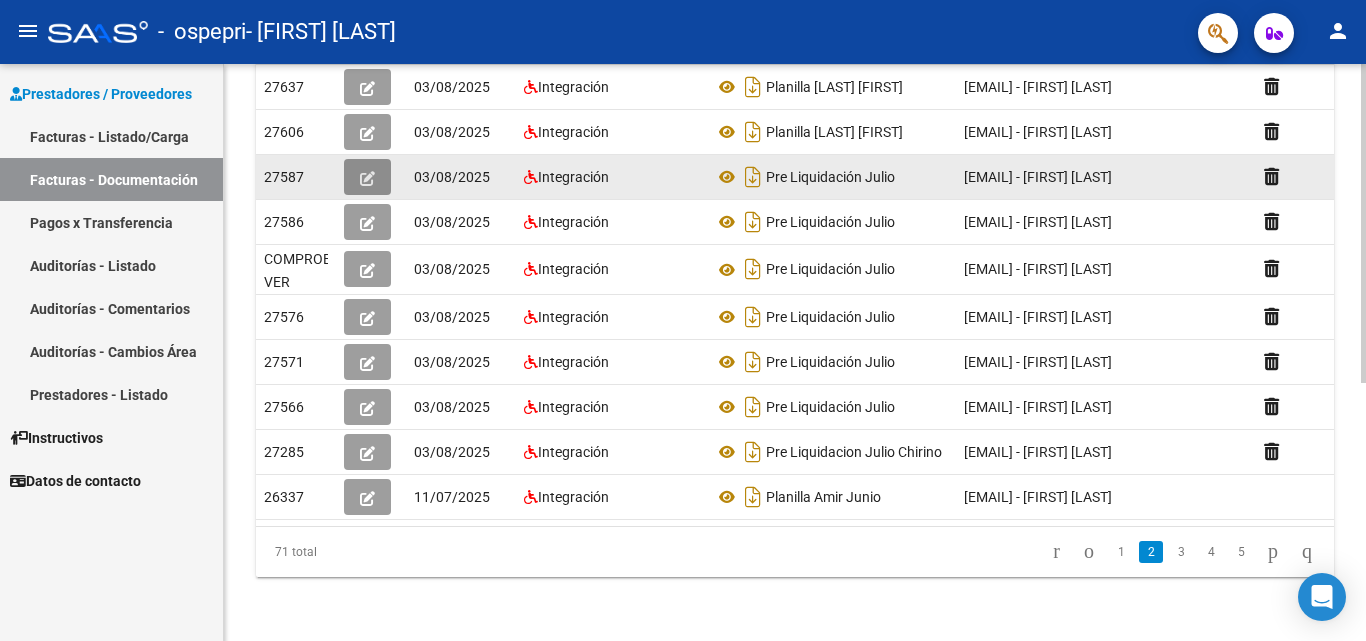 click 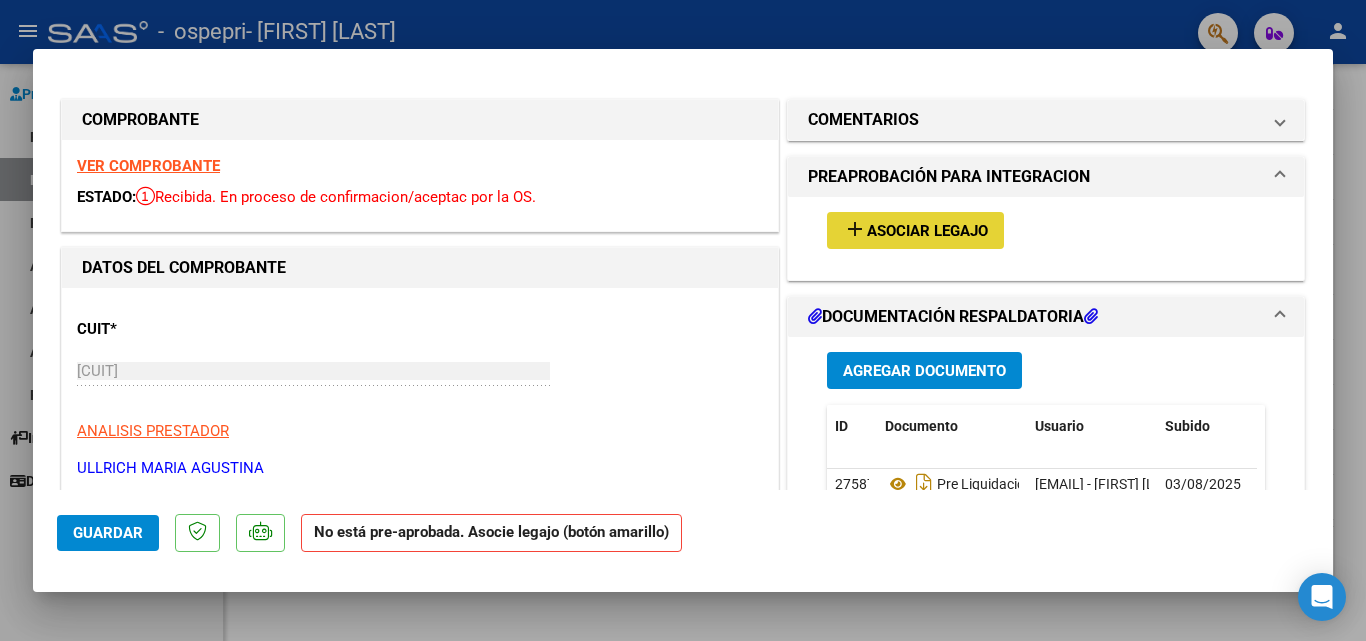 click on "Asociar Legajo" at bounding box center (927, 231) 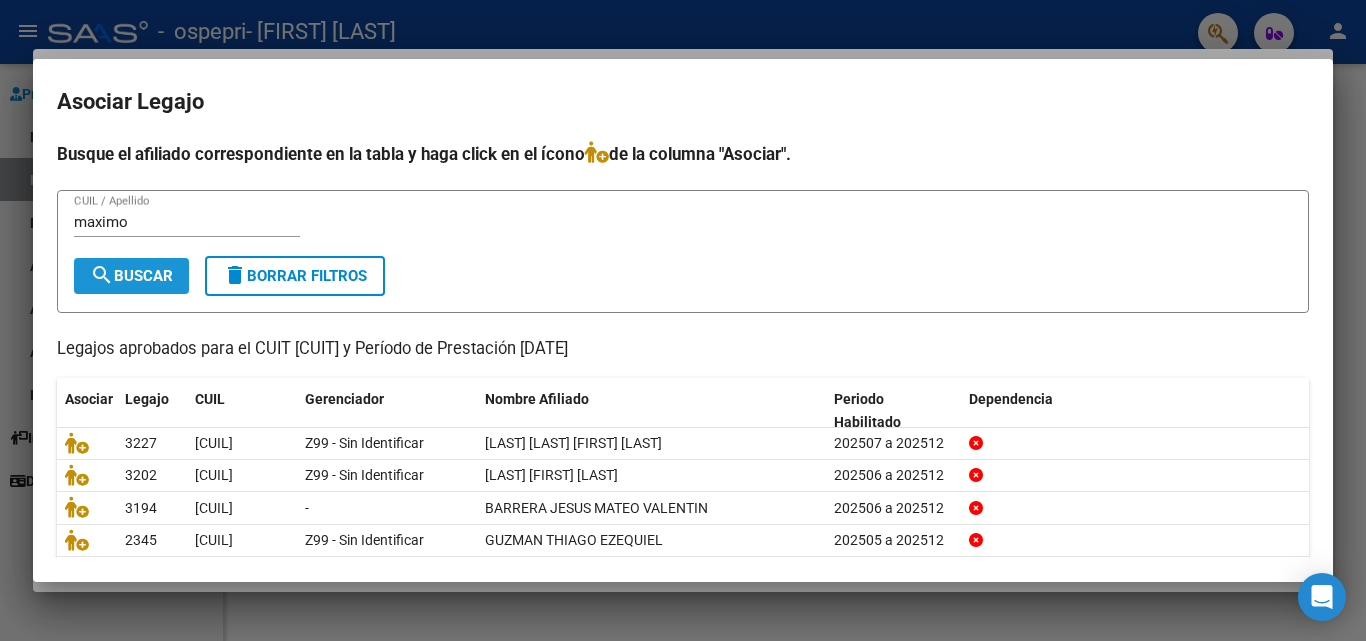 click on "search  Buscar" at bounding box center [131, 276] 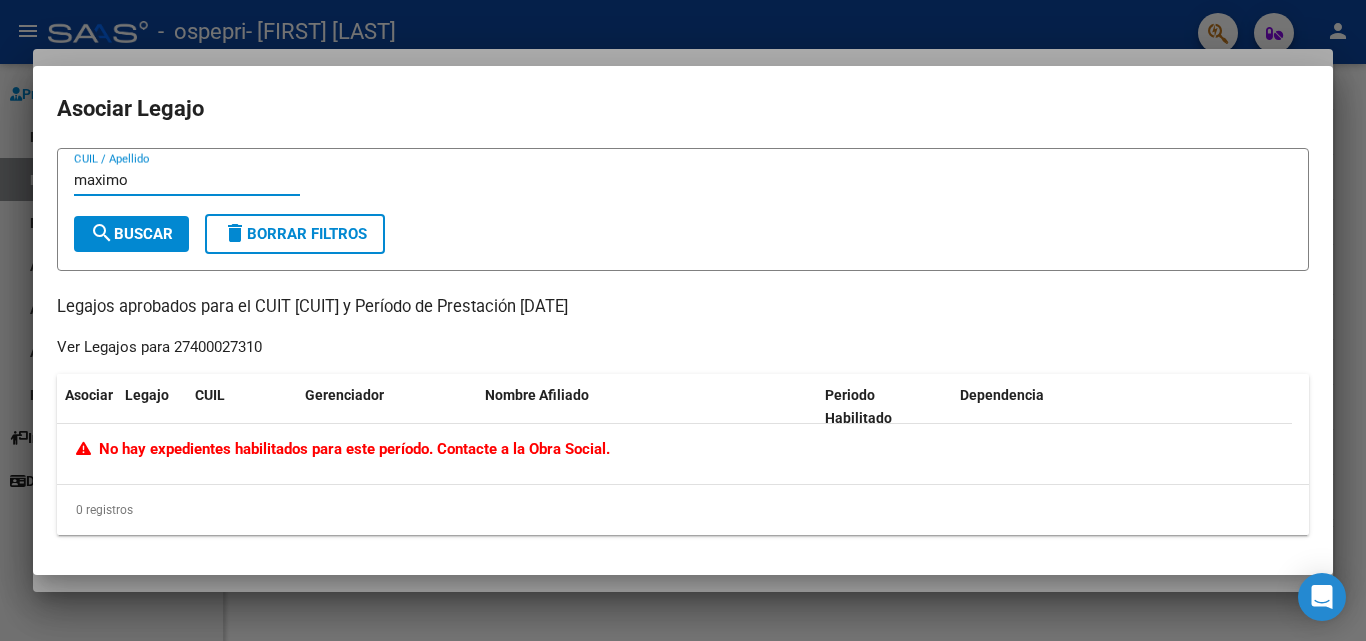 drag, startPoint x: 145, startPoint y: 183, endPoint x: 79, endPoint y: 176, distance: 66.37017 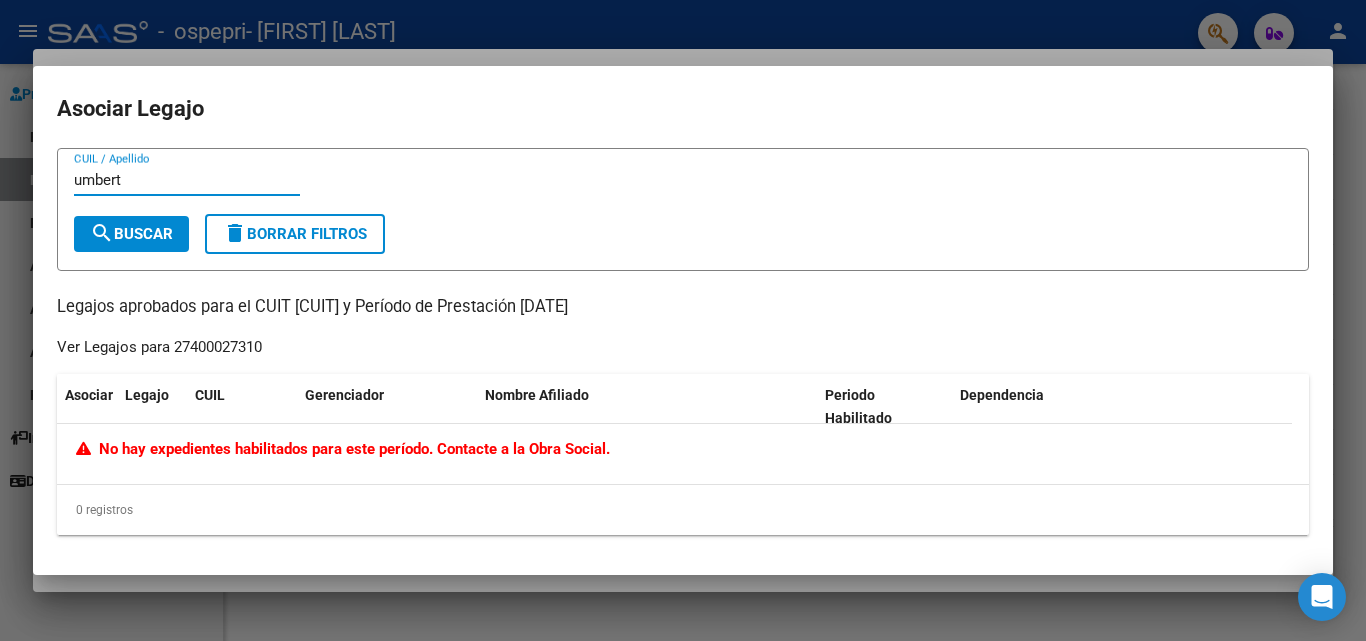 type on "umbert" 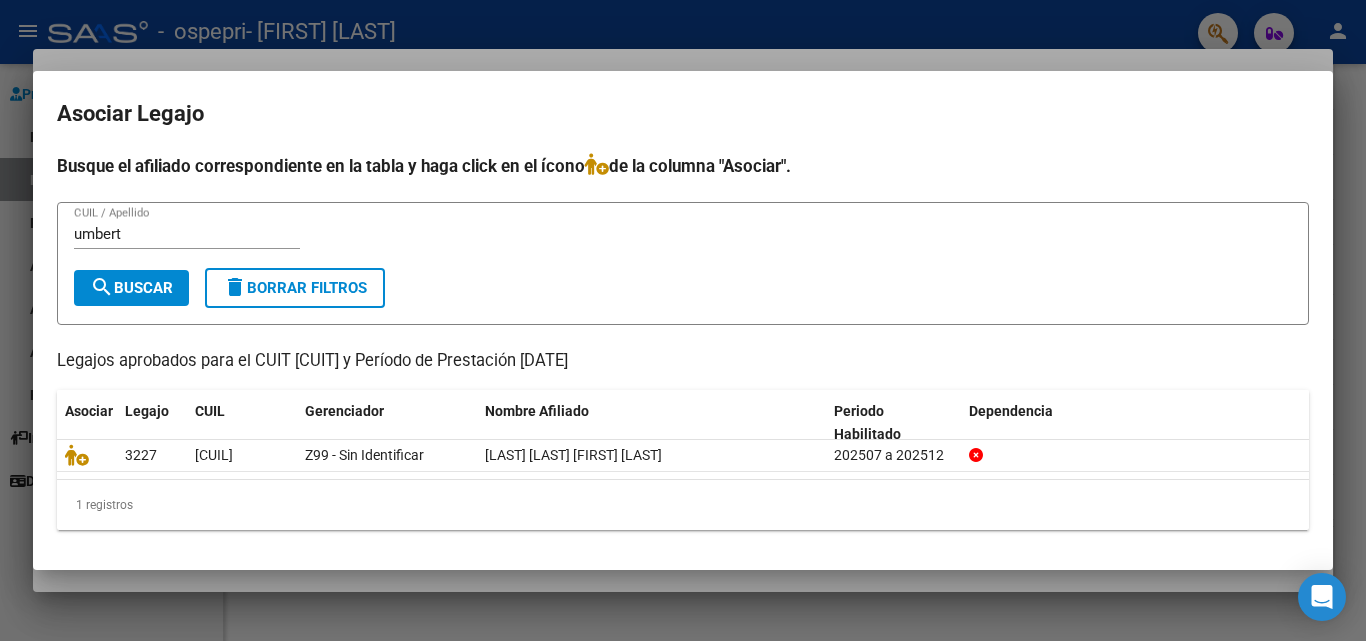 click at bounding box center [683, 320] 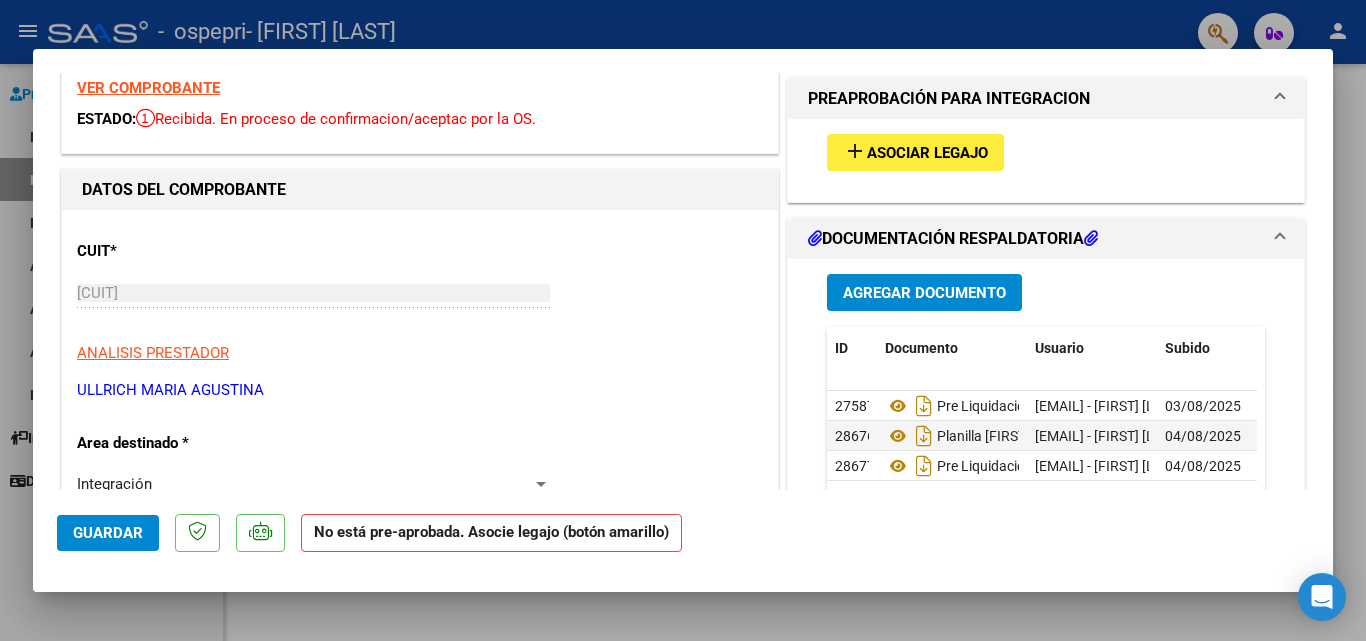 scroll, scrollTop: 70, scrollLeft: 0, axis: vertical 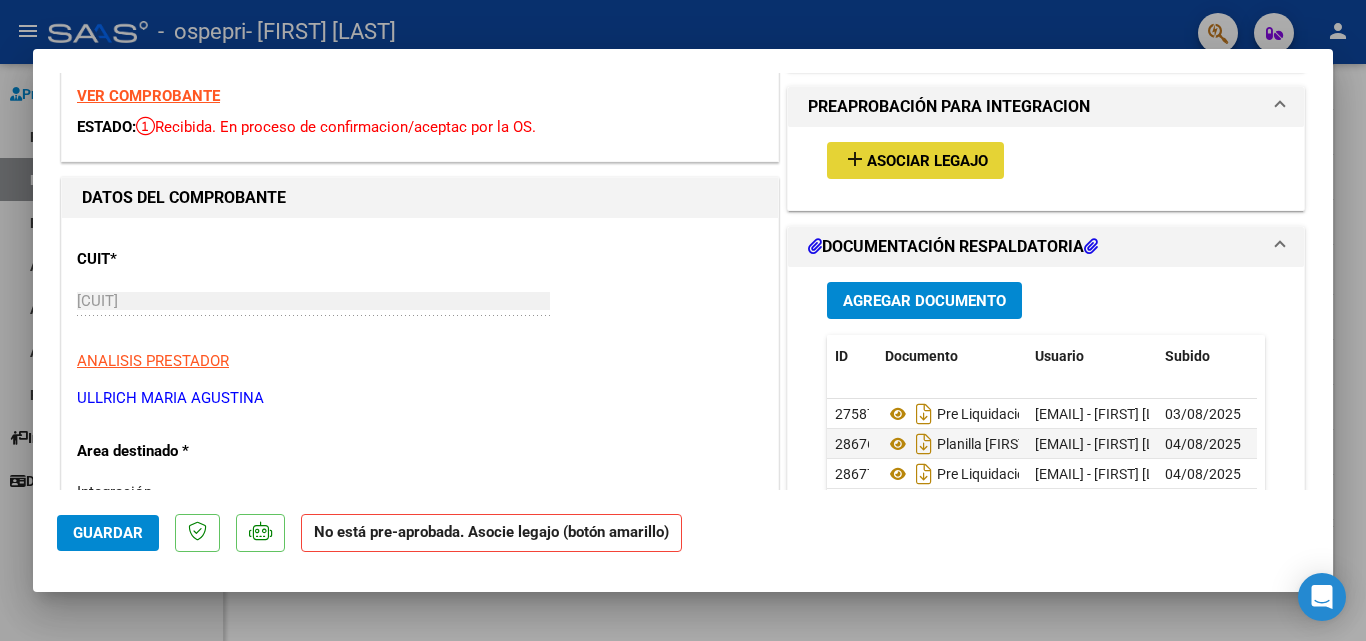 click on "Asociar Legajo" at bounding box center [927, 161] 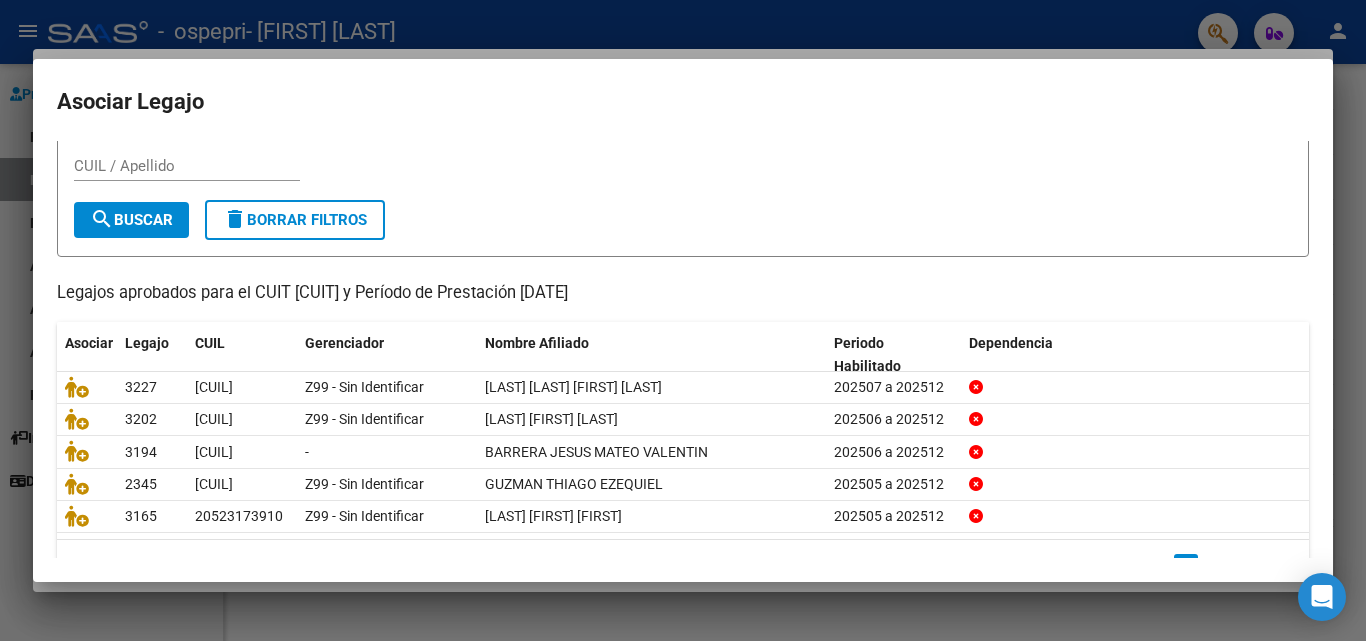 scroll, scrollTop: 109, scrollLeft: 0, axis: vertical 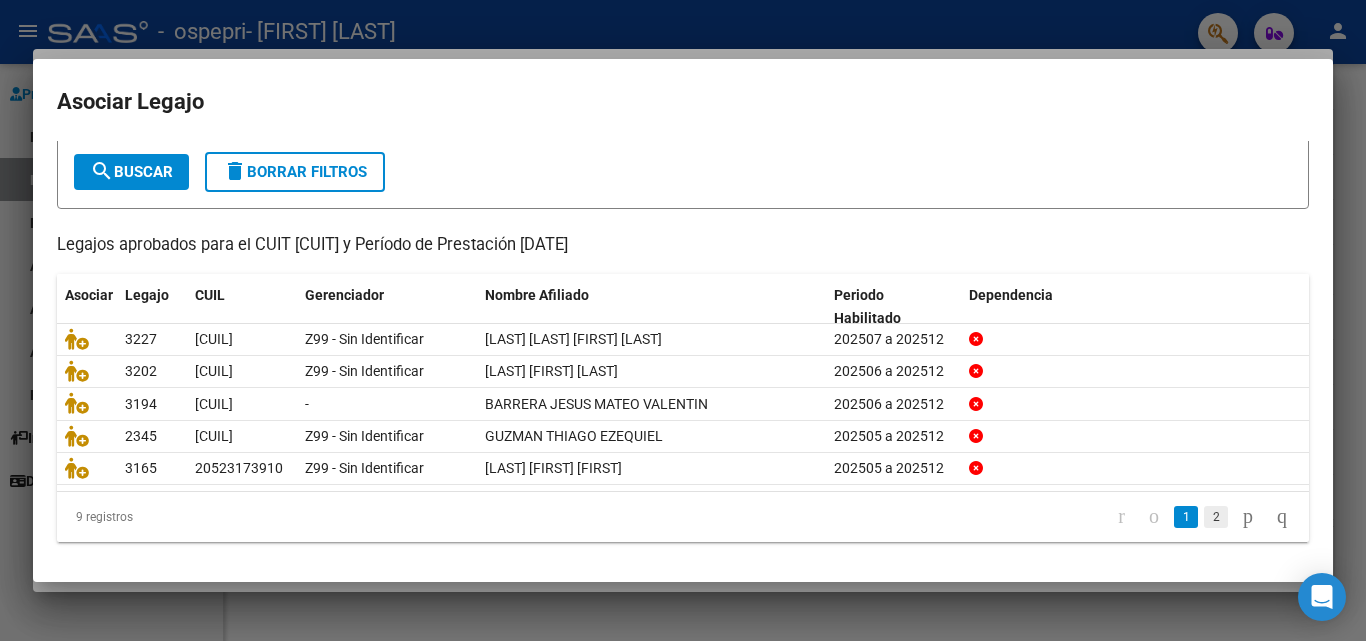 click on "2" 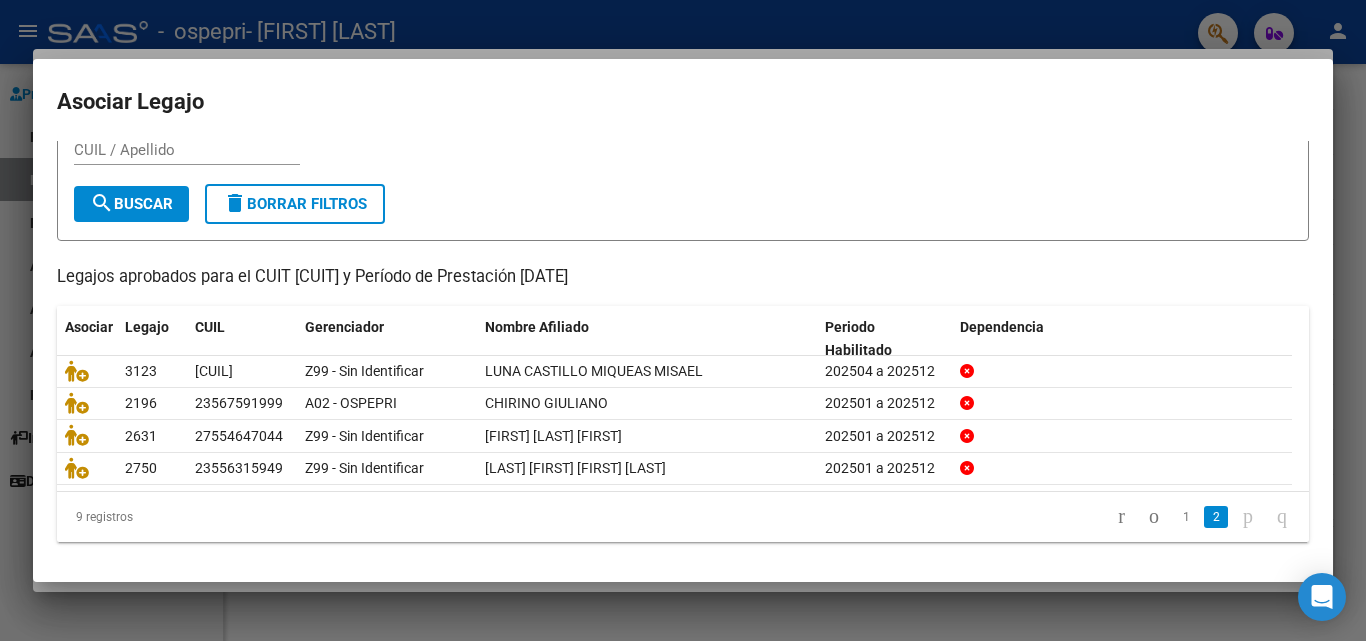 scroll, scrollTop: 76, scrollLeft: 0, axis: vertical 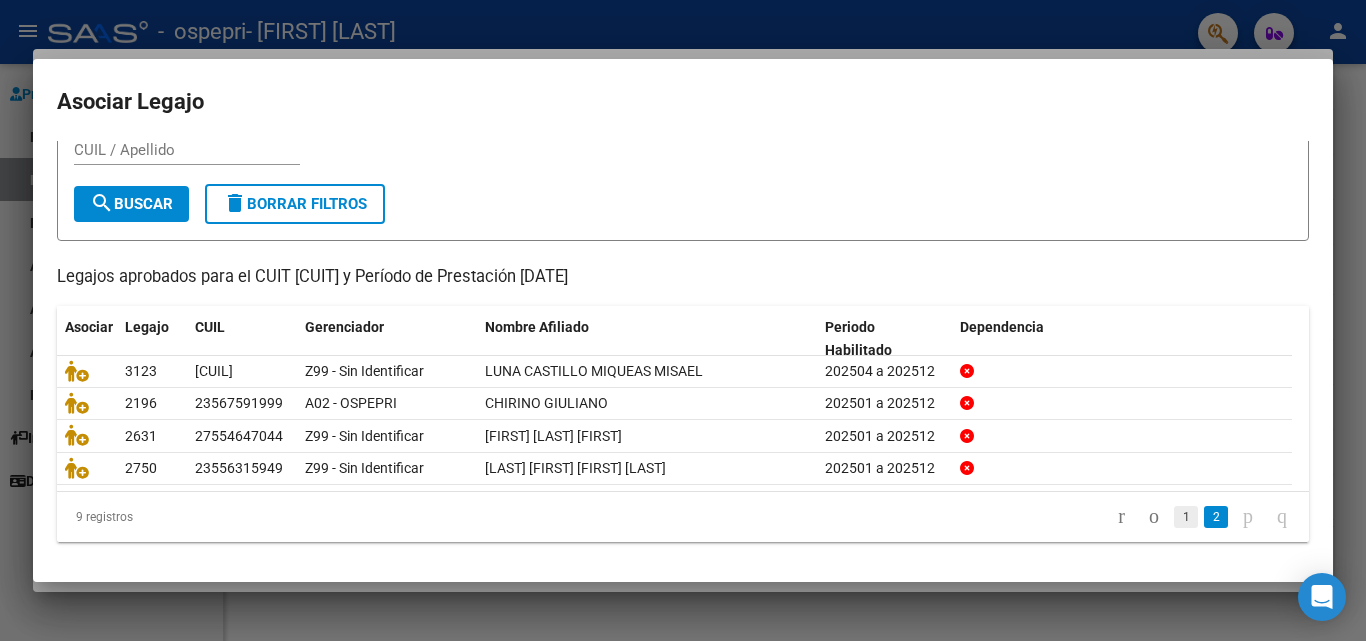 click on "1" 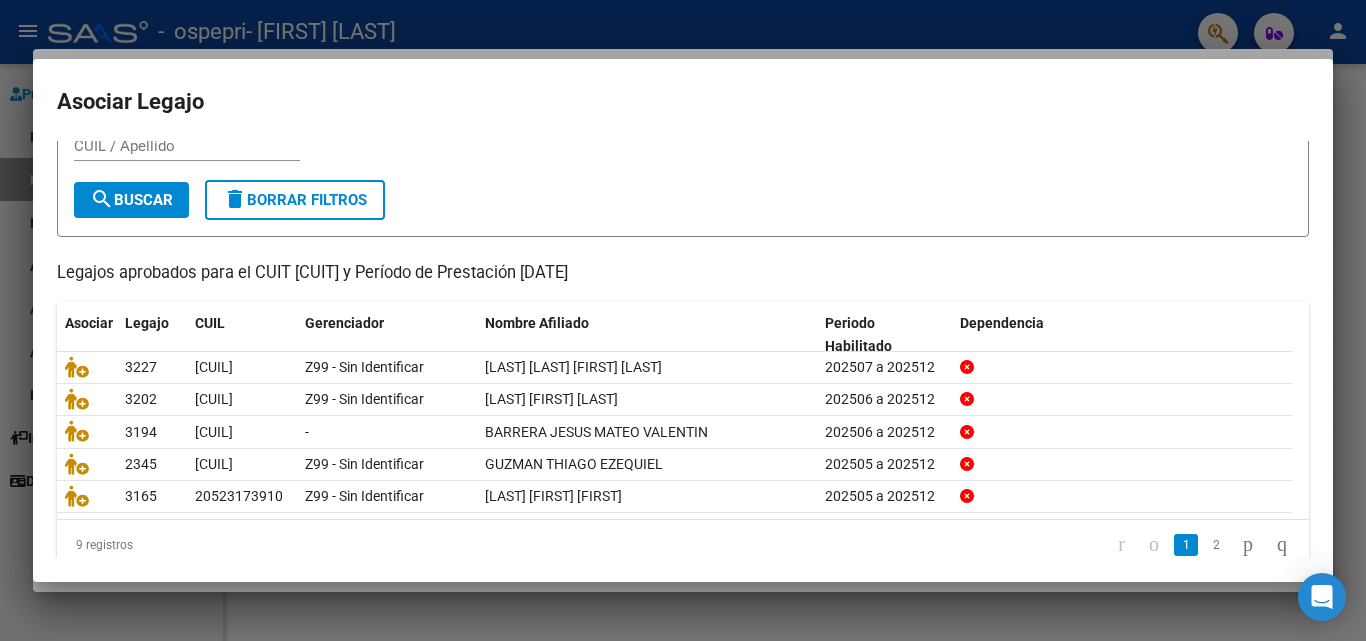 click on "Asociar Legajo Busque el afiliado correspondiente en la tabla y haga click en el ícono   de la columna "Asociar". CUIL / Apellido search  Buscar  delete  Borrar Filtros  Legajos aprobados para el CUIT [CUIT] y Período de Prestación [DATE]  Asociar Legajo CUIL Gerenciador Nombre Afiliado Periodo Habilitado Dependencia    3227 [CUIL] Z99 - Sin Identificar [LAST] [LAST] [FIRST]  [DATE] a [DATE]     3202 [CUIL] Z99 - Sin Identificar [LAST] [FIRST] [LAST]  [DATE] a [DATE]     3194 [CUIL]  -  [LAST] [FIRST] [LAST] [FIRST]  [DATE] a [DATE]     2345 [CUIL] Z99 - Sin Identificar [FIRST] [FIRST] [FIRST]  [DATE] a [DATE]     3165 [CUIL] Z99 - Sin Identificar [LAST] [FIRST] [FIRST]  [DATE] a [DATE]   9 registros   1   2" at bounding box center [683, 320] 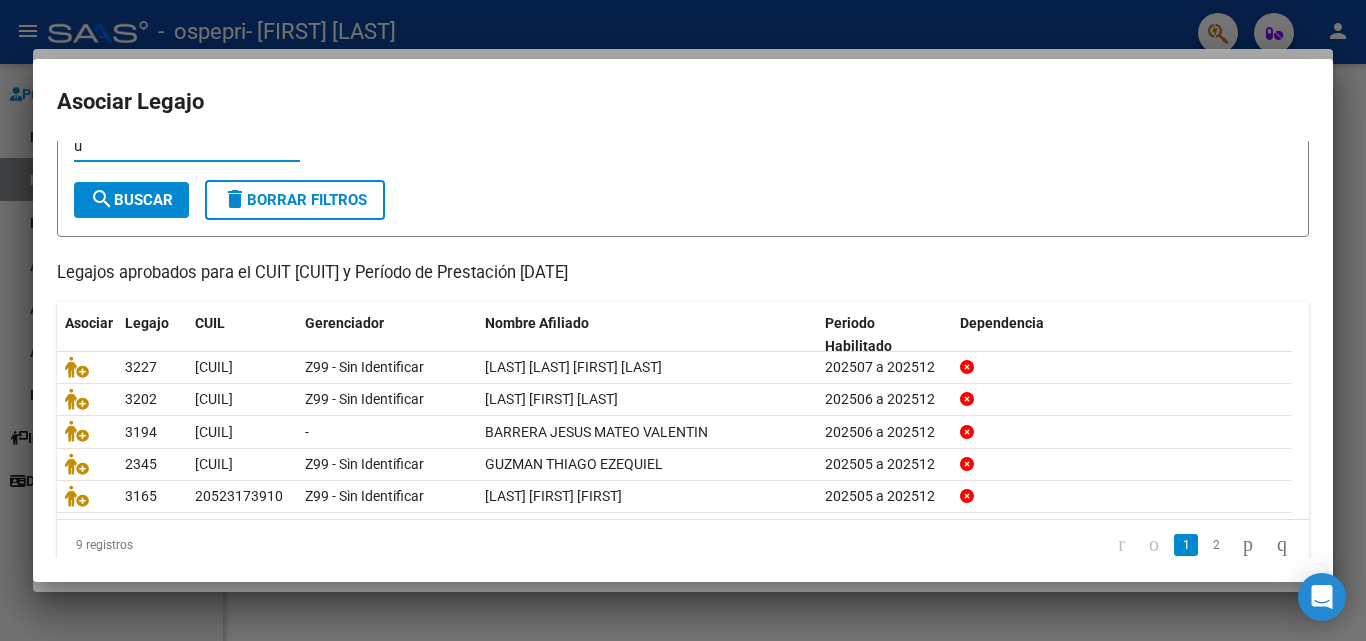 scroll, scrollTop: 72, scrollLeft: 0, axis: vertical 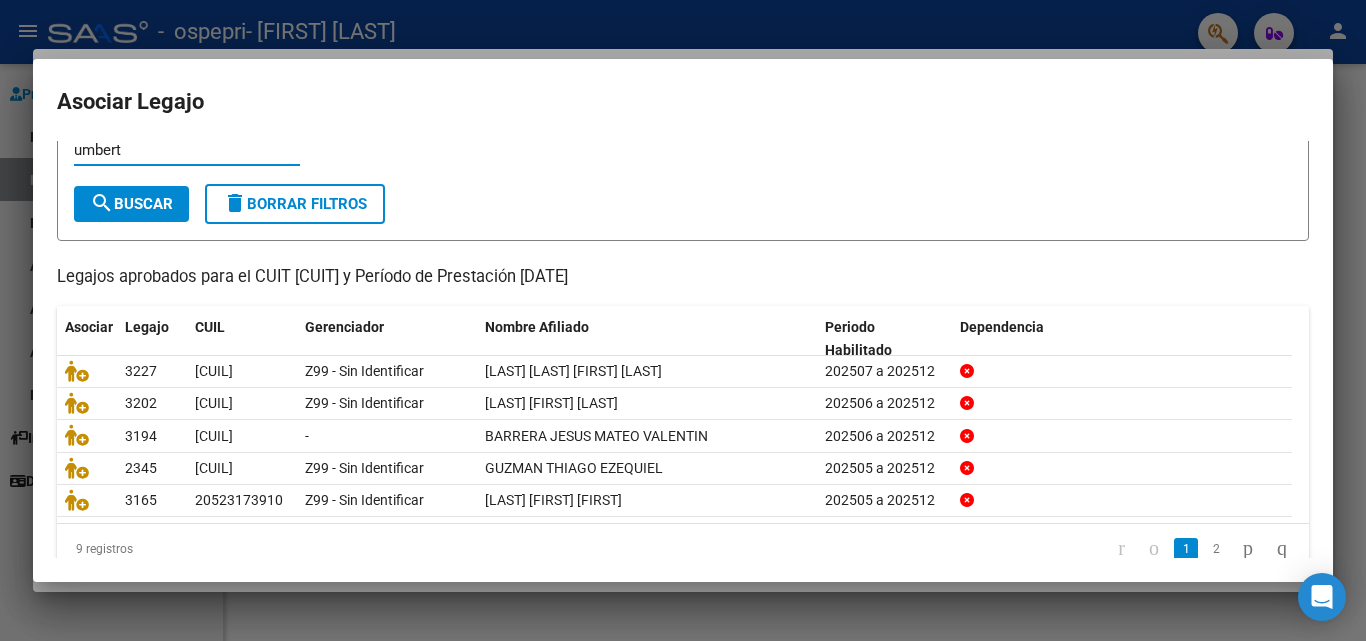 type on "umbert" 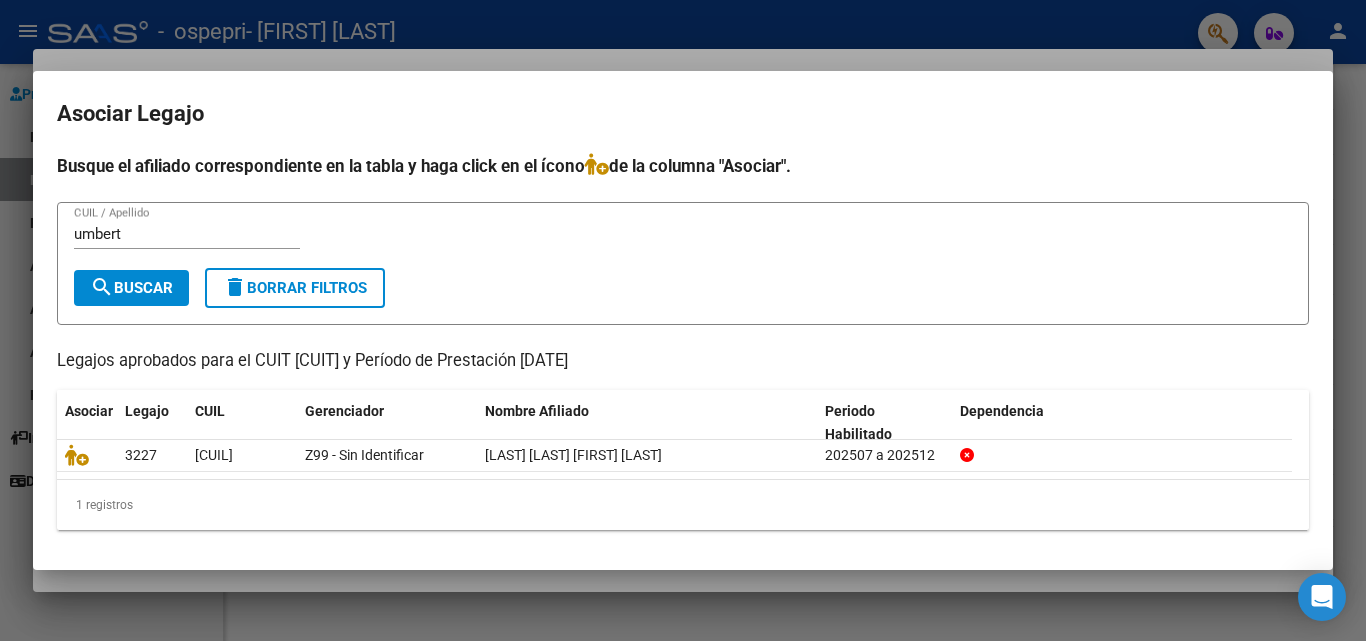 scroll, scrollTop: 0, scrollLeft: 0, axis: both 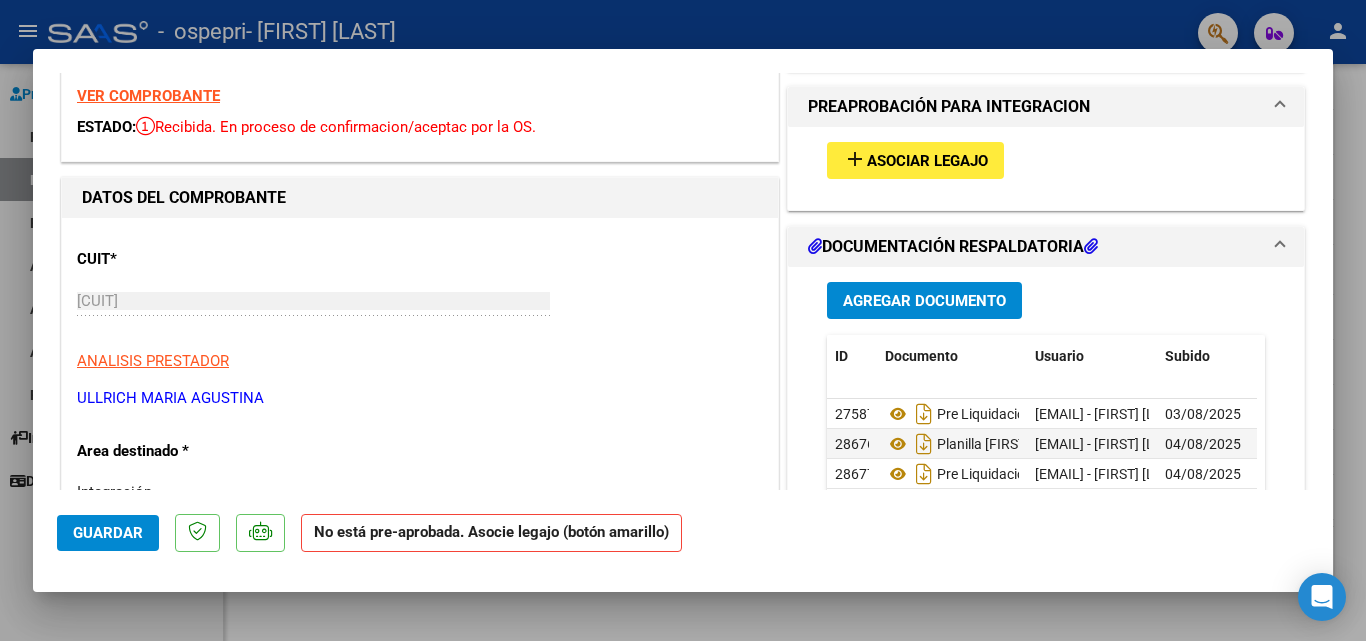 click on "Guardar" 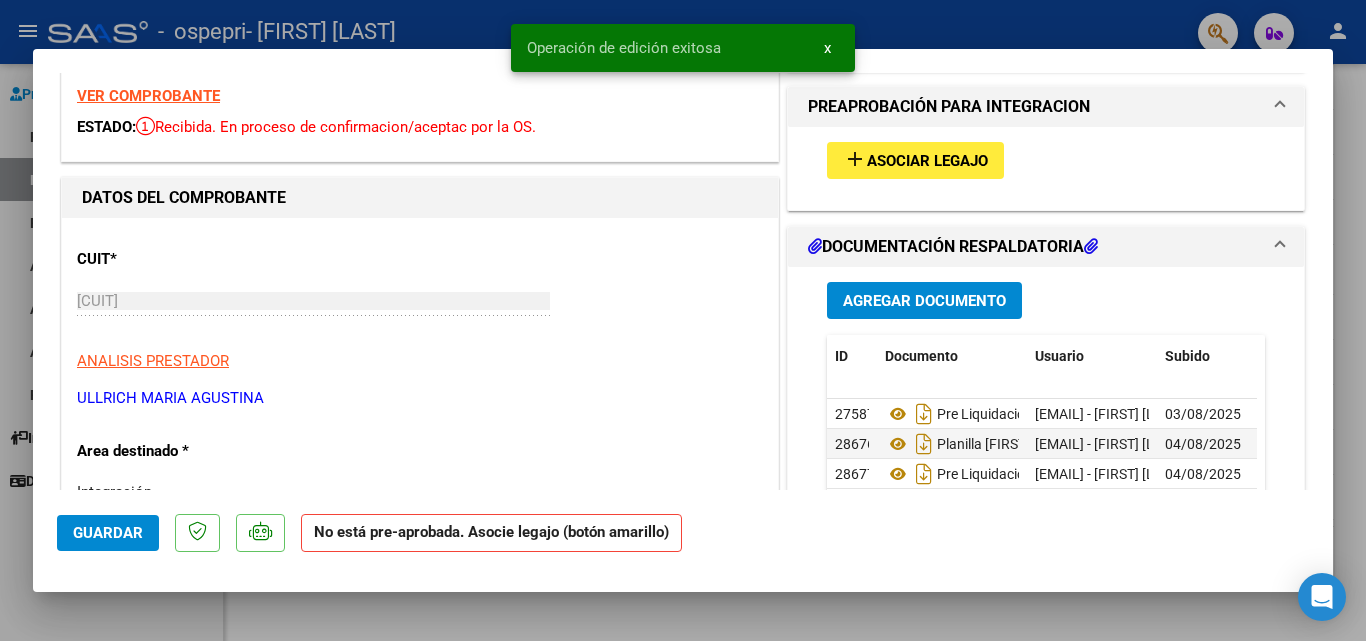 click at bounding box center [683, 320] 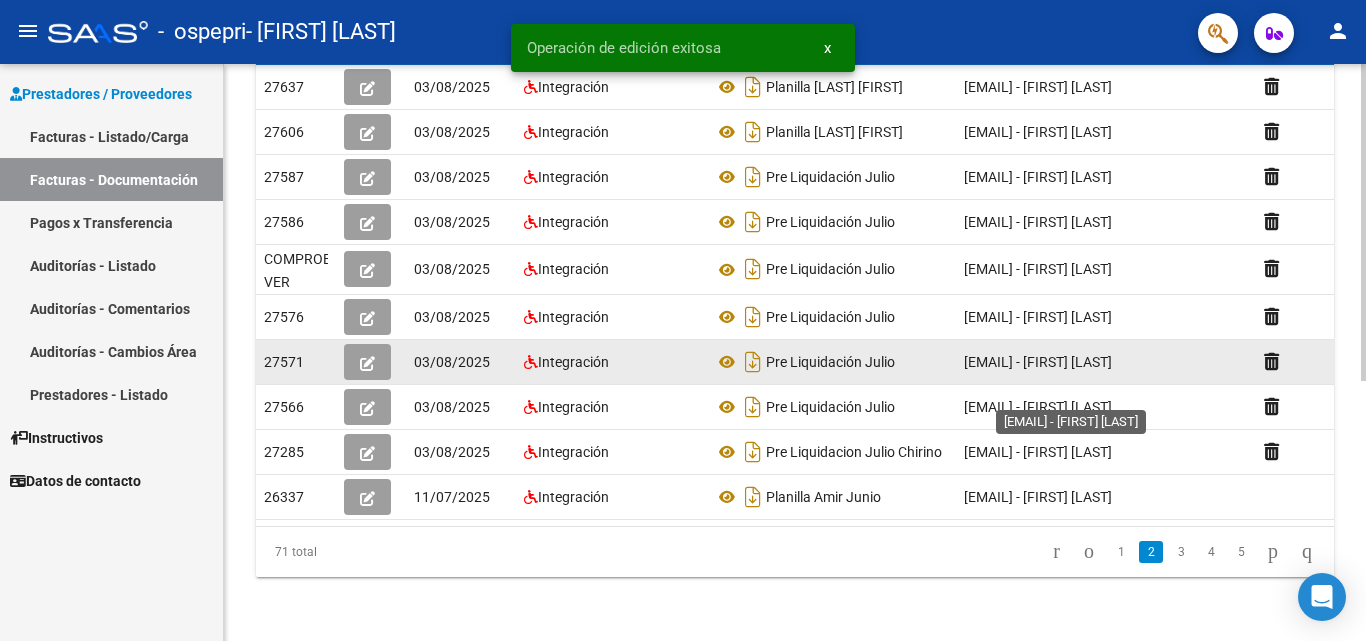 scroll, scrollTop: 413, scrollLeft: 0, axis: vertical 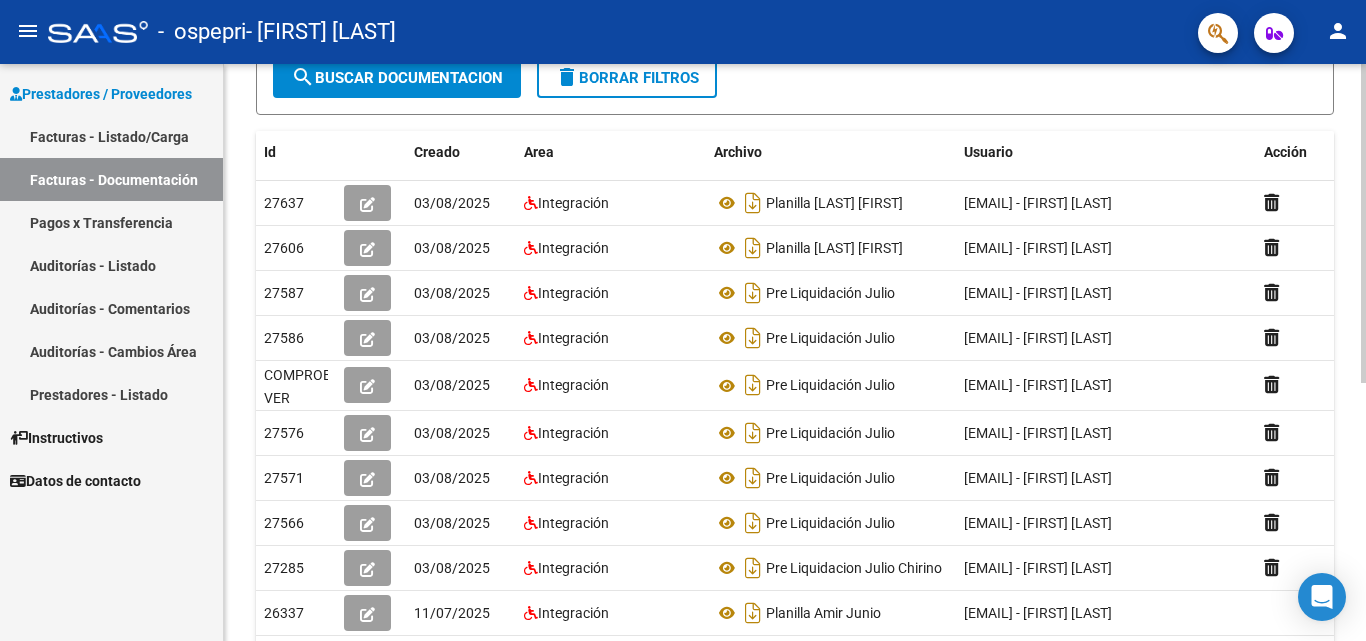 click 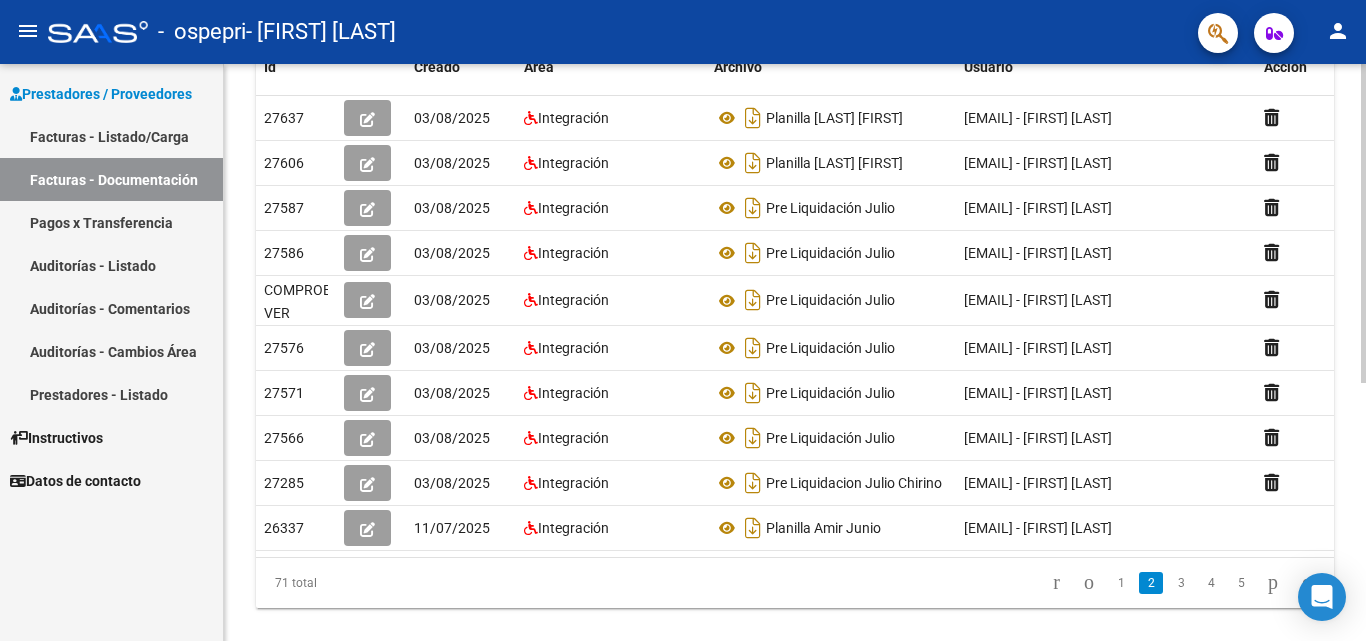 scroll, scrollTop: 468, scrollLeft: 0, axis: vertical 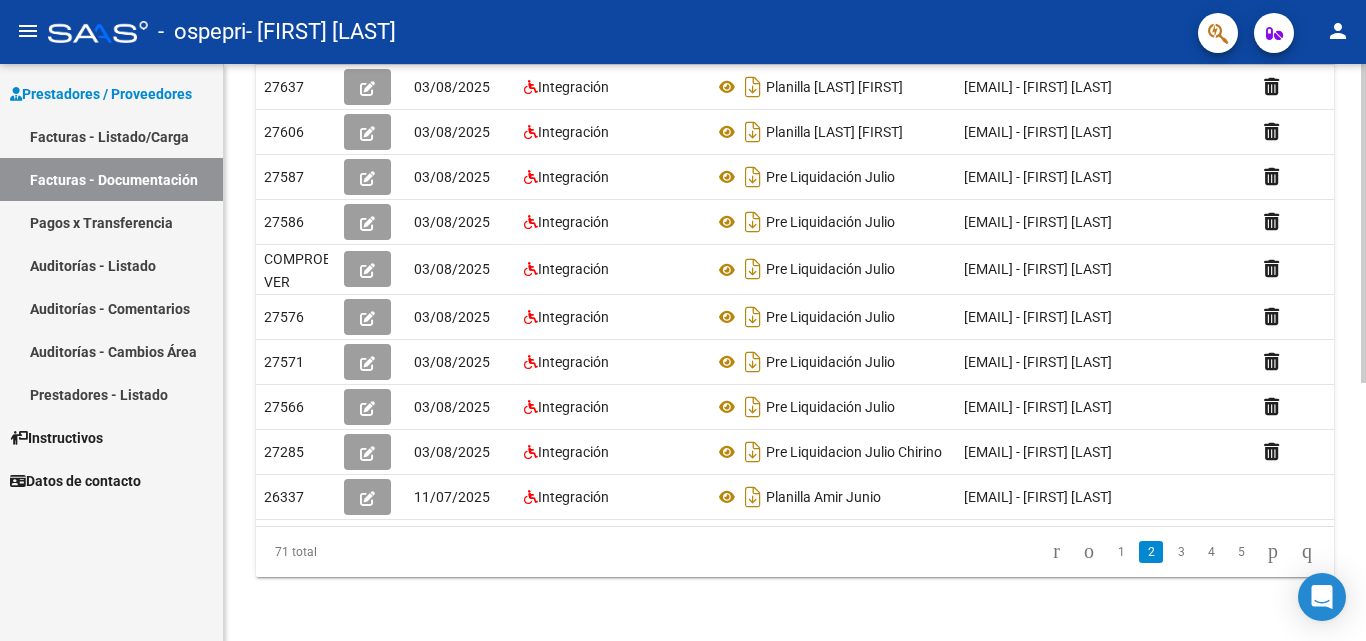 click on "PRESTADORES -> Comprobantes - Documentación Respaldatoria cloud_download  Exportar CSV   Descarga Masiva
Filtros Id CUIT / Razón Social Pto. Venta Nro. Comprobante Descripción 4/2/2025 4/2/2025 – 4/8/2025 4/8/2025 Fec. Cargado Desde / Hasta Área Área Todos Factura Confirmada search  Buscar Documentacion  delete  Borrar Filtros  Id Creado Area Archivo Usuario Acción 27637
03/08/2025 Integración Planilla [LAST] [FIRST]  [EMAIL] - [FIRST] [LAST]   27606
03/08/2025 Integración Planilla [LAST] [FIRST]  [EMAIL] - [FIRST] [LAST]   27587
03/08/2025 Integración Pre Liquidación [LAST]   [EMAIL] - [FIRST] [LAST]   27586
03/08/2025 Integración Pre Liquidación [LAST]   [EMAIL] - [FIRST] [LAST]   27578
03/08/2025 Integración Pre Liquidación [LAST]  [EMAIL] - [FIRST] [LAST]   27576
03/08/2025 Integración Pre Liquidación [LAST]  [EMAIL] - [FIRST] [LAST]   27571
03/08/2025" 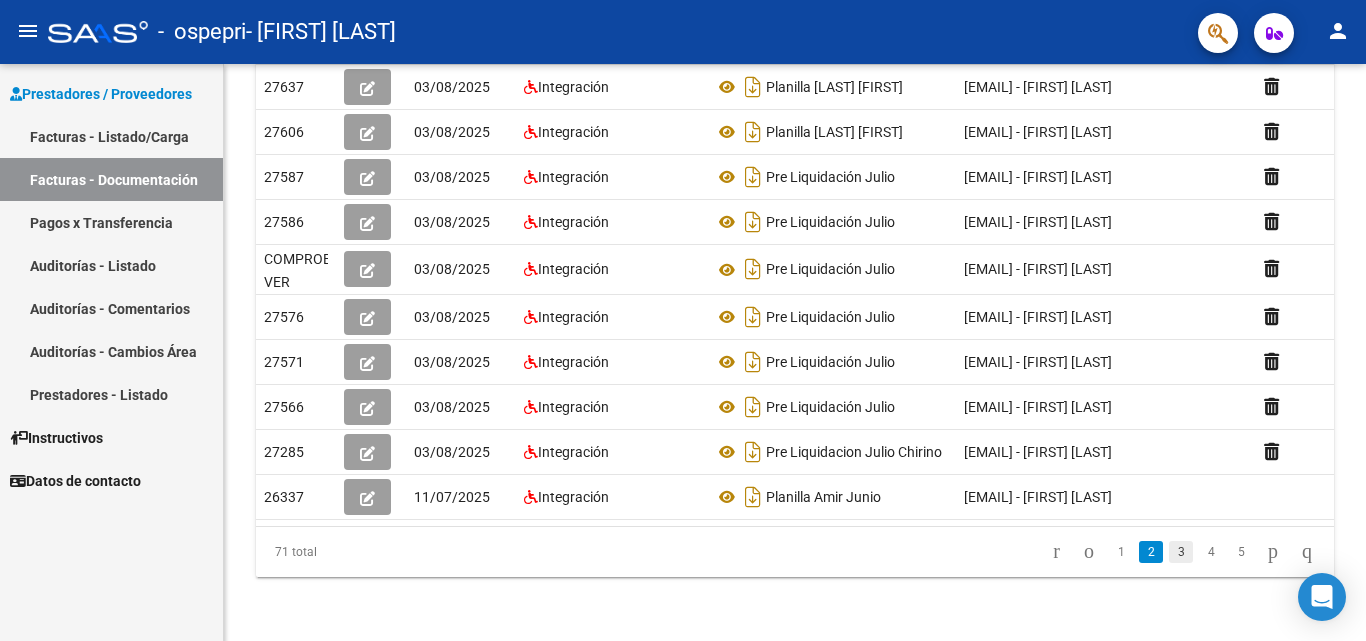 click on "3" 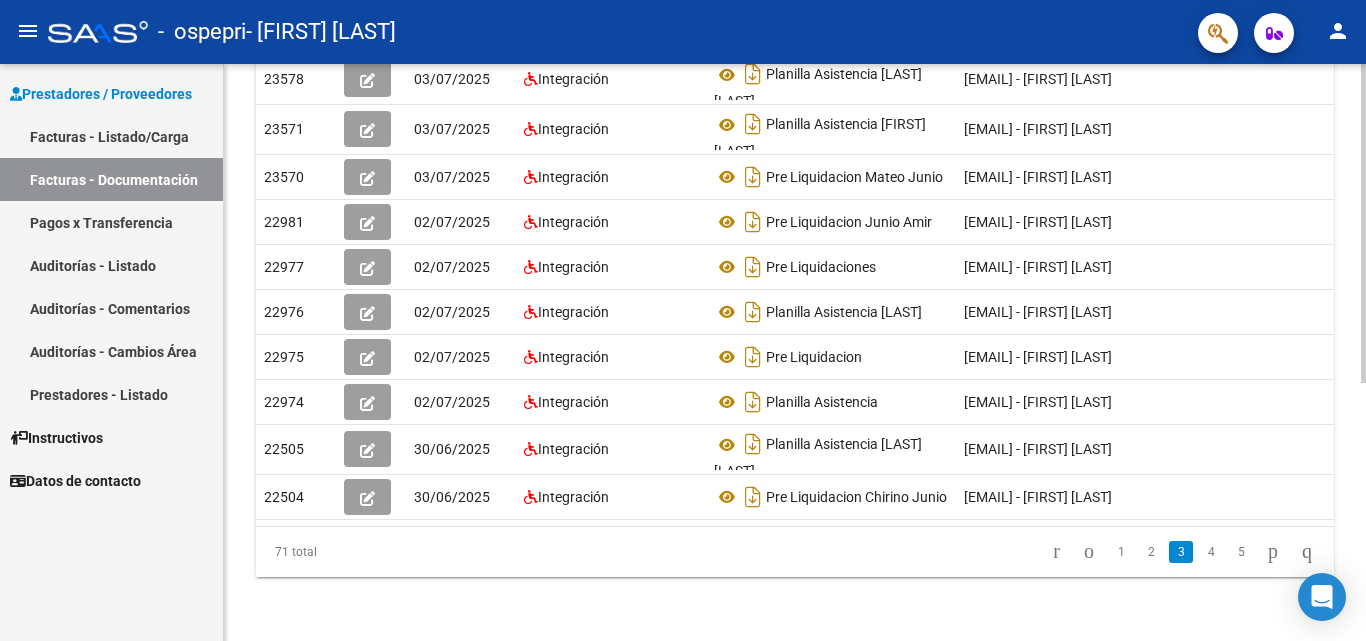 scroll, scrollTop: 437, scrollLeft: 0, axis: vertical 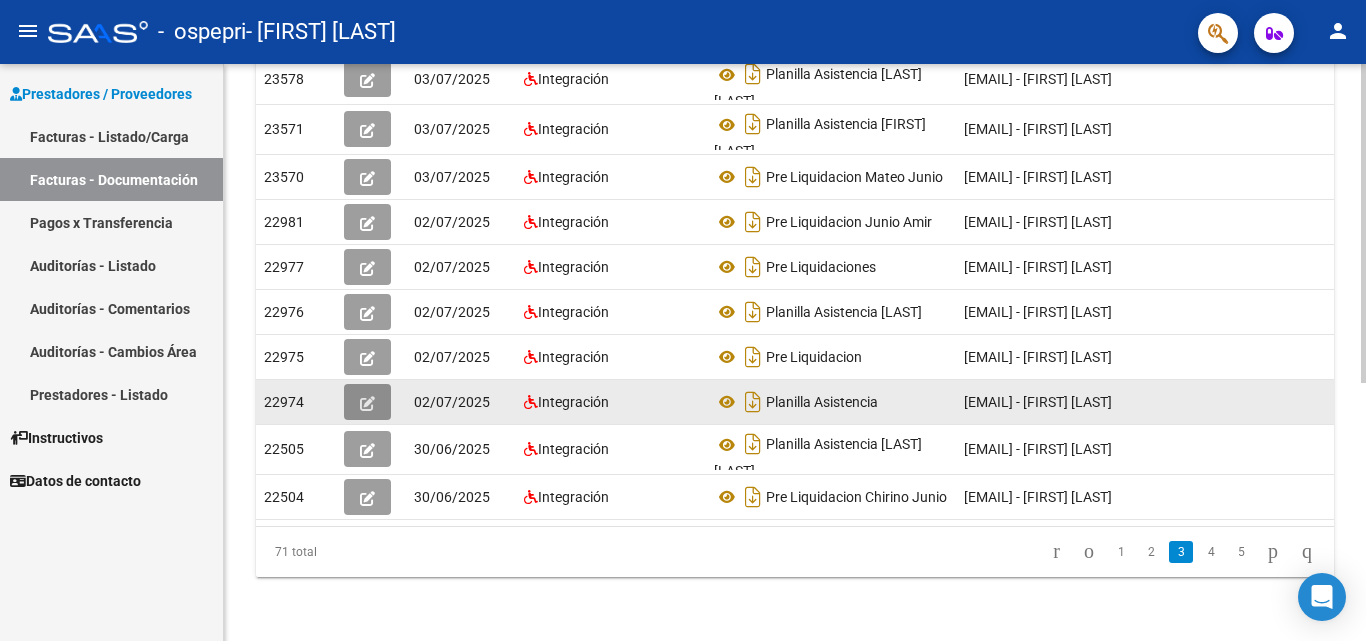 click 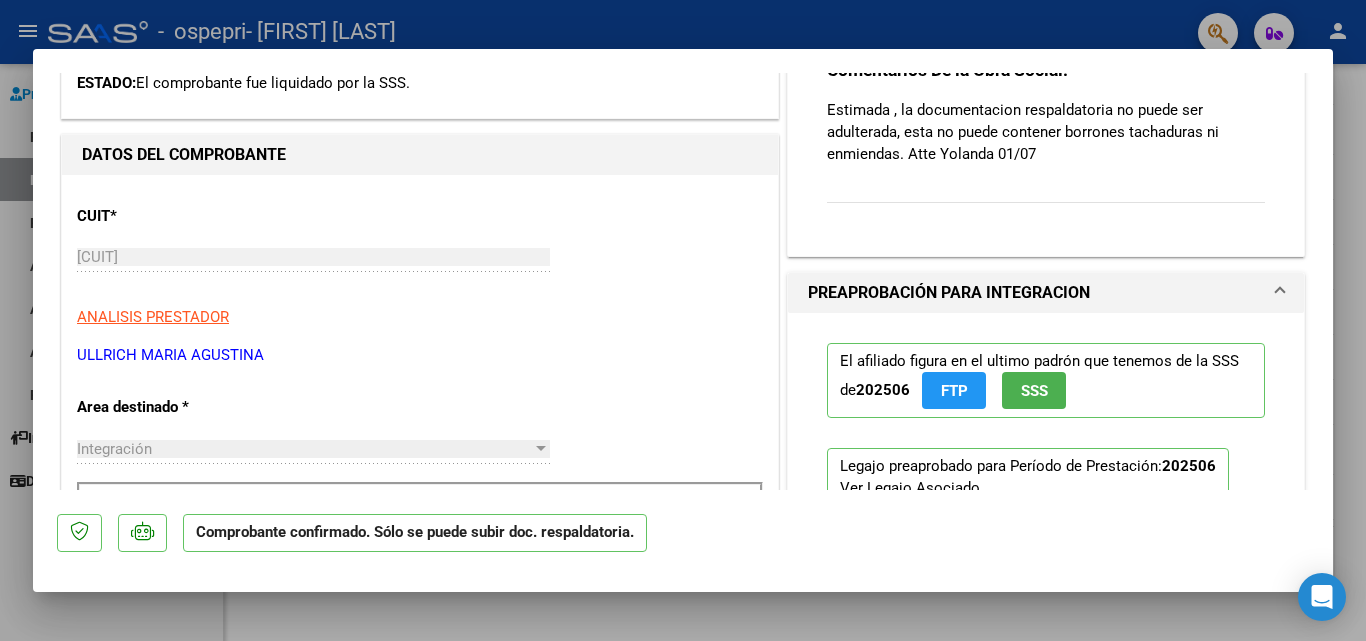 scroll, scrollTop: 0, scrollLeft: 0, axis: both 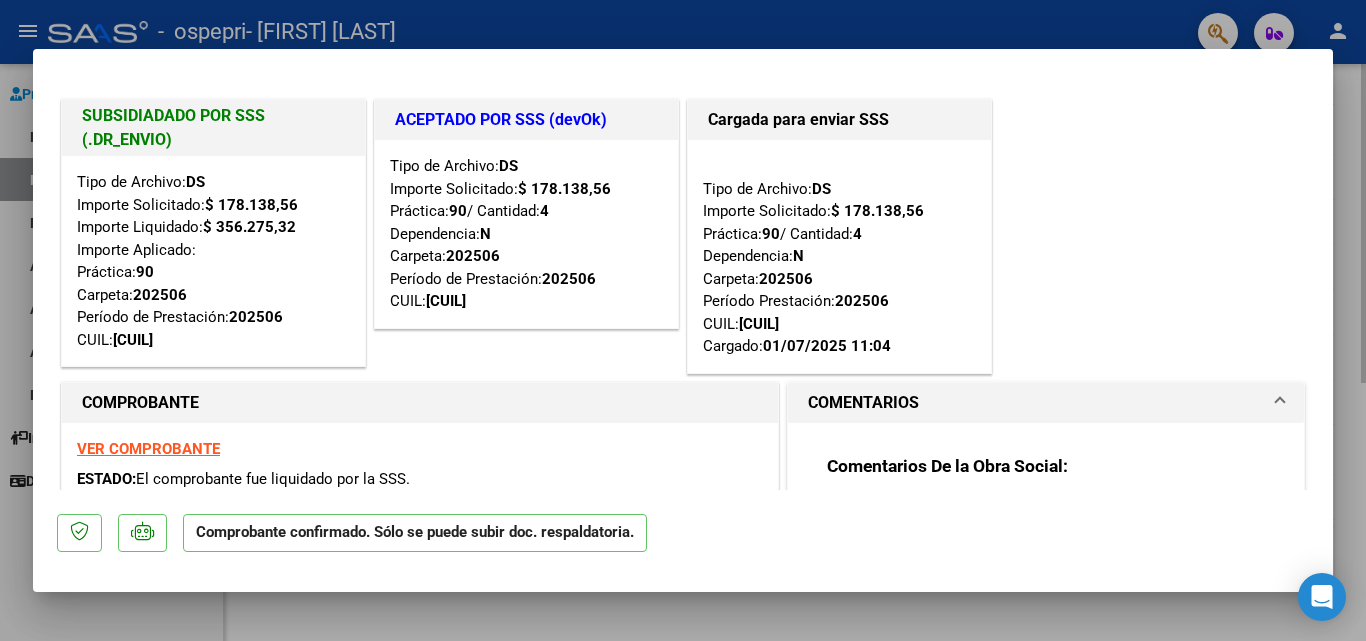 click at bounding box center (683, 320) 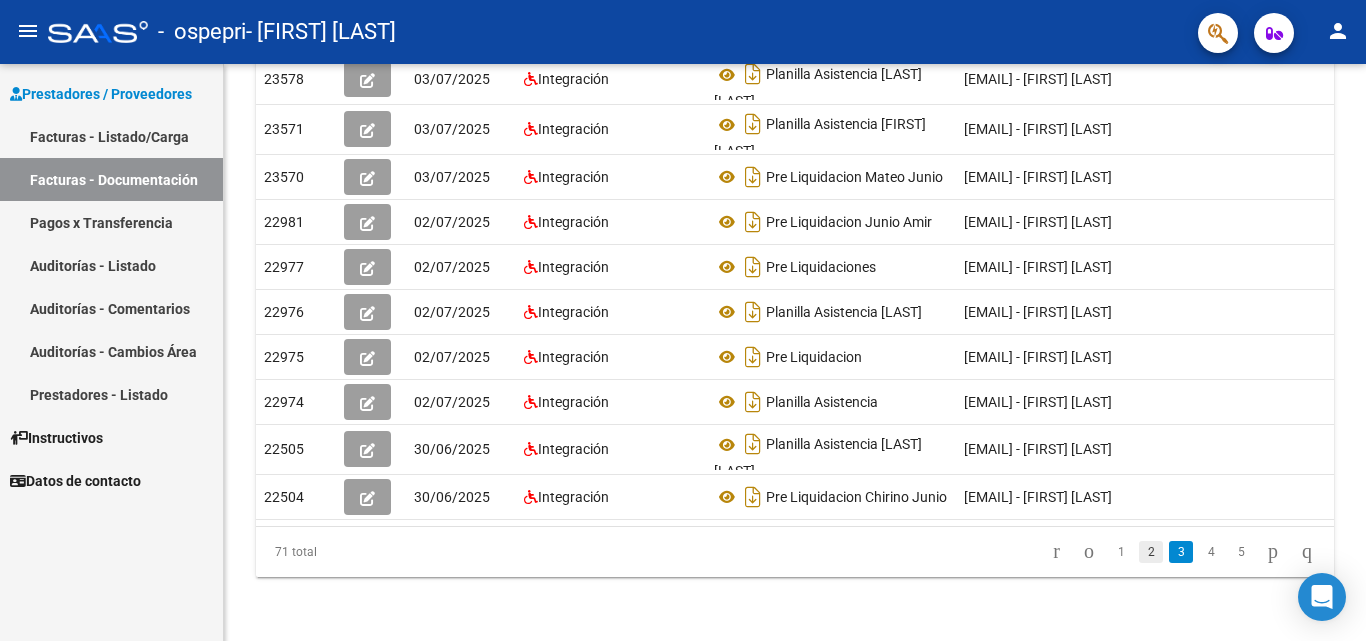 click on "2" 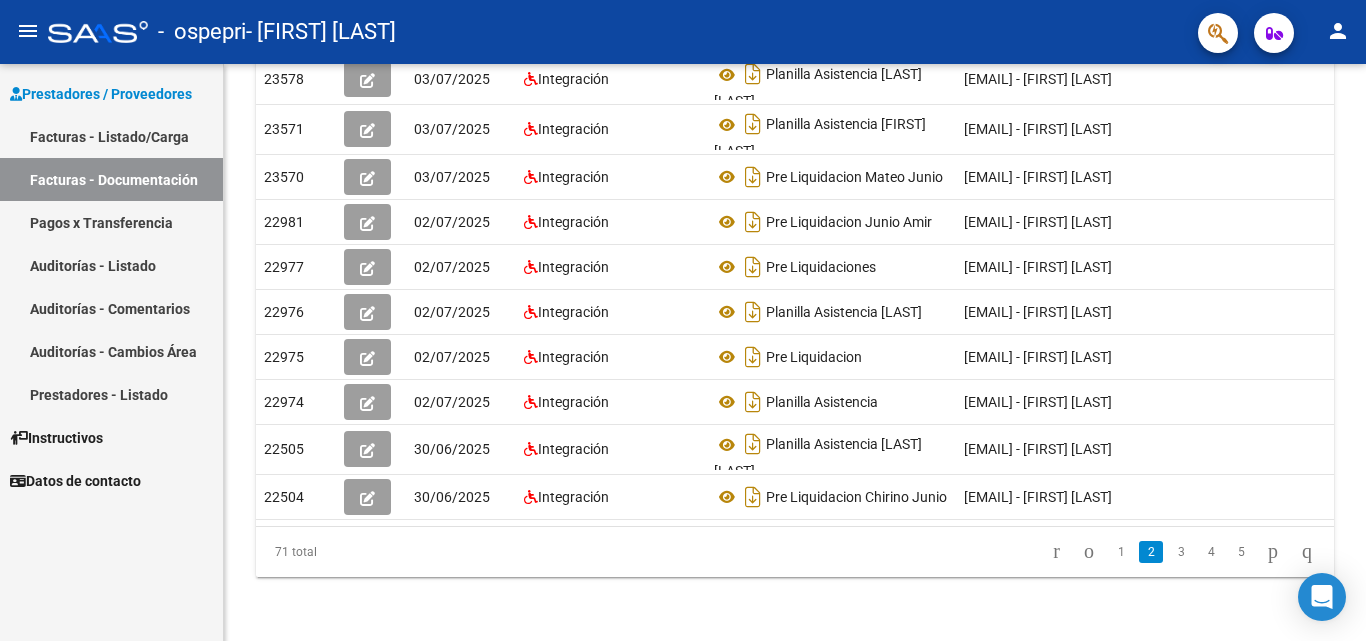 scroll, scrollTop: 437, scrollLeft: 0, axis: vertical 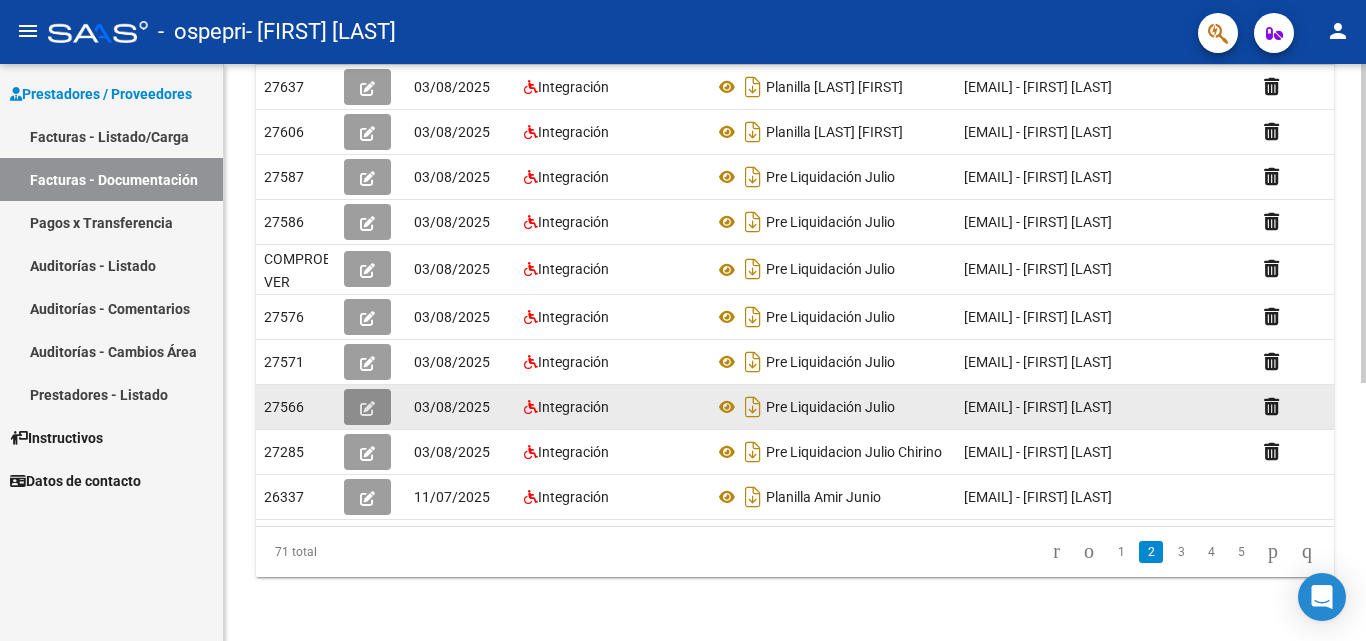 click 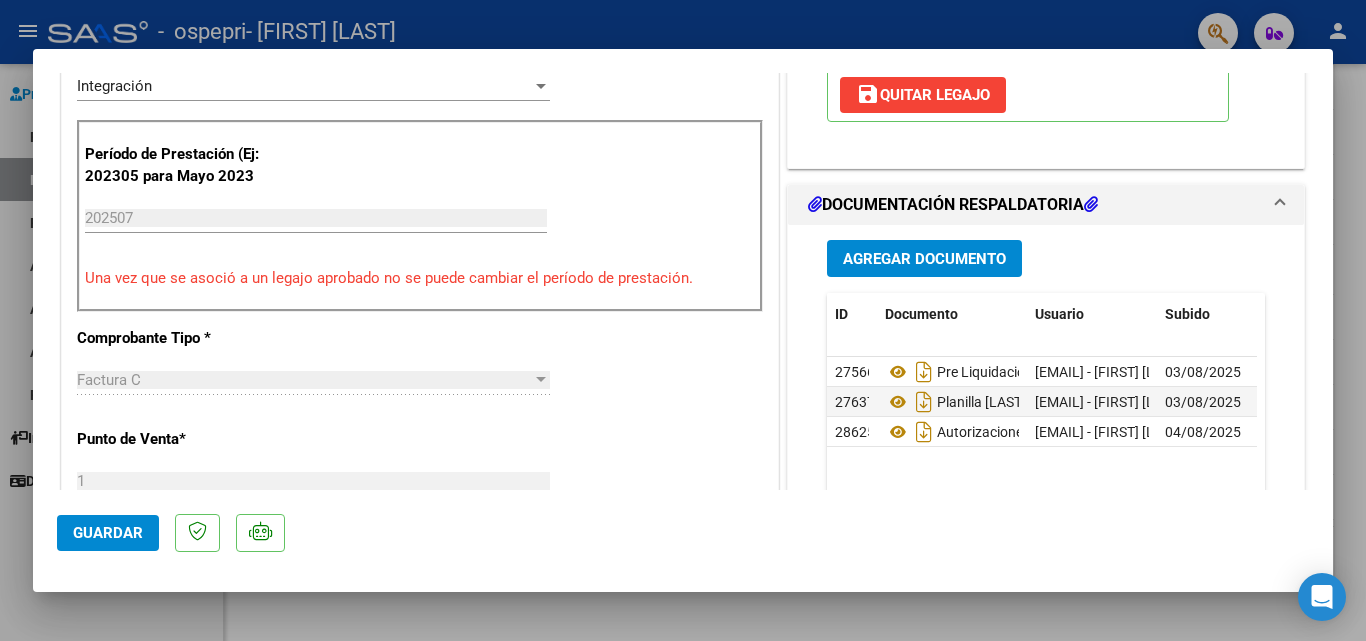 scroll, scrollTop: 520, scrollLeft: 0, axis: vertical 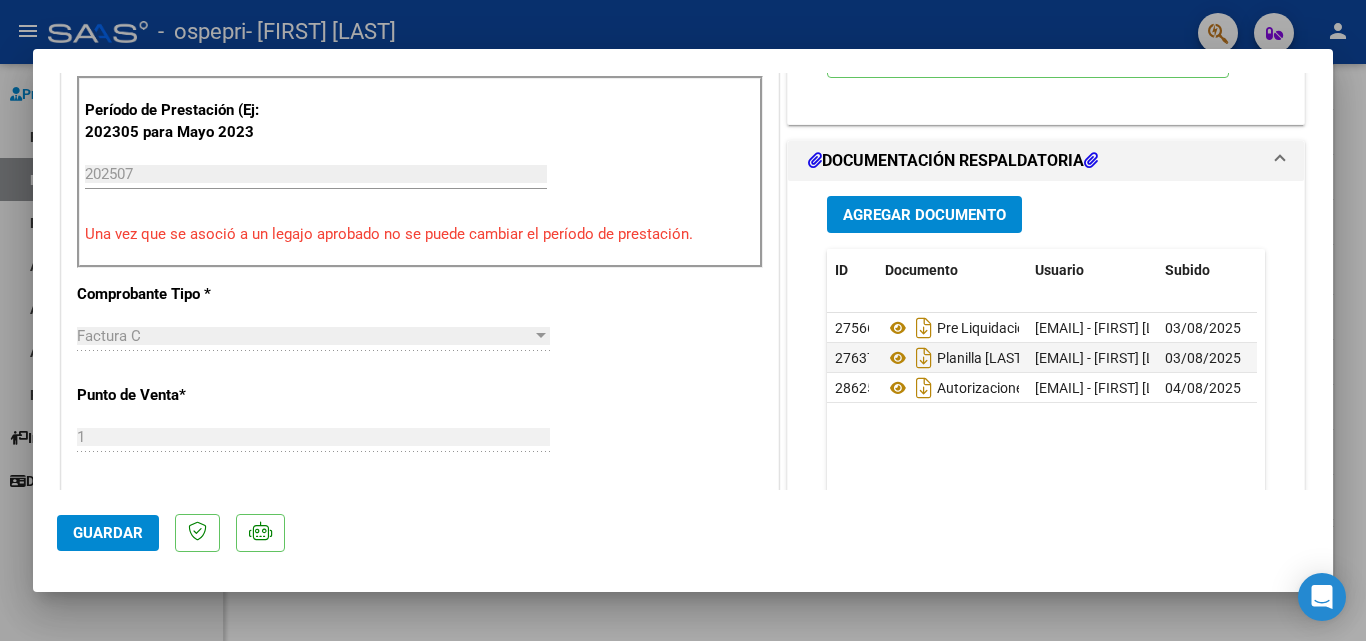 click at bounding box center (683, 320) 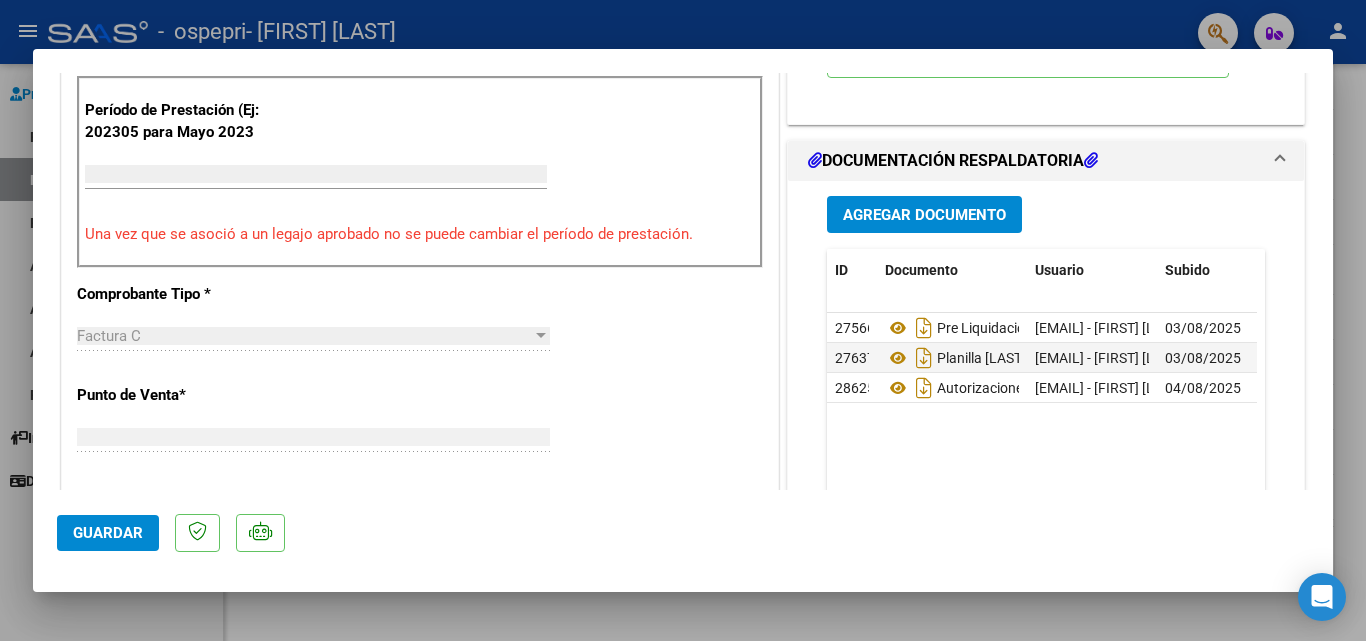 scroll, scrollTop: 0, scrollLeft: 0, axis: both 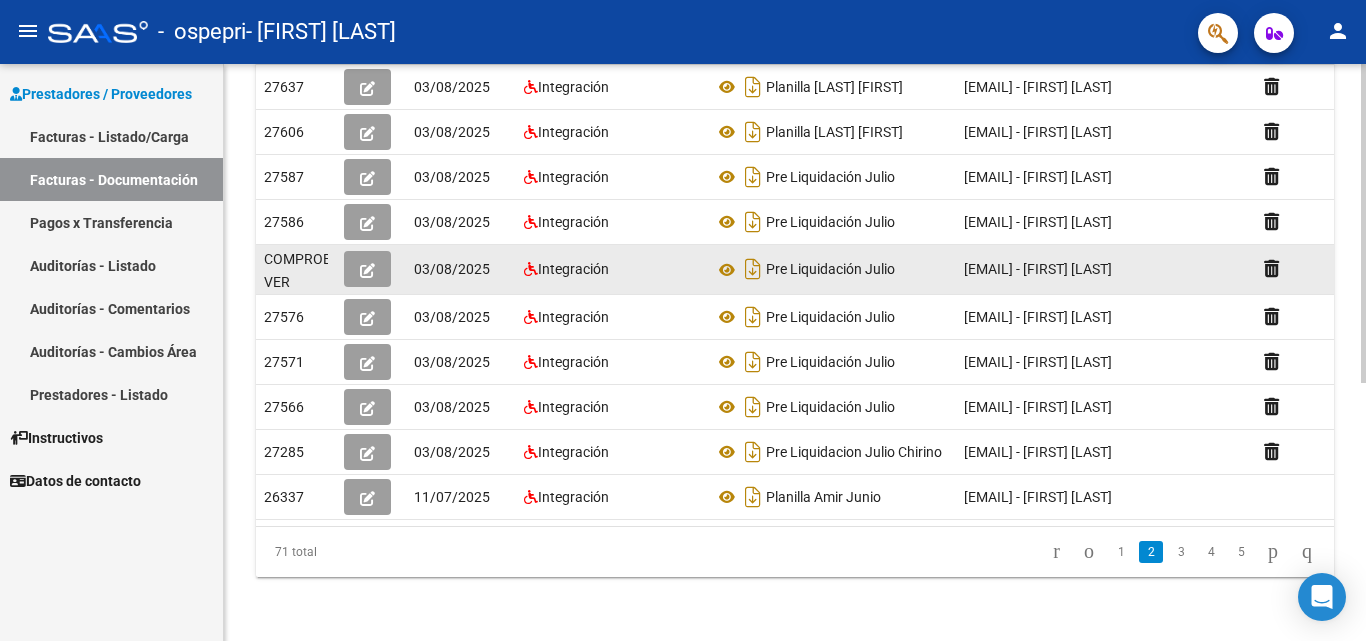 click 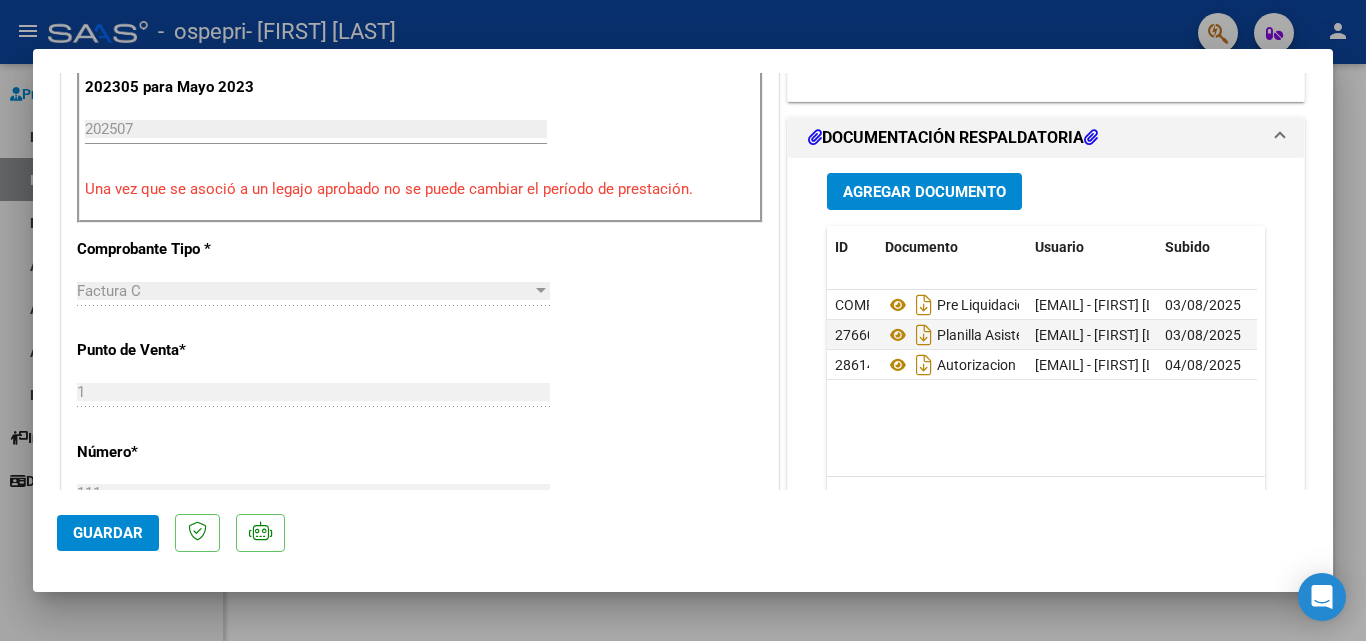 scroll, scrollTop: 570, scrollLeft: 0, axis: vertical 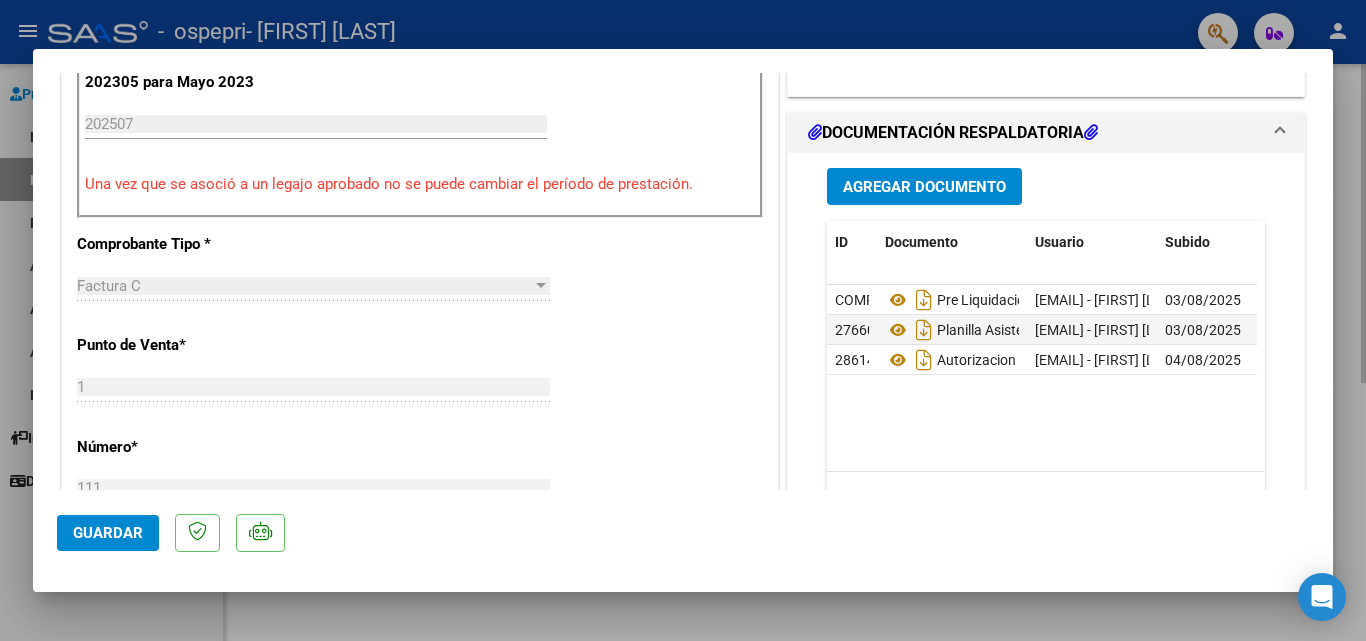 click at bounding box center [683, 320] 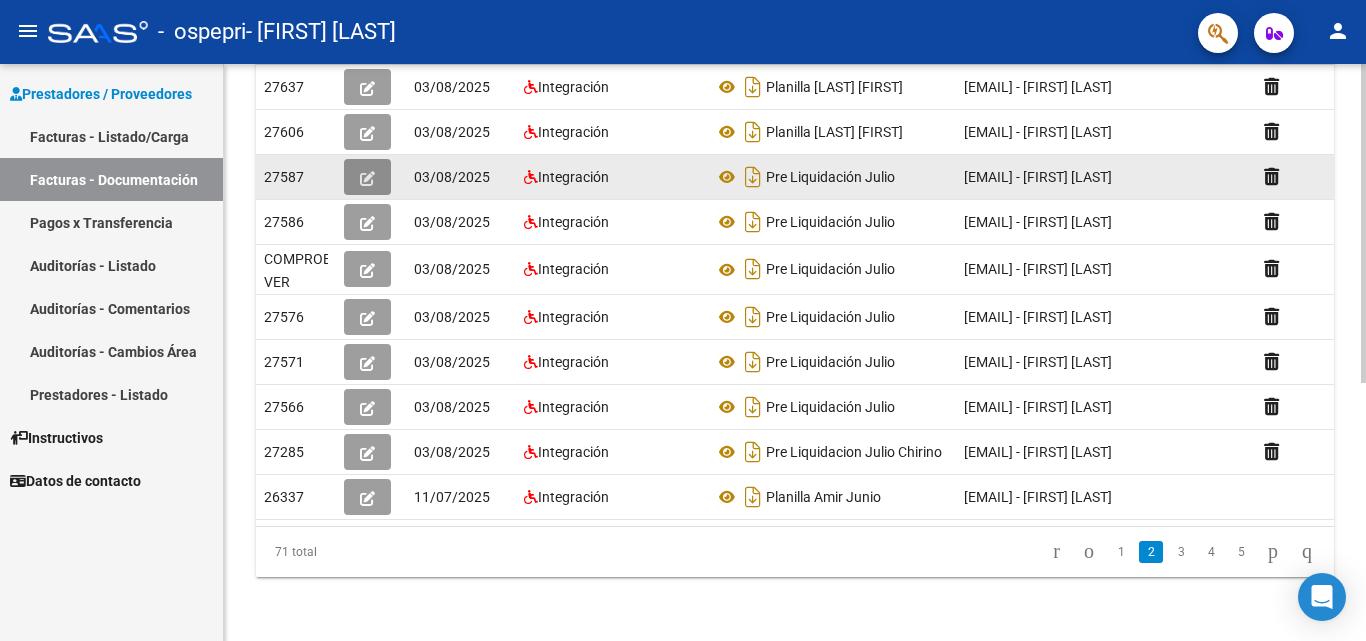 click 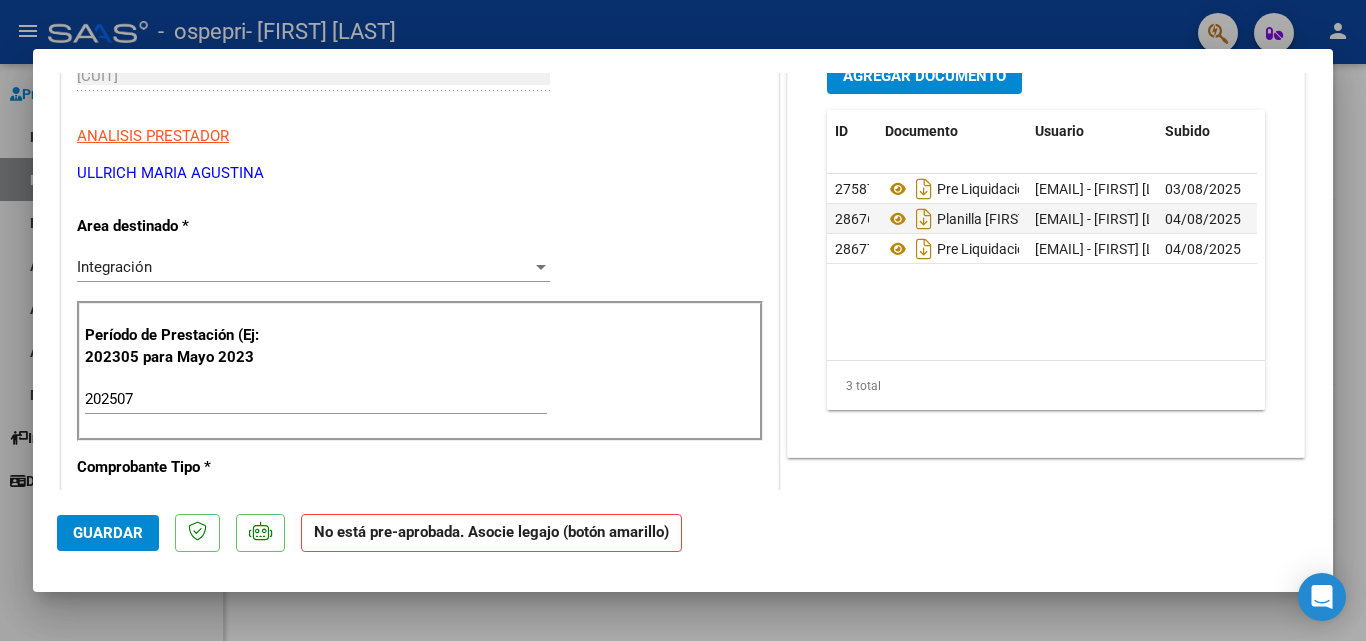 scroll, scrollTop: 282, scrollLeft: 0, axis: vertical 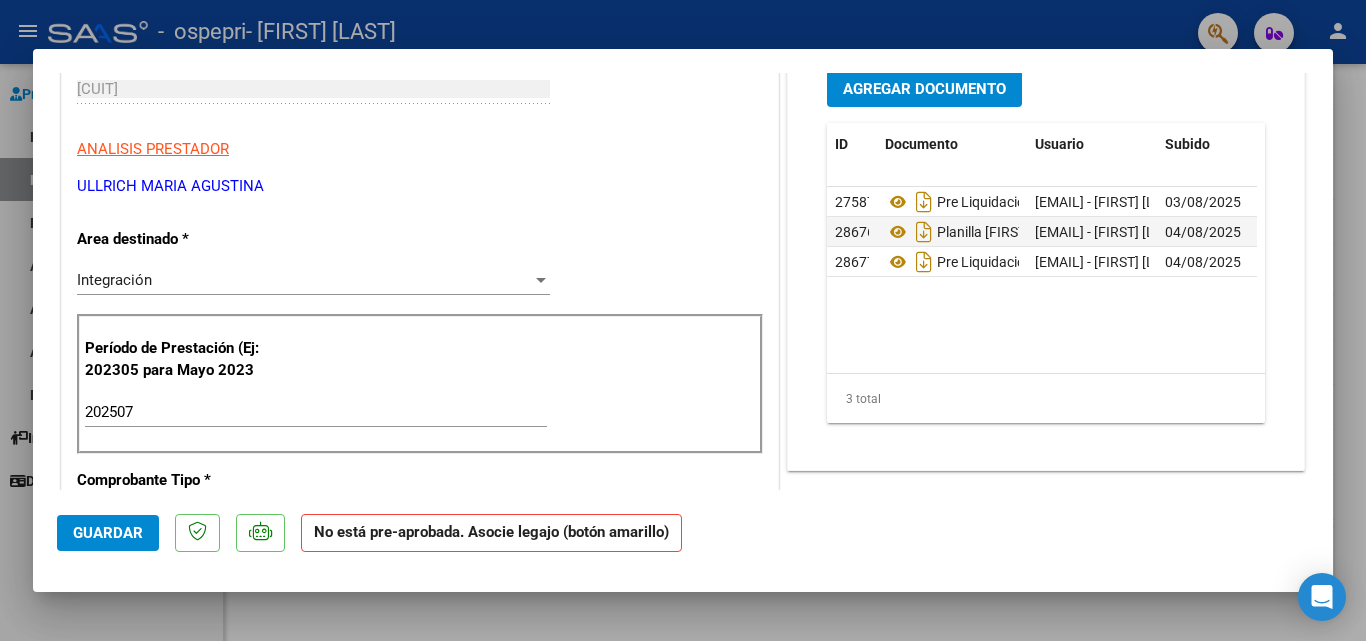 click at bounding box center [683, 320] 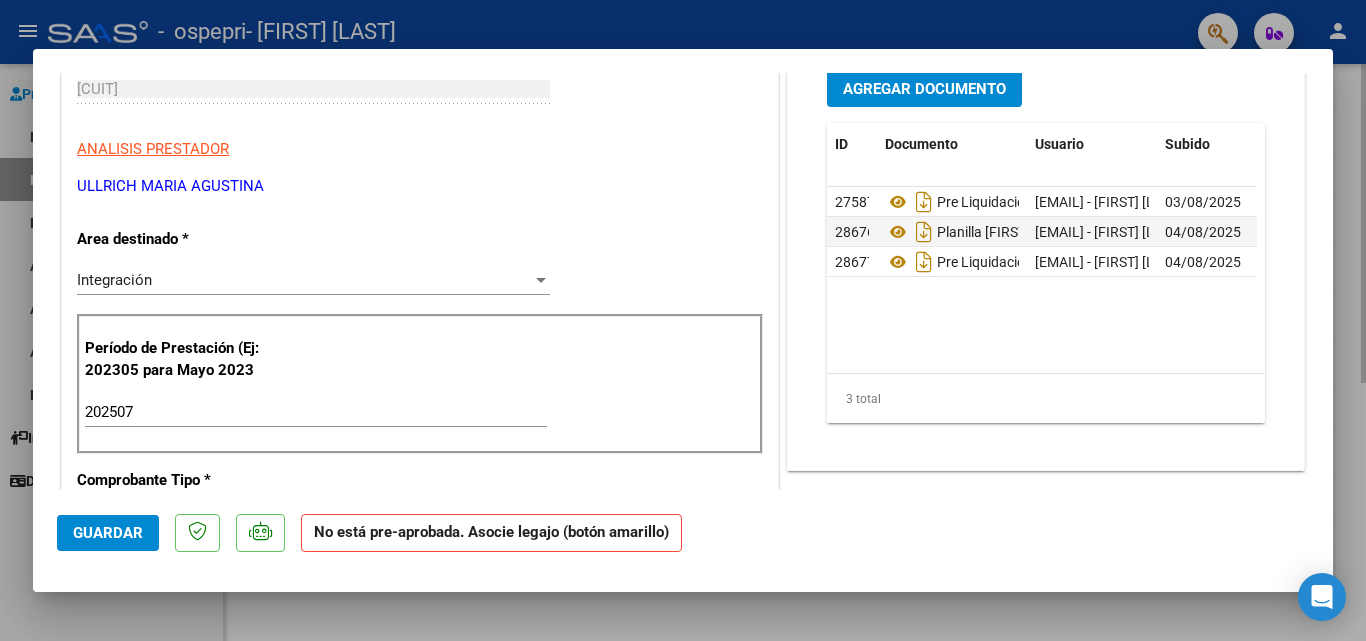 type 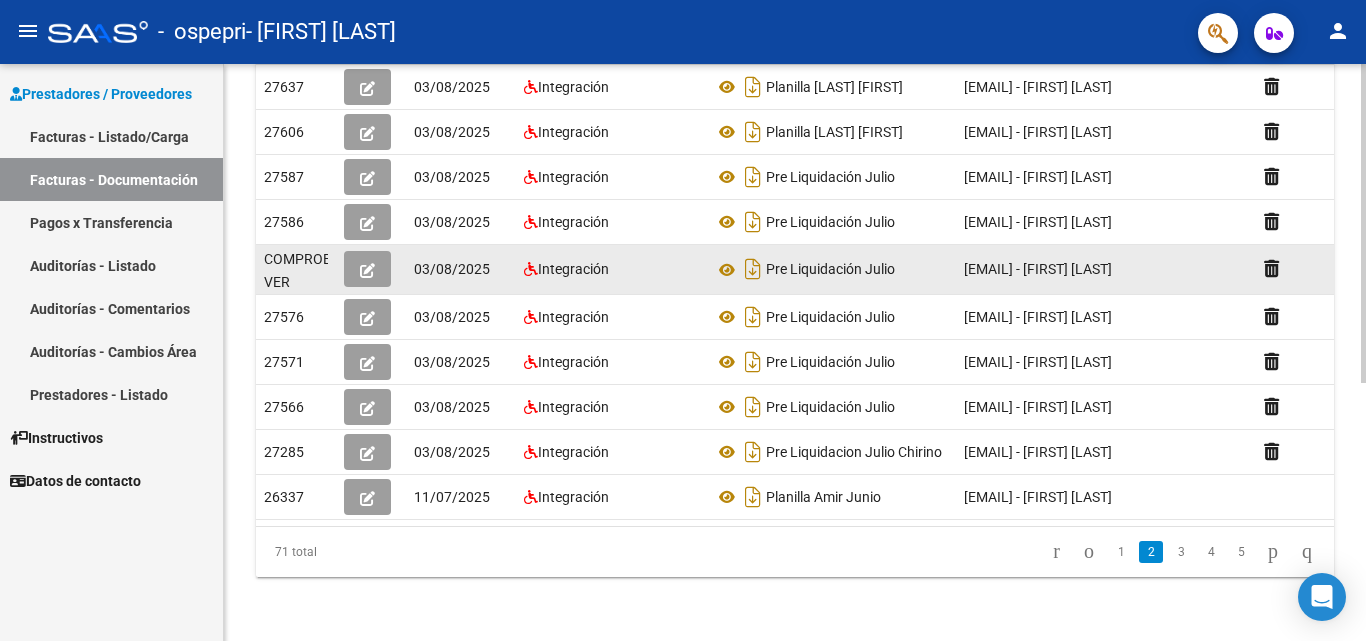 click 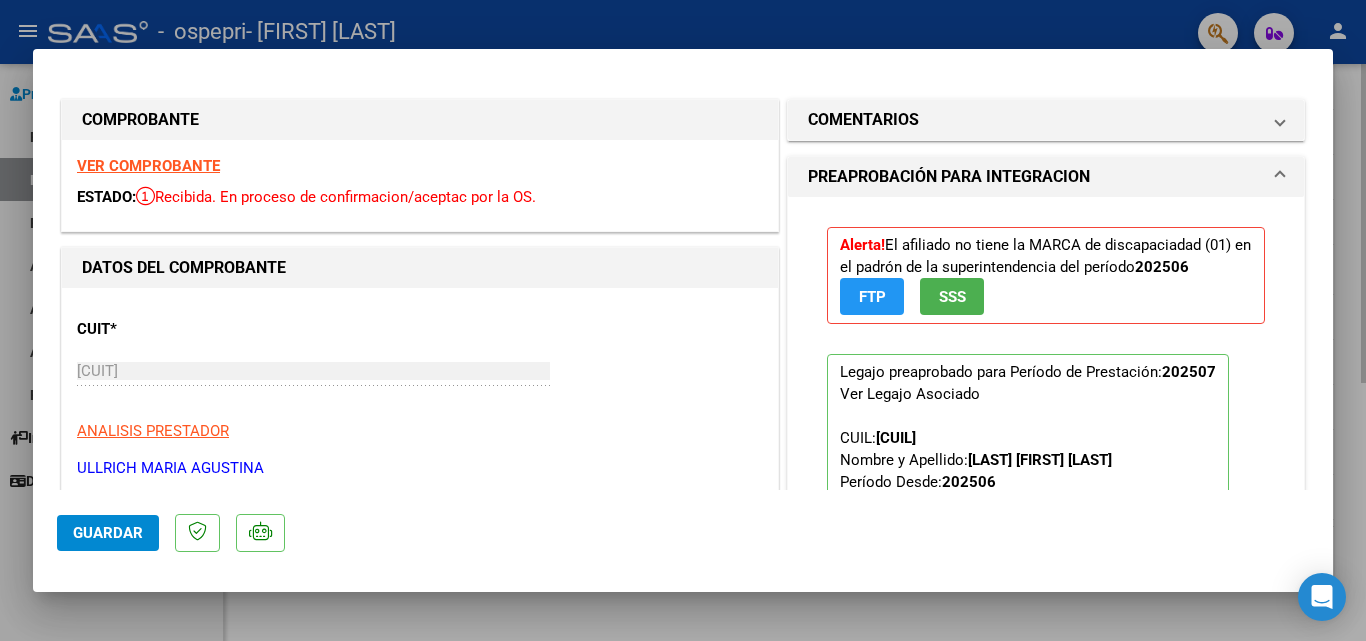 click at bounding box center [683, 320] 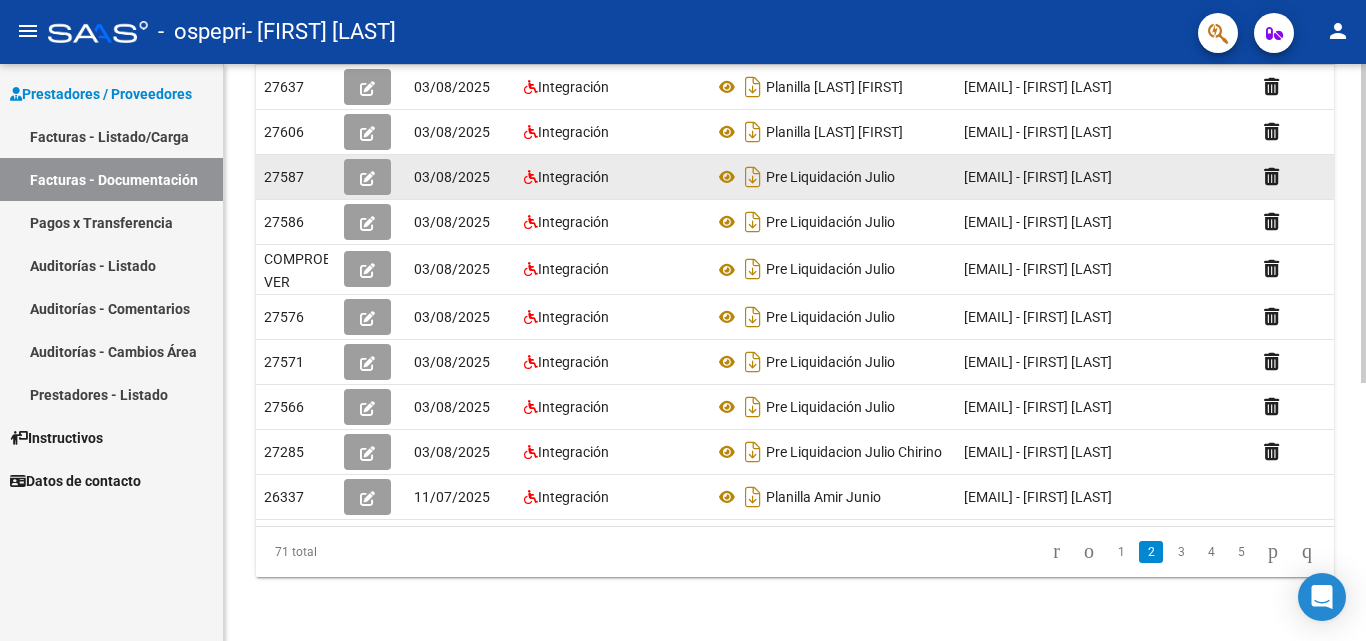 click 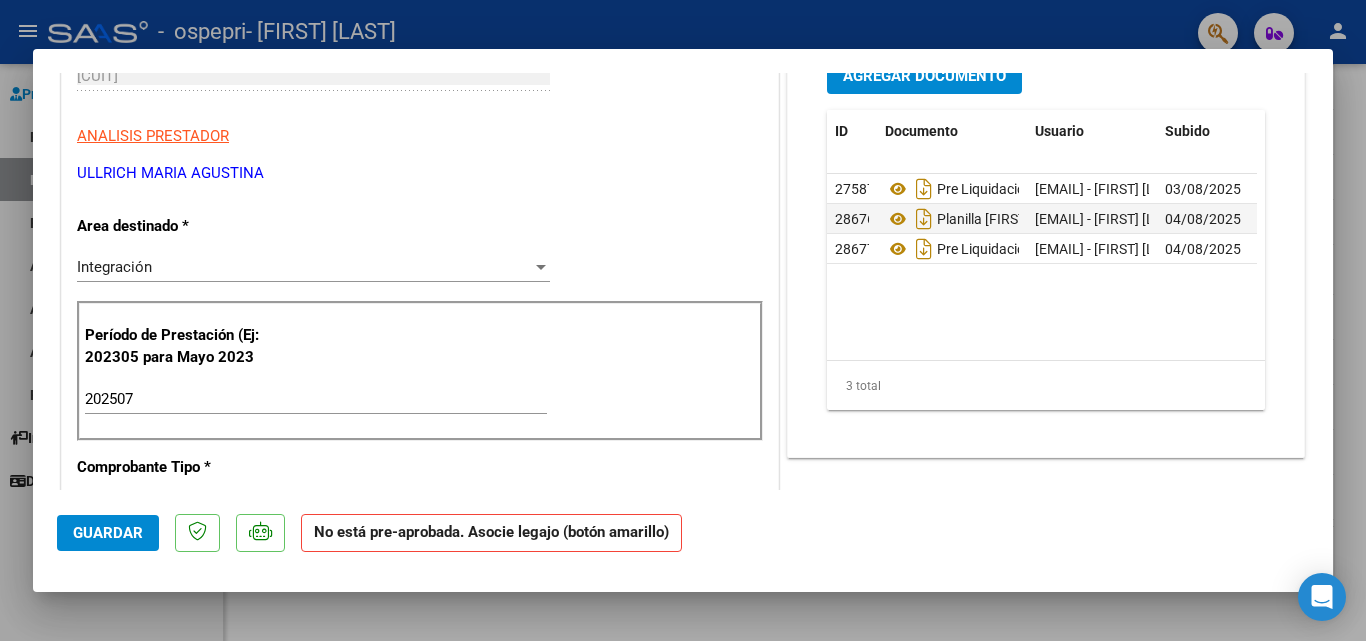 scroll, scrollTop: 309, scrollLeft: 0, axis: vertical 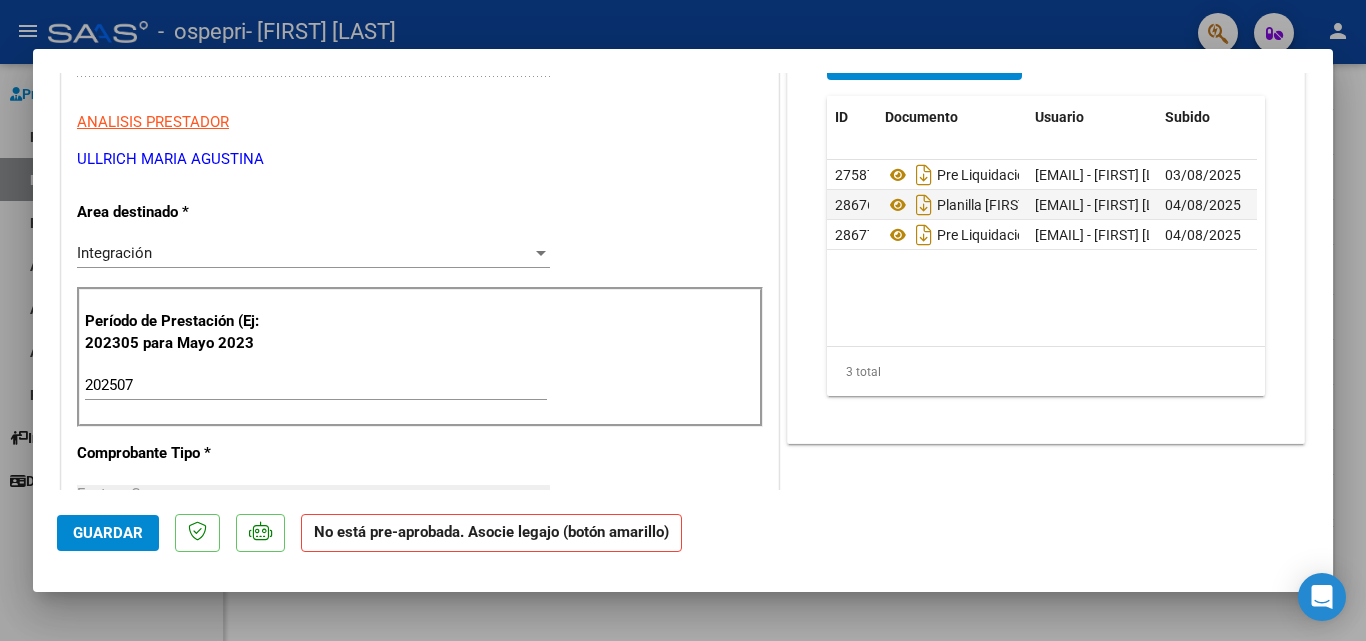 click at bounding box center [683, 320] 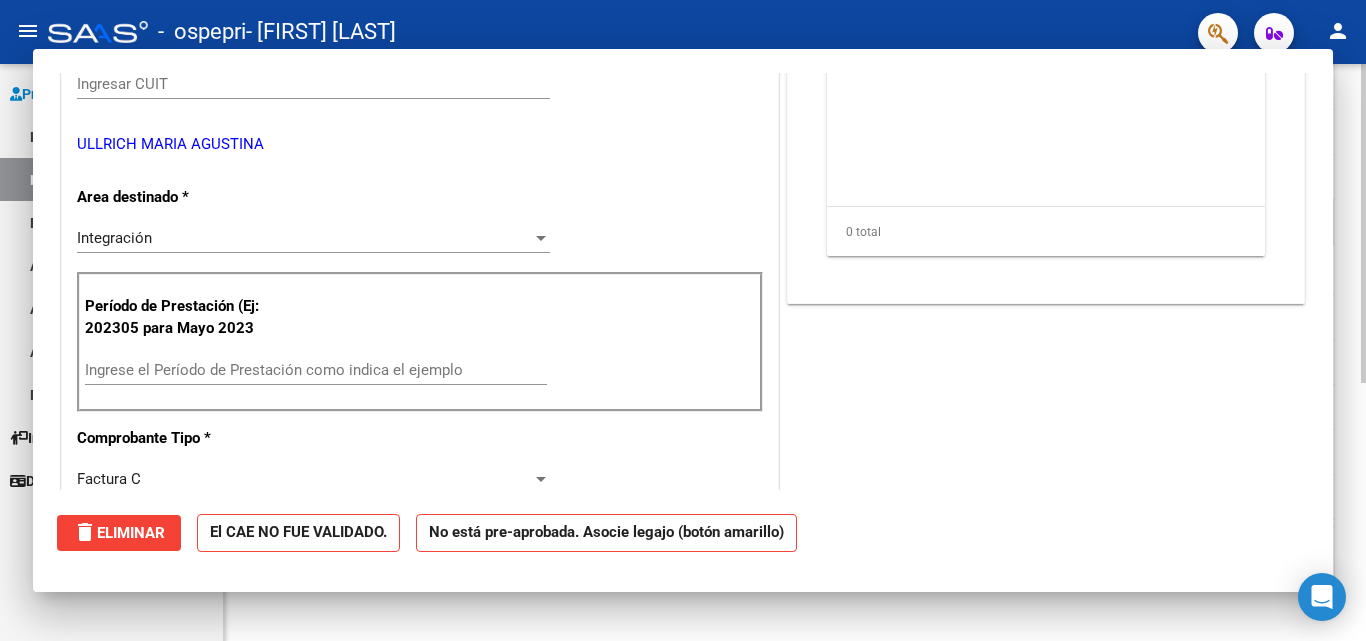 scroll, scrollTop: 331, scrollLeft: 0, axis: vertical 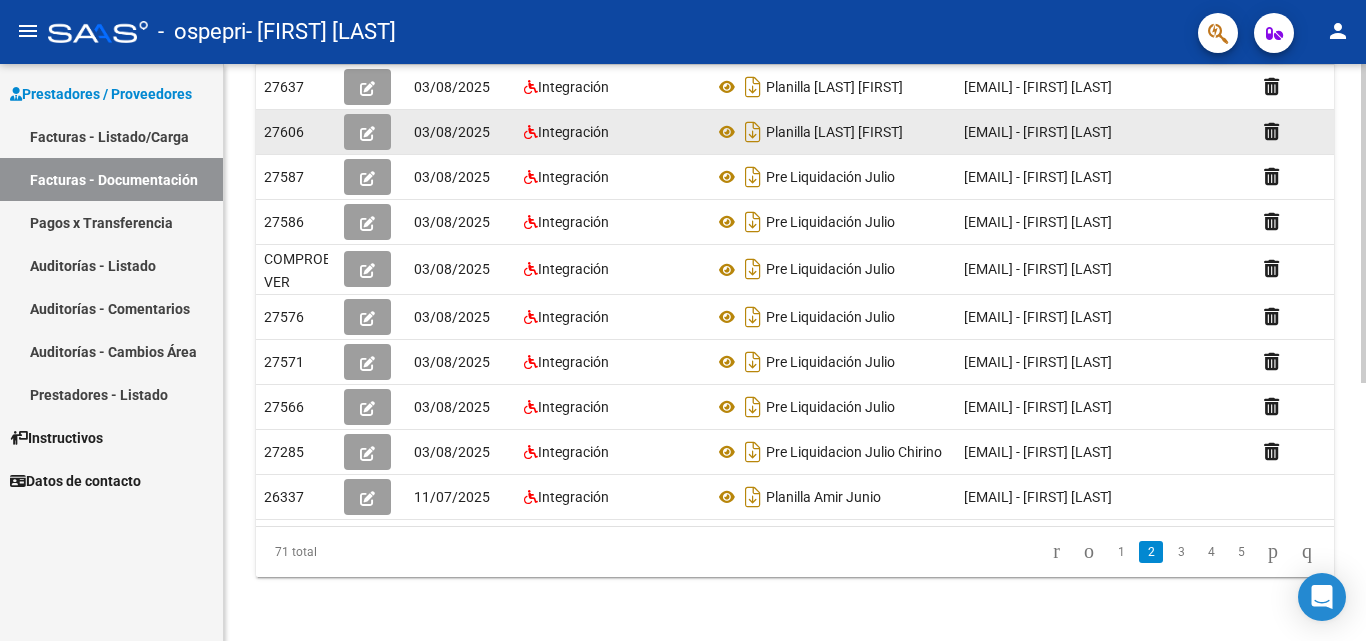 click 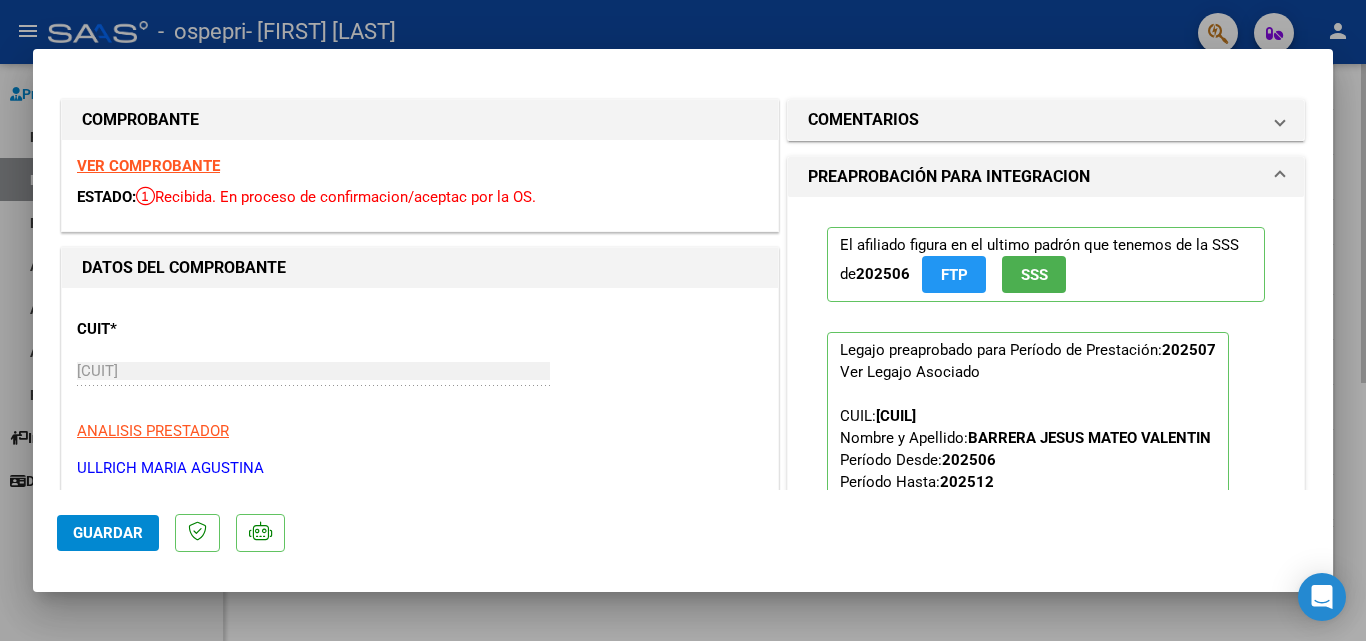 click at bounding box center [683, 320] 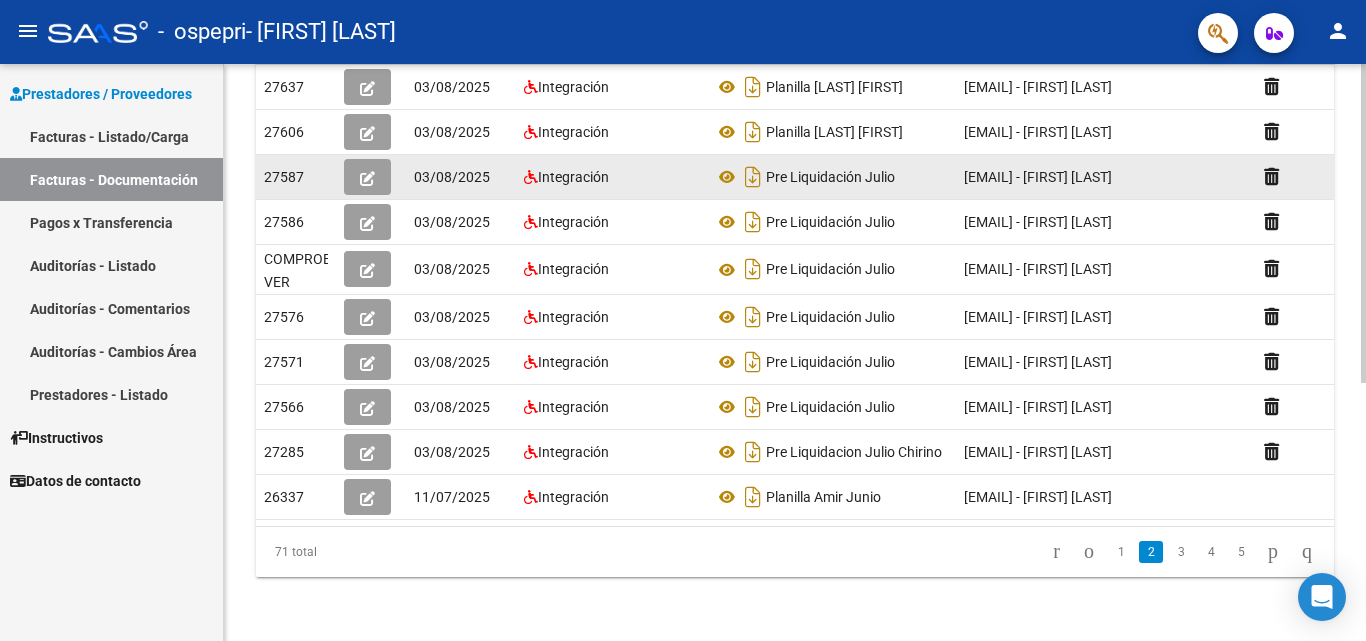 click 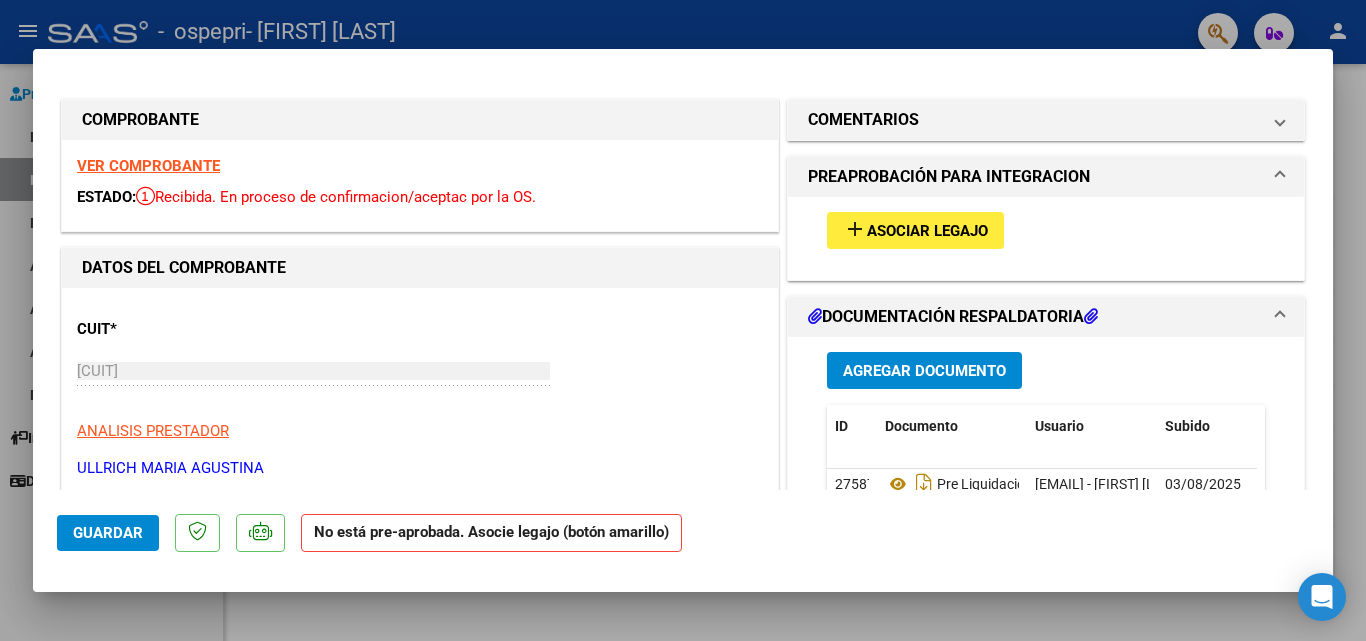 click at bounding box center [683, 320] 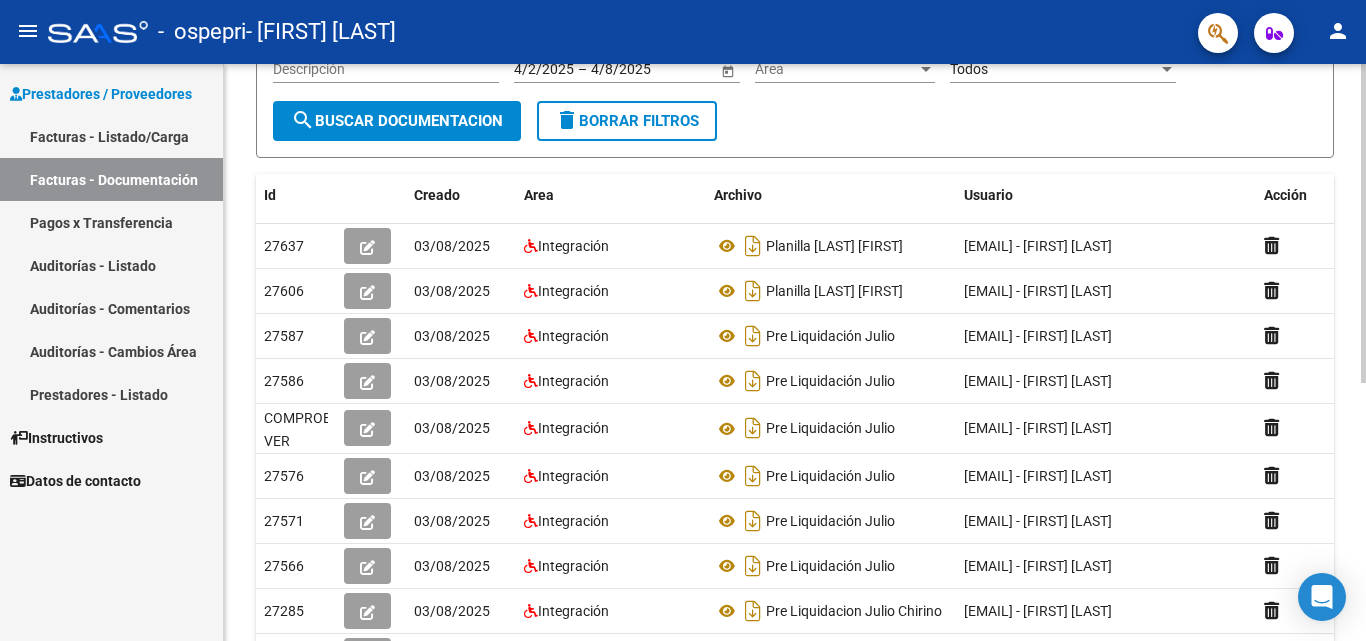 scroll, scrollTop: 241, scrollLeft: 0, axis: vertical 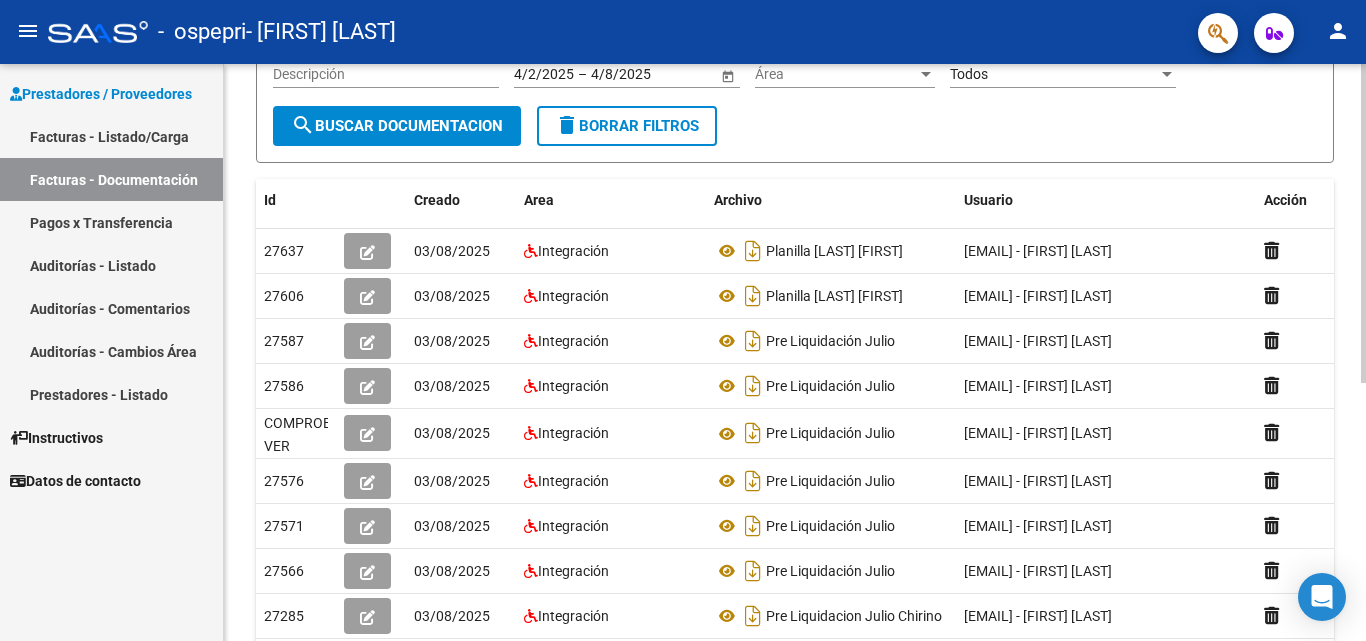 click on "PRESTADORES -> Comprobantes - Documentación Respaldatoria cloud_download  Exportar CSV   Descarga Masiva
Filtros Id CUIT / Razón Social Pto. Venta Nro. Comprobante Descripción 4/2/2025 4/2/2025 – 4/8/2025 4/8/2025 Fec. Cargado Desde / Hasta Área Área Todos Factura Confirmada search  Buscar Documentacion  delete  Borrar Filtros  Id Creado Area Archivo Usuario Acción 27637
03/08/2025 Integración Planilla [LAST] [FIRST]  [EMAIL] - [FIRST] [LAST]   27606
03/08/2025 Integración Planilla [LAST] [FIRST]  [EMAIL] - [FIRST] [LAST]   27587
03/08/2025 Integración Pre Liquidación [LAST]   [EMAIL] - [FIRST] [LAST]   27586
03/08/2025 Integración Pre Liquidación [LAST]   [EMAIL] - [FIRST] [LAST]   27578
03/08/2025 Integración Pre Liquidación [LAST]  [EMAIL] - [FIRST] [LAST]   27576
03/08/2025 Integración Pre Liquidación [LAST]  [EMAIL] - [FIRST] [LAST]   27571
03/08/2025" 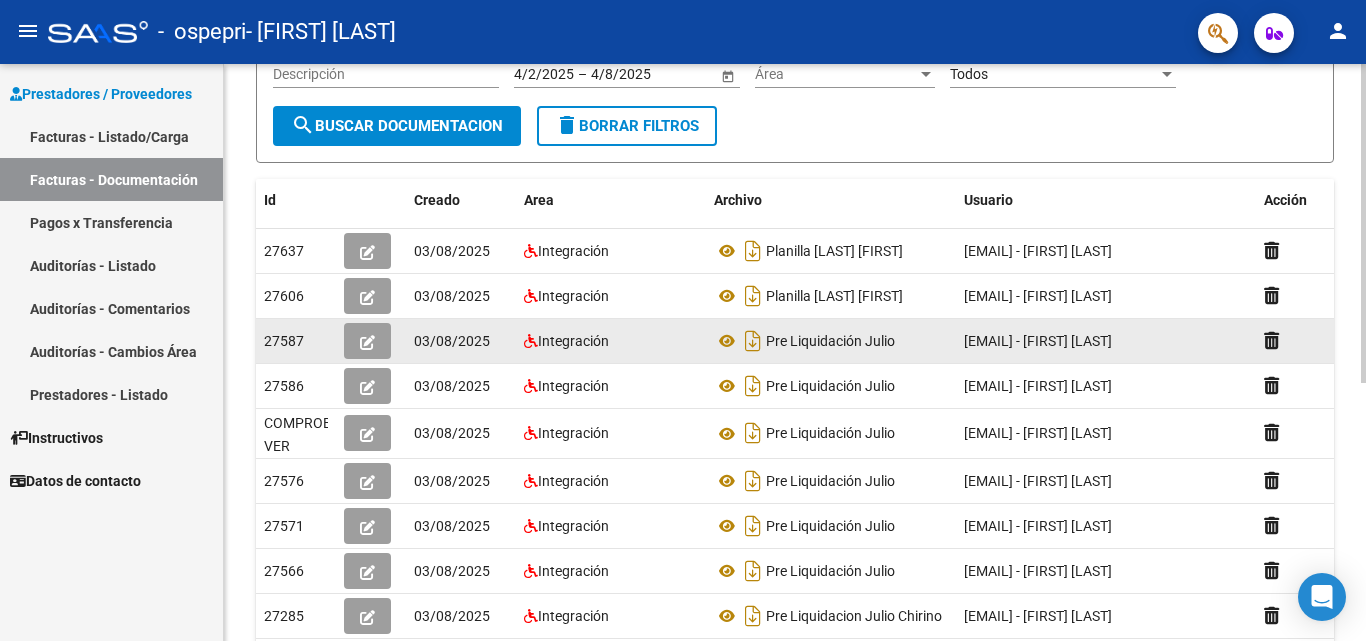 click 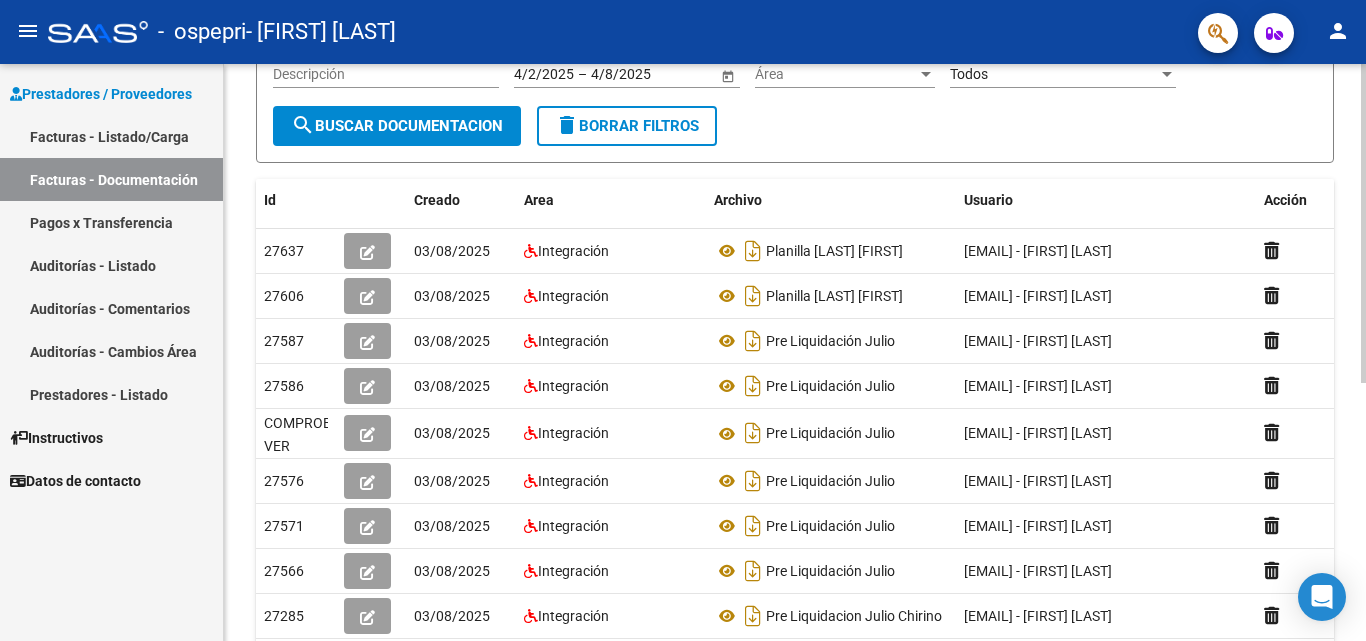 click on "PRESTADORES -> Comprobantes - Documentación Respaldatoria cloud_download  Exportar CSV   Descarga Masiva
Filtros Id CUIT / Razón Social Pto. Venta Nro. Comprobante Descripción 4/2/2025 4/2/2025 – 4/8/2025 4/8/2025 Fec. Cargado Desde / Hasta Área Área Todos Factura Confirmada search  Buscar Documentacion  delete  Borrar Filtros  Id Creado Area Archivo Usuario Acción 27637
03/08/2025 Integración Planilla [LAST] [FIRST]  [EMAIL] - [FIRST] [LAST]   27606
03/08/2025 Integración Planilla [LAST] [FIRST]  [EMAIL] - [FIRST] [LAST]   27587
03/08/2025 Integración Pre Liquidación [LAST]   [EMAIL] - [FIRST] [LAST]   27586
03/08/2025 Integración Pre Liquidación [LAST]   [EMAIL] - [FIRST] [LAST]   27578
03/08/2025 Integración Pre Liquidación [LAST]  [EMAIL] - [FIRST] [LAST]   27576
03/08/2025 Integración Pre Liquidación [LAST]  [EMAIL] - [FIRST] [LAST]   27571
03/08/2025" 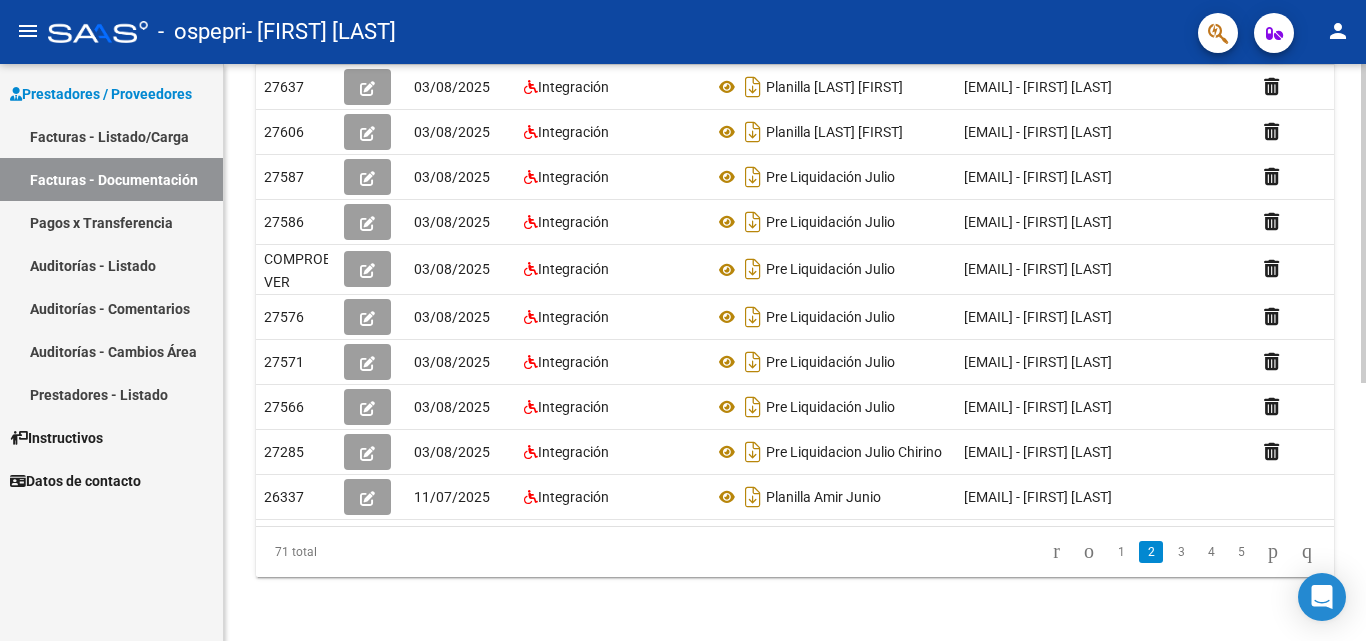 scroll, scrollTop: 468, scrollLeft: 0, axis: vertical 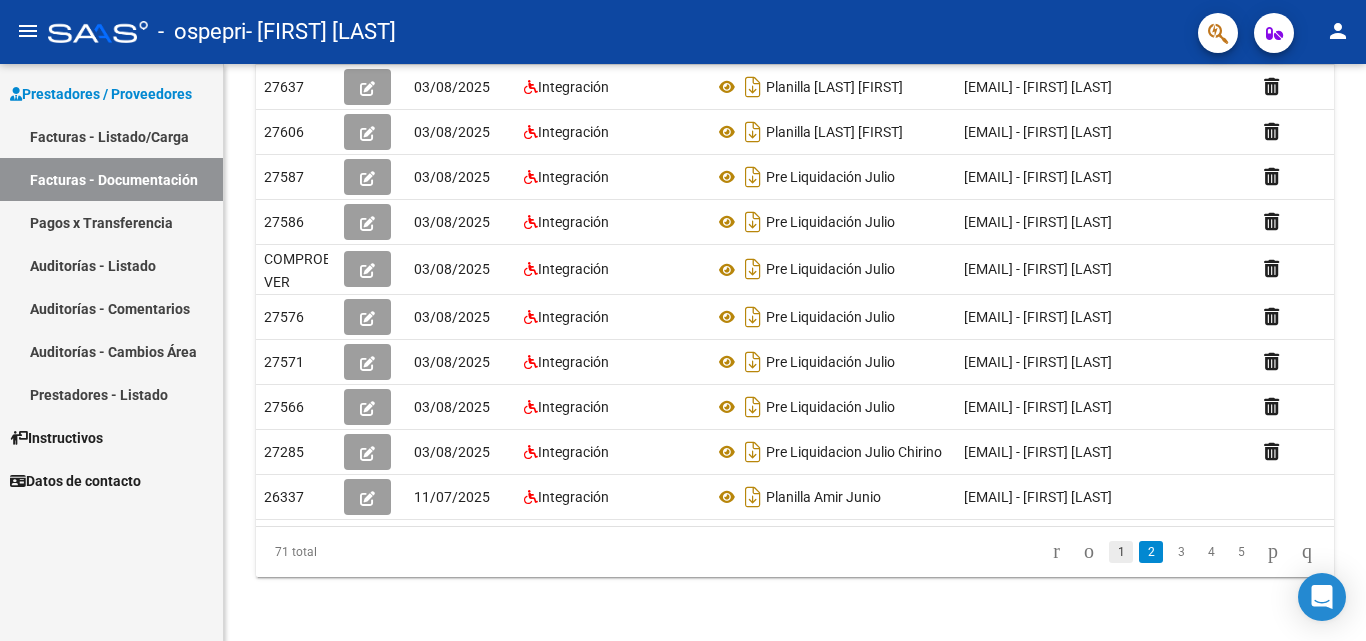 click on "1" 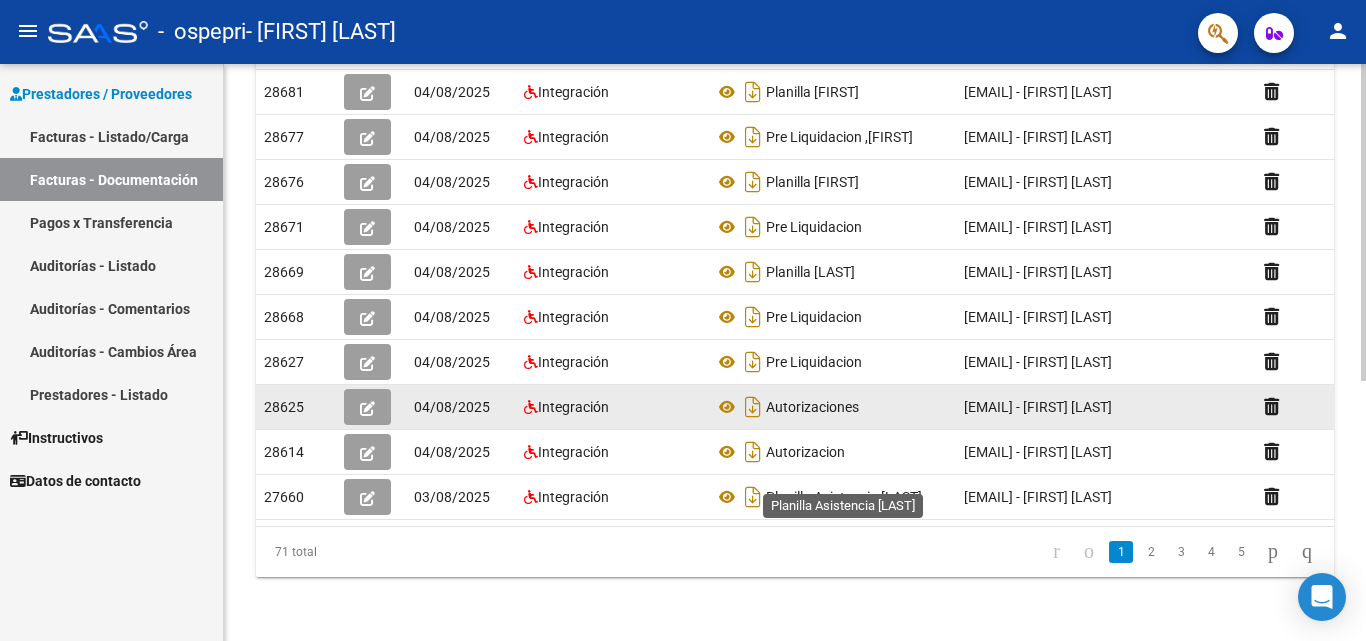 scroll, scrollTop: 468, scrollLeft: 0, axis: vertical 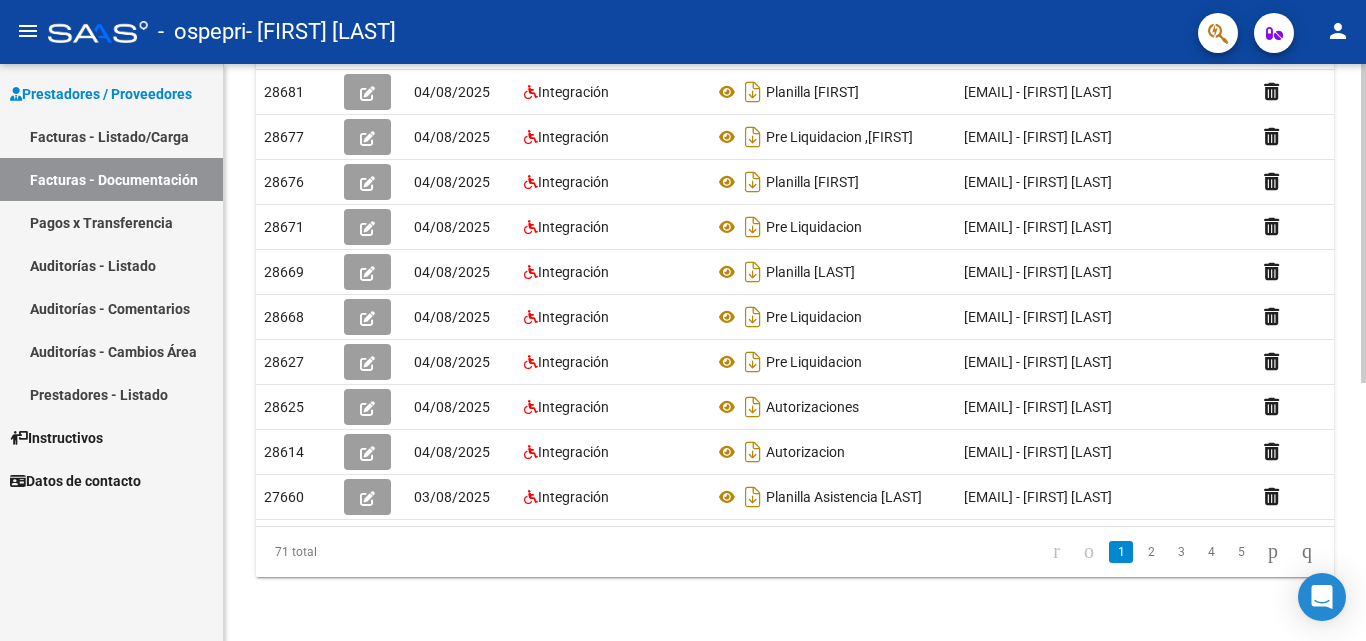 click on "PRESTADORES -> Comprobantes - Documentación Respaldatoria cloud_download  Exportar CSV   Descarga Masiva
Filtros Id CUIT / Razón Social Pto. Venta Nro. Comprobante Descripción 4/2/2025 4/2/2025 – 4/8/2025 4/8/2025 Fec. Cargado Desde / Hasta Área Área Todos Factura Confirmada search  Buscar Documentacion  delete  Borrar Filtros  Id Creado Area Archivo Usuario Acción 28681
04/08/2025 Integración Planilla [FIRST]  [EMAIL] - [FIRST] [LAST]   28677
04/08/2025 Integración Pre Liquidacion ,[FIRST]  [EMAIL] - [FIRST] [LAST]   28676
04/08/2025 Integración Planilla [FIRST]  [EMAIL] - [FIRST] [LAST]   28671
04/08/2025 Integración Pre Liquidacion  [EMAIL] - [FIRST] [LAST]   28669
04/08/2025 Integración Planilla [LAST]  [EMAIL] - [FIRST] [LAST]   28668
04/08/2025 Integración Pre Liquidacion  [EMAIL] - [FIRST] [LAST]   28627
04/08/2025 Integración Pre Liquidacion" 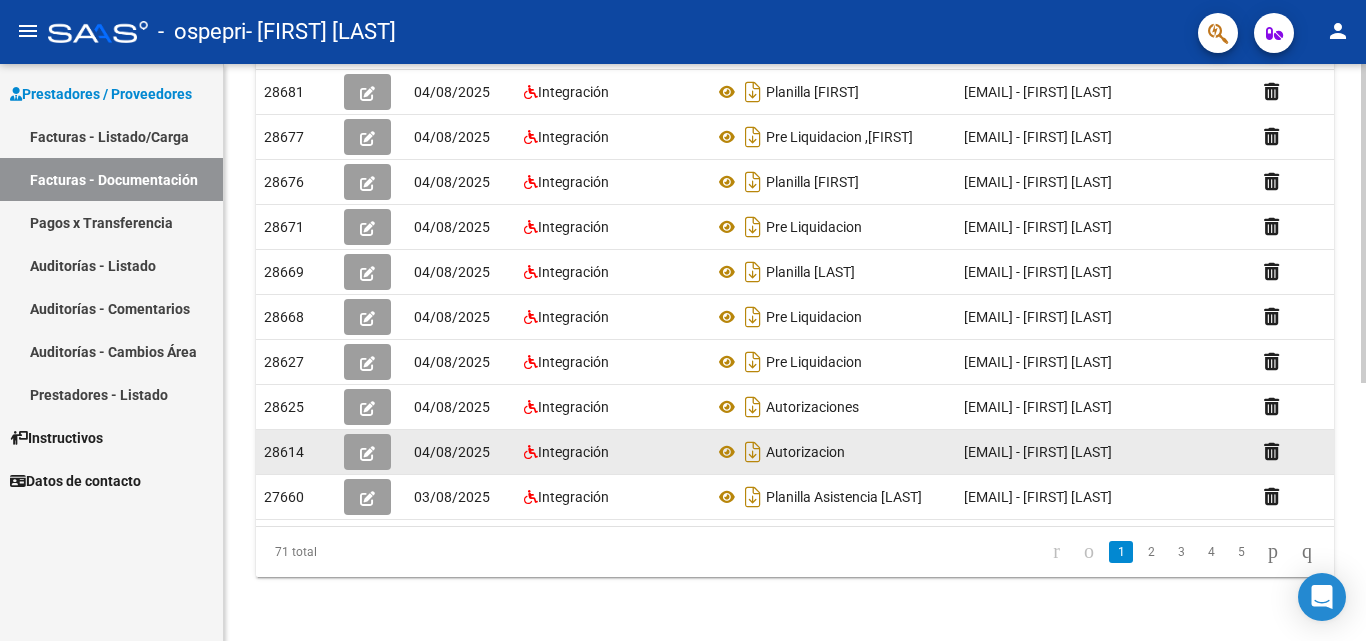 click 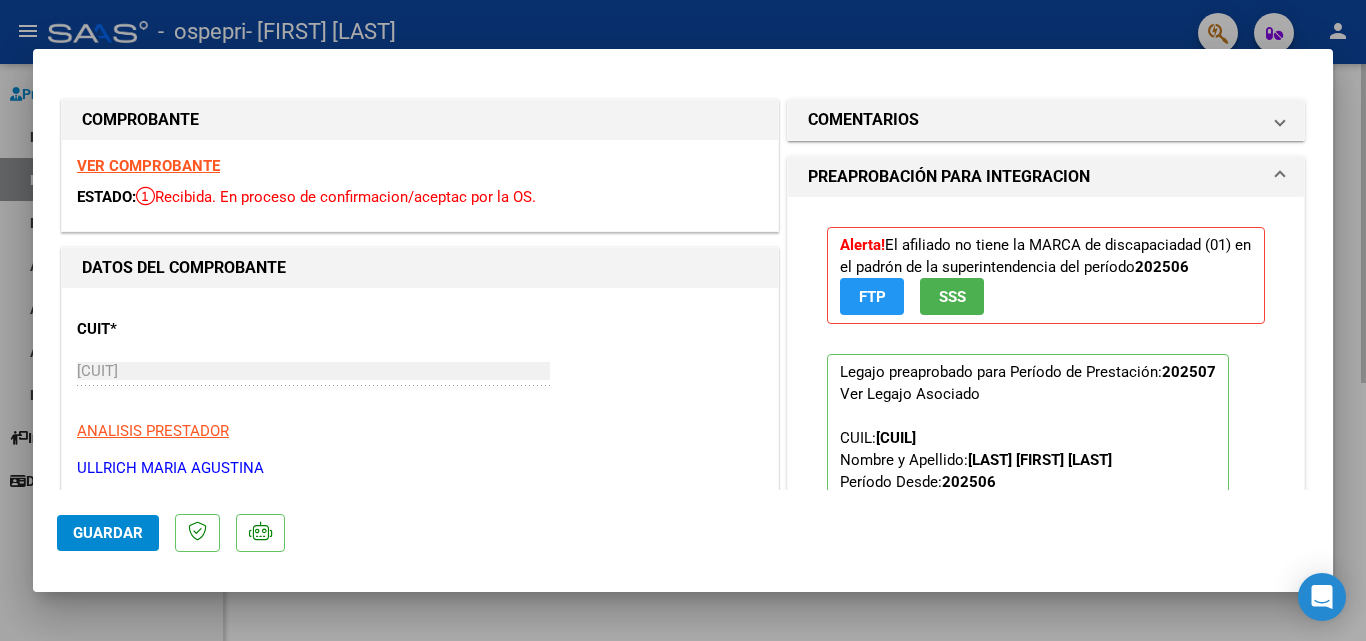 click at bounding box center (683, 320) 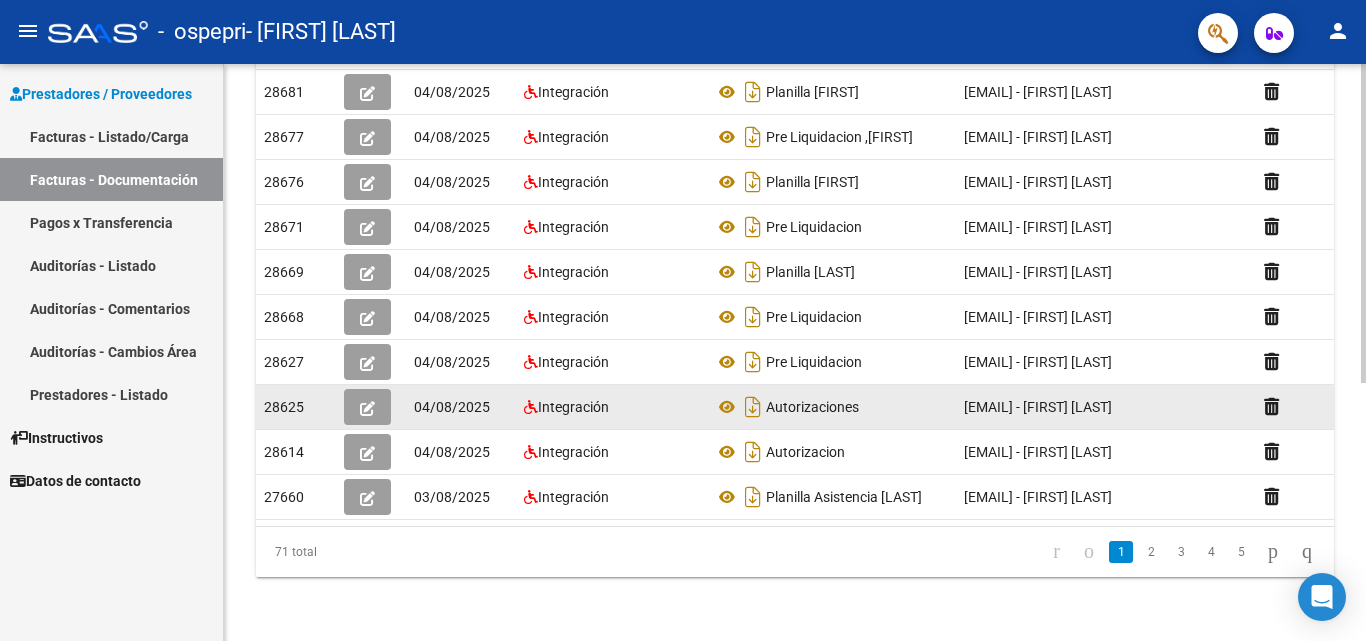 click 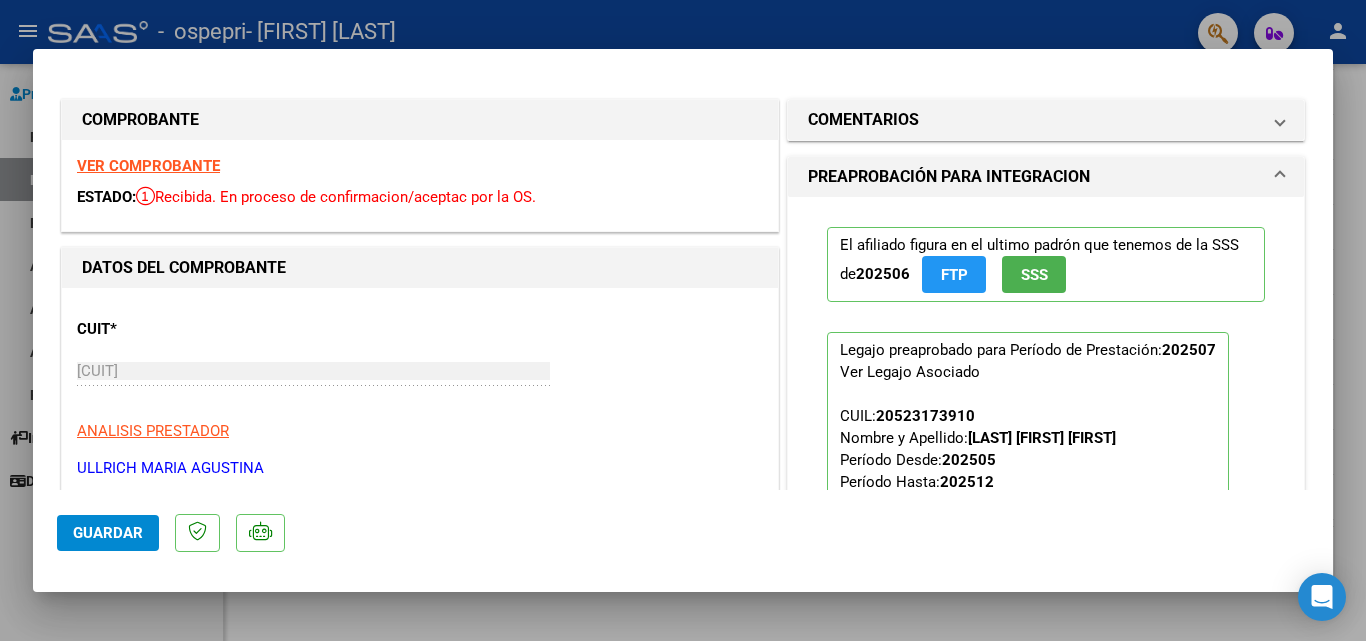 click at bounding box center (683, 320) 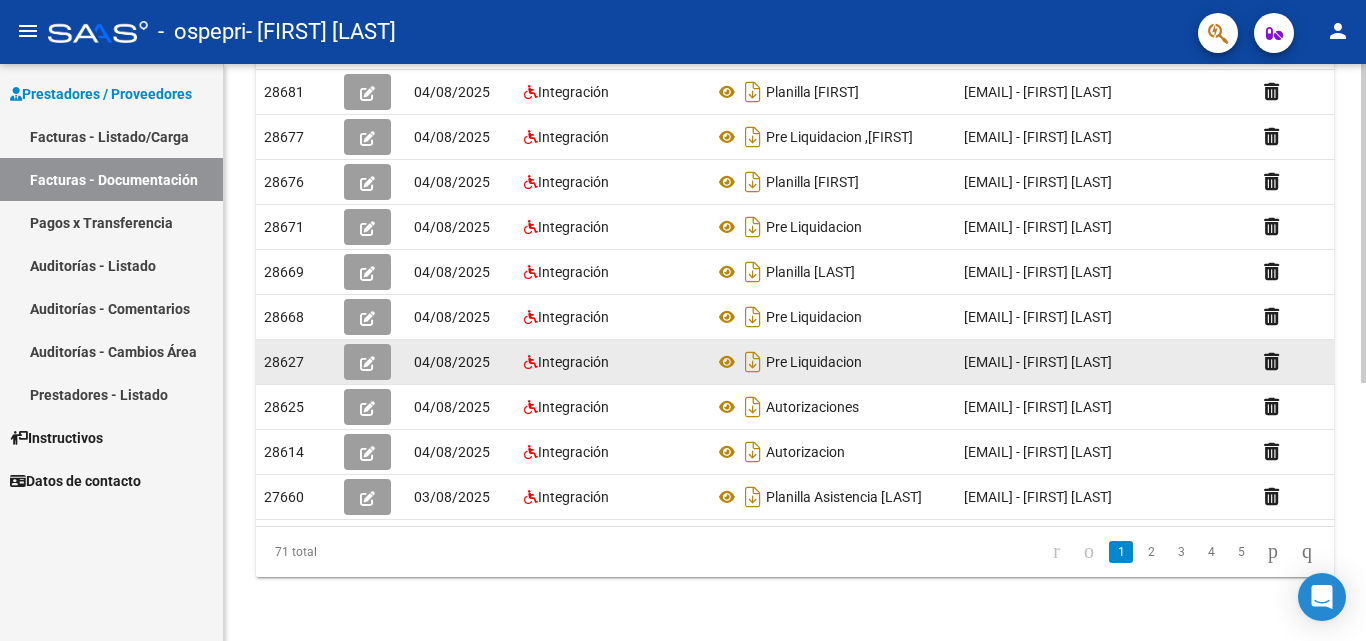 click 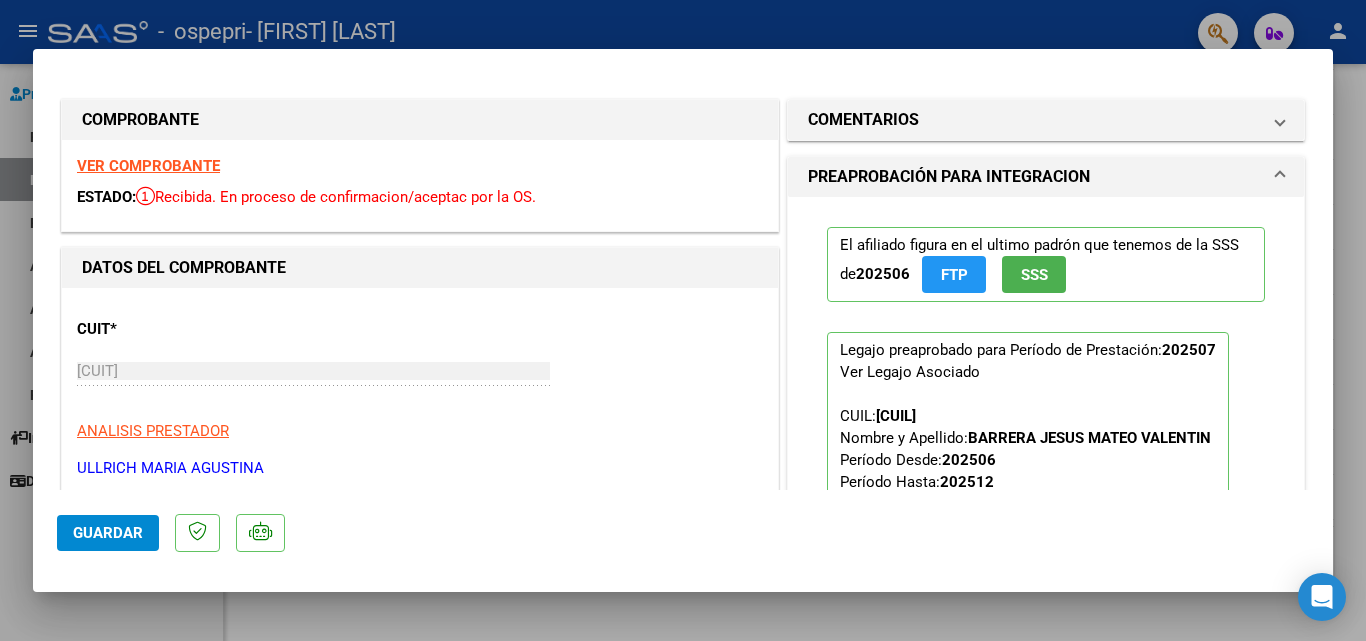 click at bounding box center [683, 320] 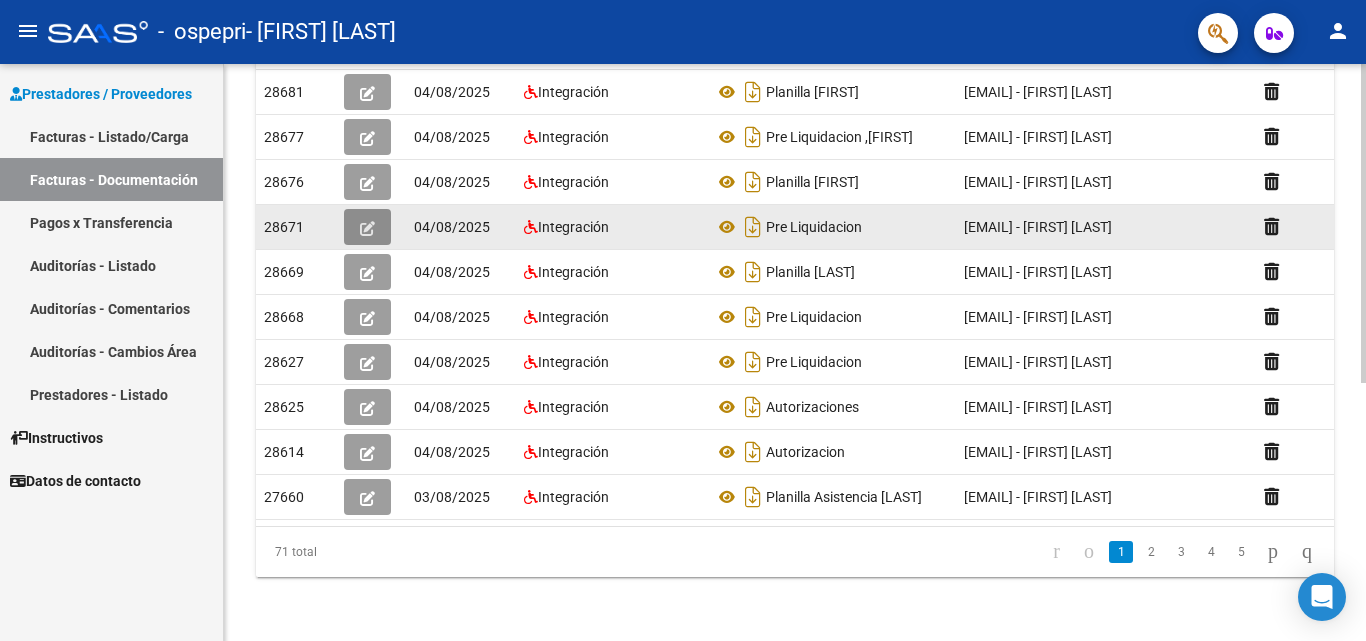 click 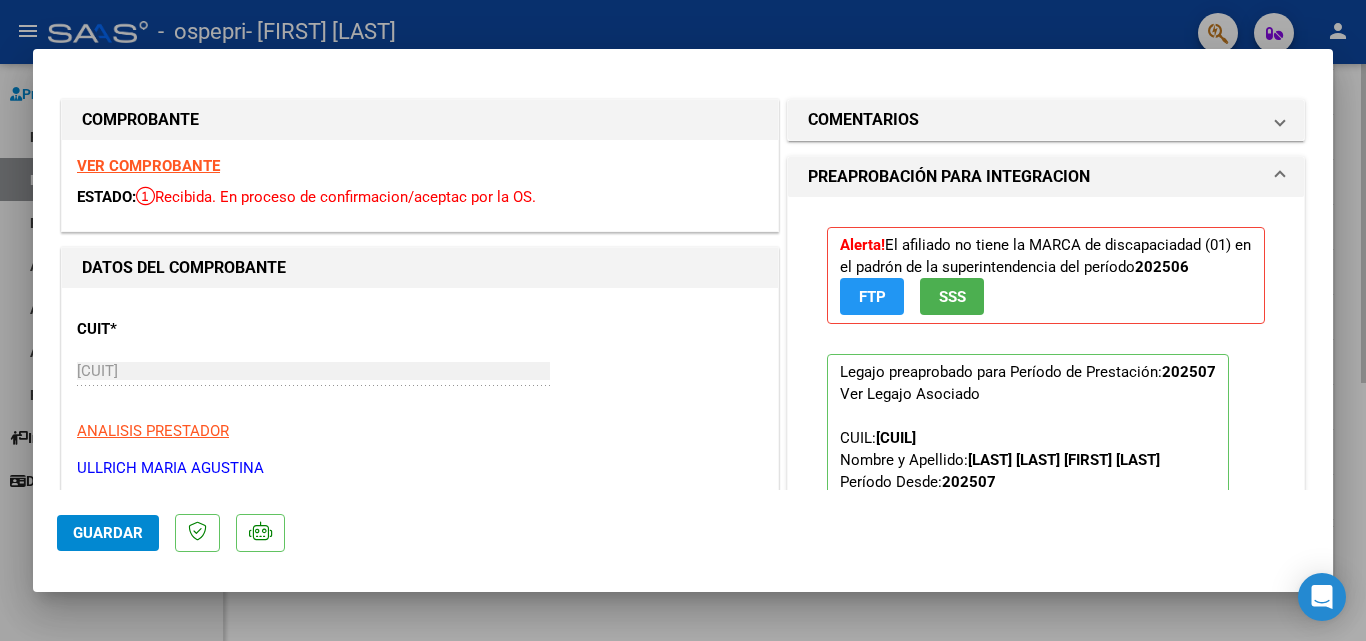 click at bounding box center (683, 320) 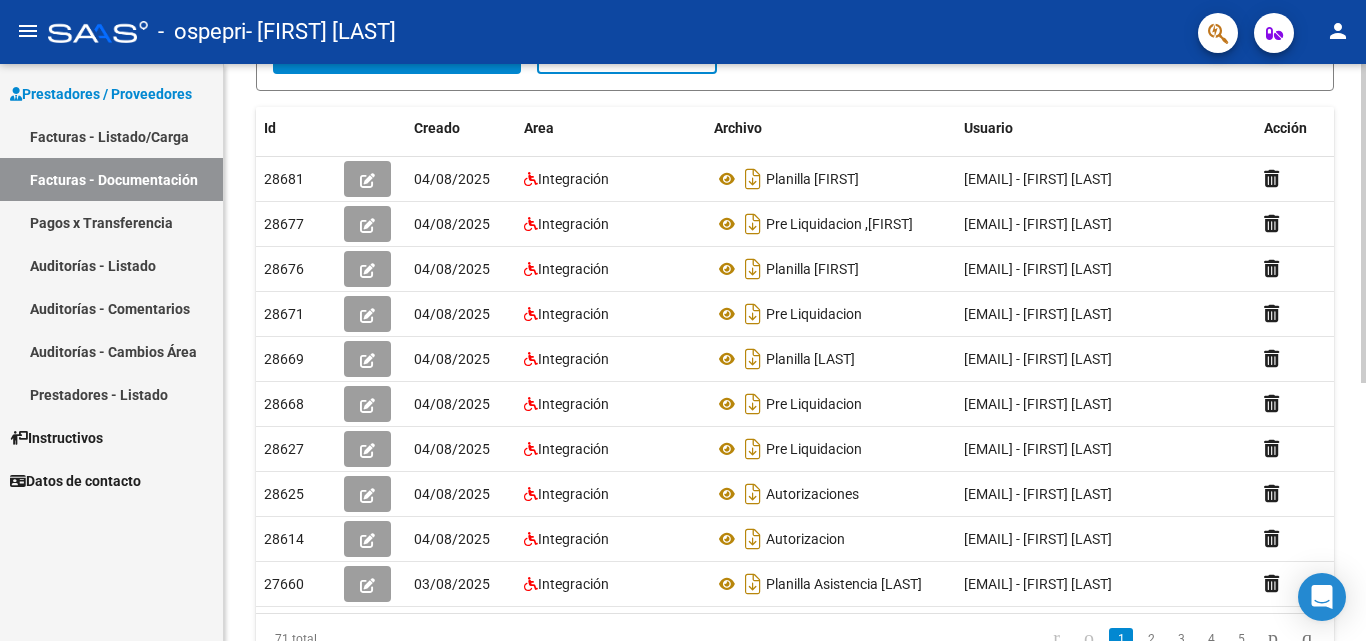 click 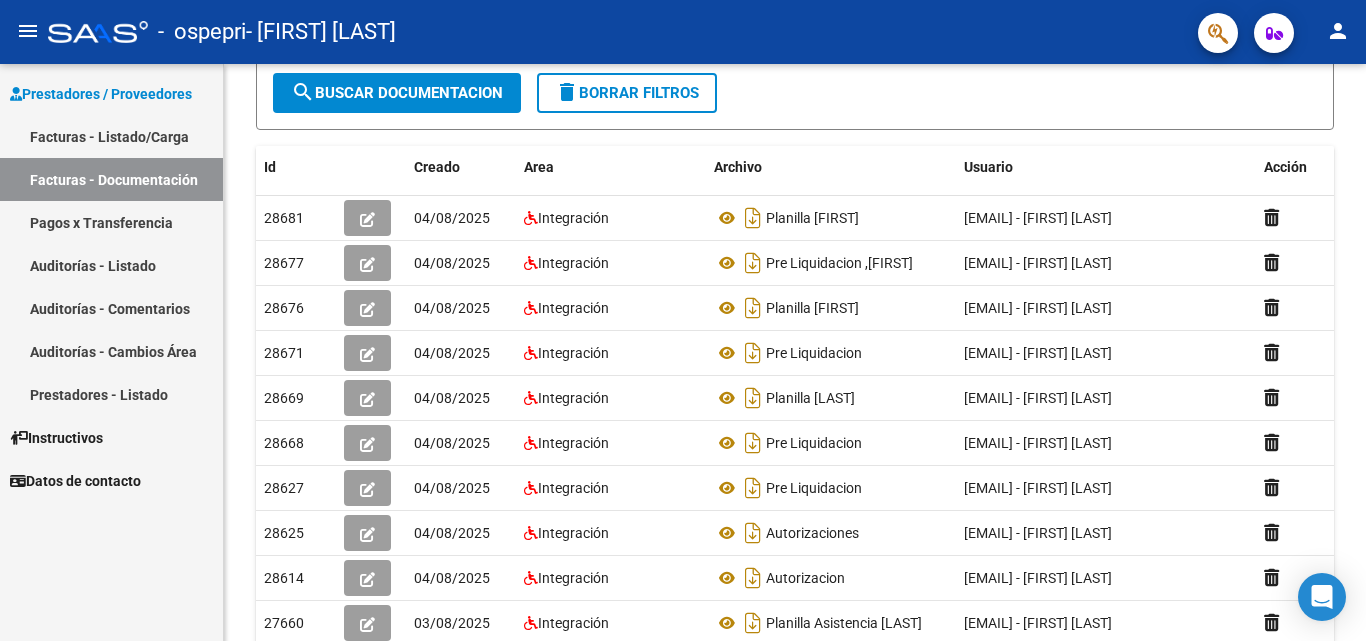 click on "Facturas - Listado/Carga" at bounding box center [111, 136] 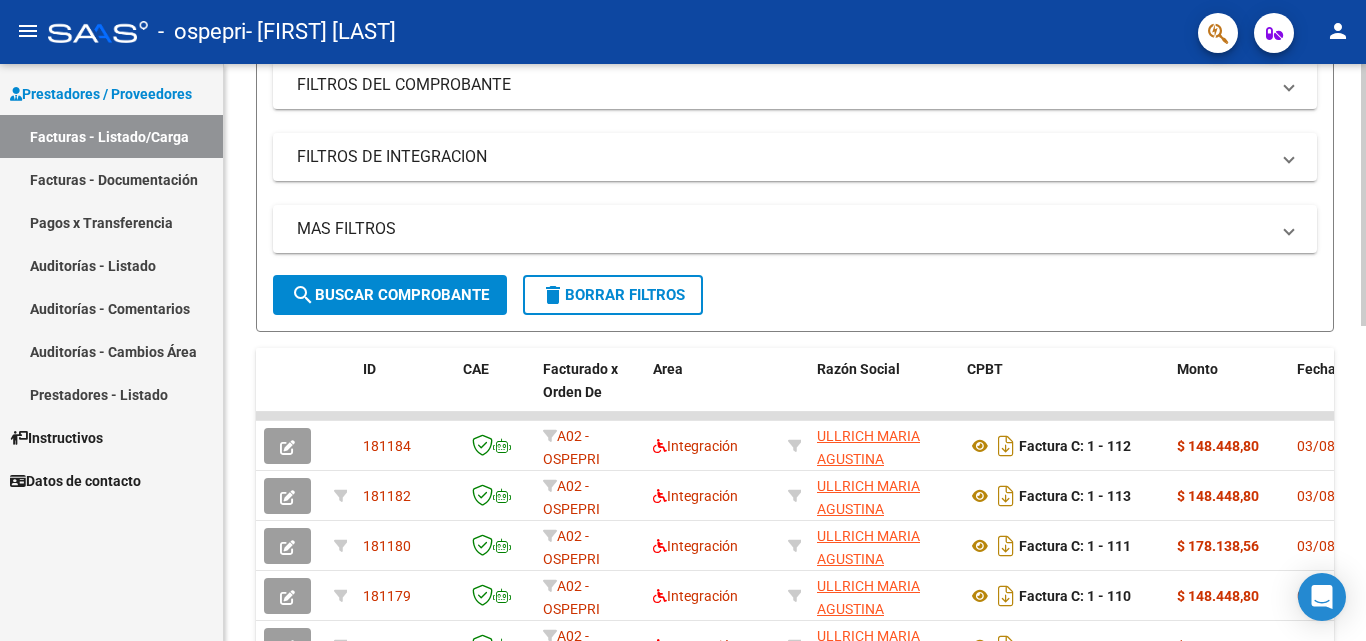 scroll, scrollTop: 0, scrollLeft: 0, axis: both 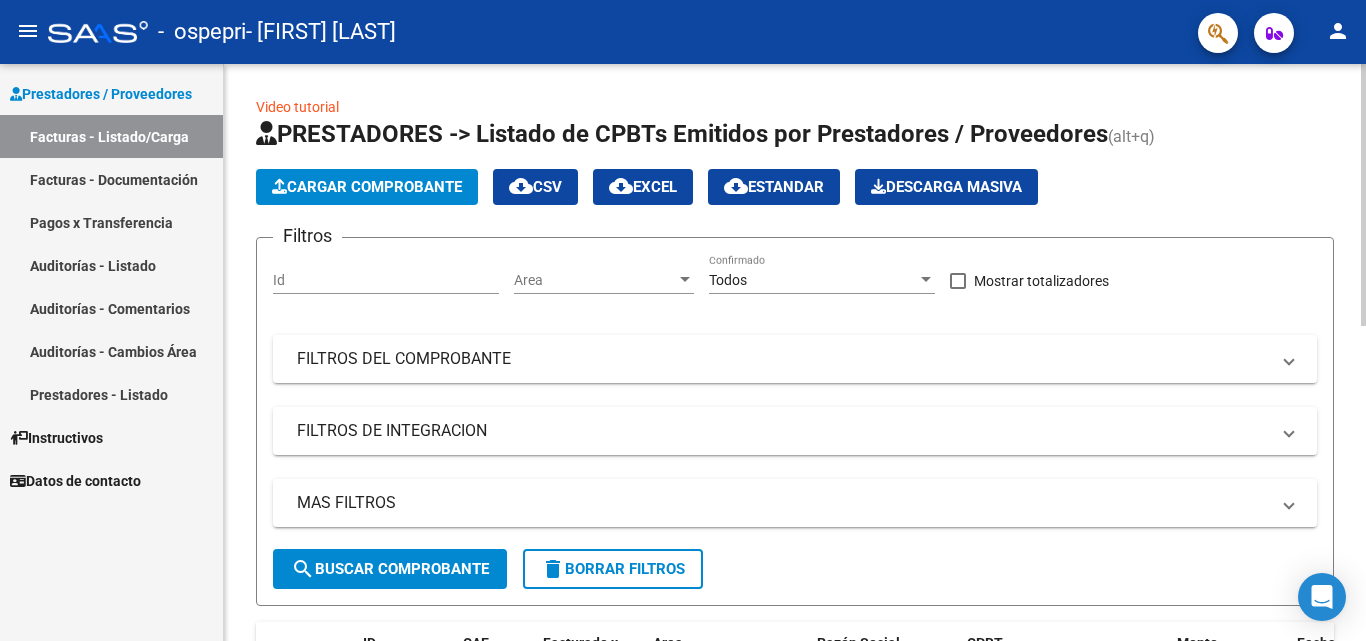 click on "menu -   ospepri   - [LAST] [FIRST] person    Prestadores / Proveedores Facturas - Listado/Carga Facturas - Documentación Pagos x Transferencia Auditorías - Listado Auditorías - Comentarios Auditorías - Cambios Área Prestadores - Listado    Instructivos    Datos de contacto  Video tutorial   PRESTADORES -> Listado de CPBTs Emitidos por Prestadores / Proveedores (alt+q)   Cargar Comprobante
cloud_download  CSV  cloud_download  EXCEL  cloud_download  Estandar   Descarga Masiva
Filtros Id Area Area Todos Confirmado   Mostrar totalizadores   FILTROS DEL COMPROBANTE  Comprobante Tipo Comprobante Tipo Start date – End date Fec. Comprobante Desde / Hasta Días Emisión Desde(cant. días) Días Emisión Hasta(cant. días) CUIT / Razón Social Pto. Venta Nro. Comprobante Código SSS CAE Válido CAE Válido Todos Cargado Módulo Hosp. Todos Tiene facturacion Apócrifa Hospital Refes  FILTROS DE INTEGRACION  Período De Prestación Campos del Archivo de Rendición Devuelto x SSS (dr_envio) Todos" 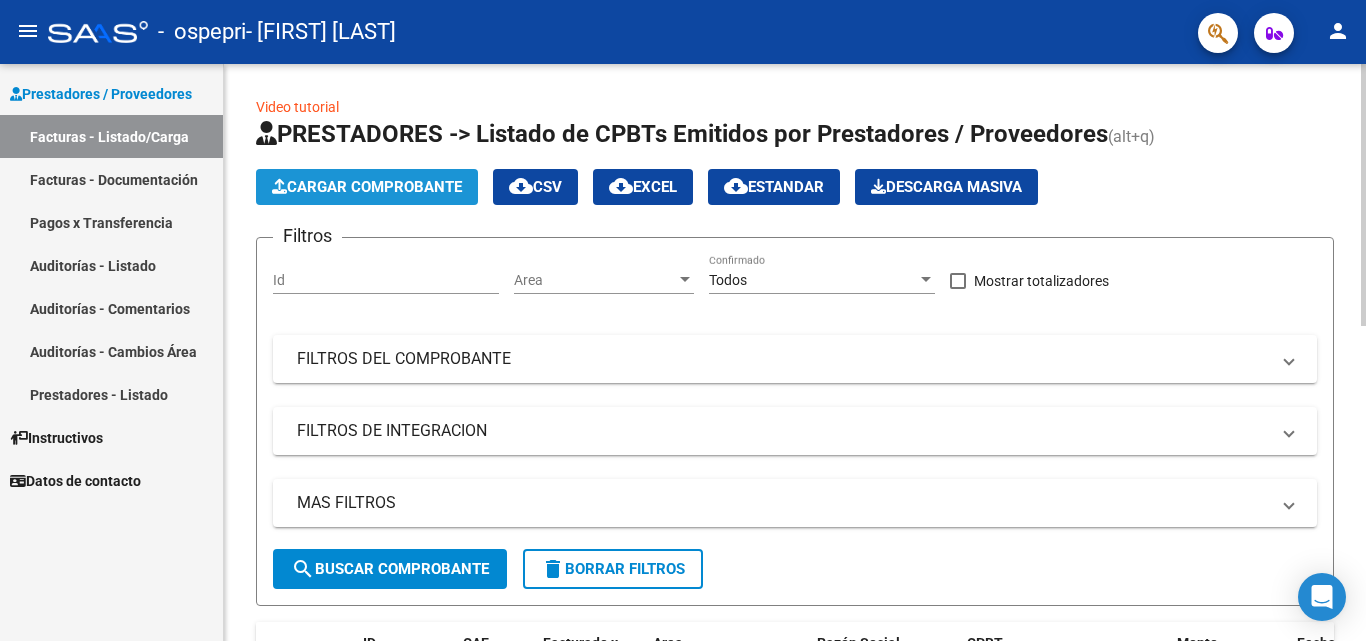 click on "Cargar Comprobante" 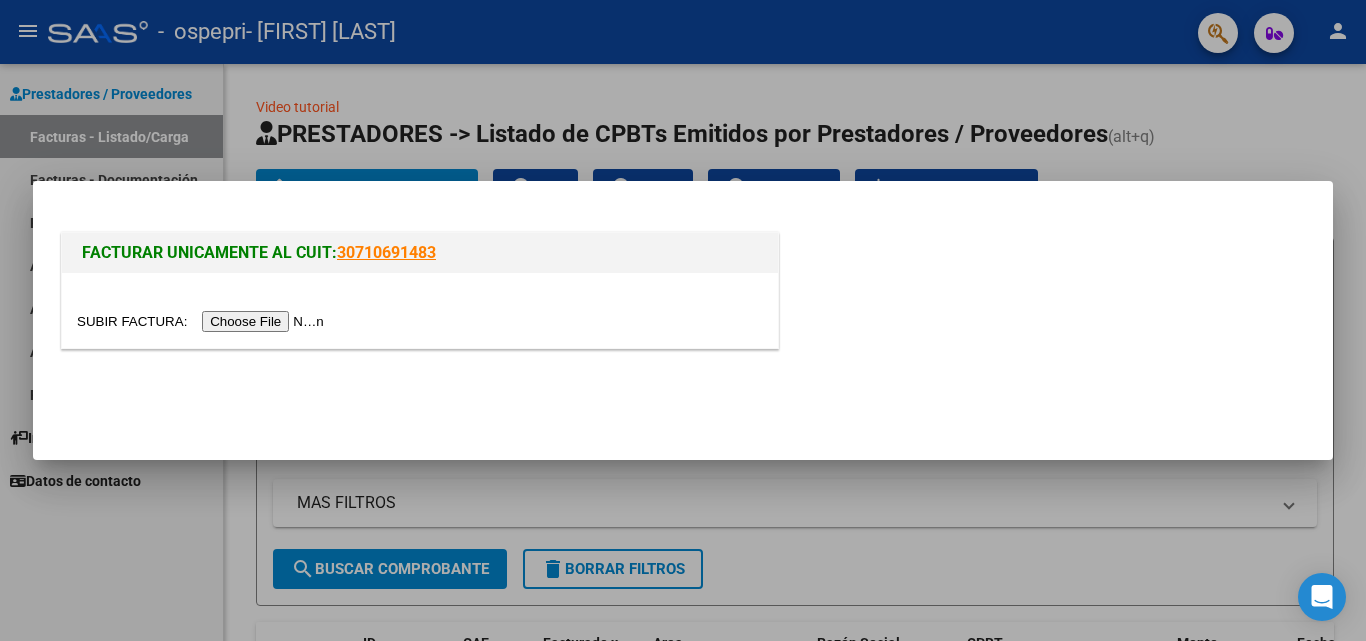 click at bounding box center [203, 321] 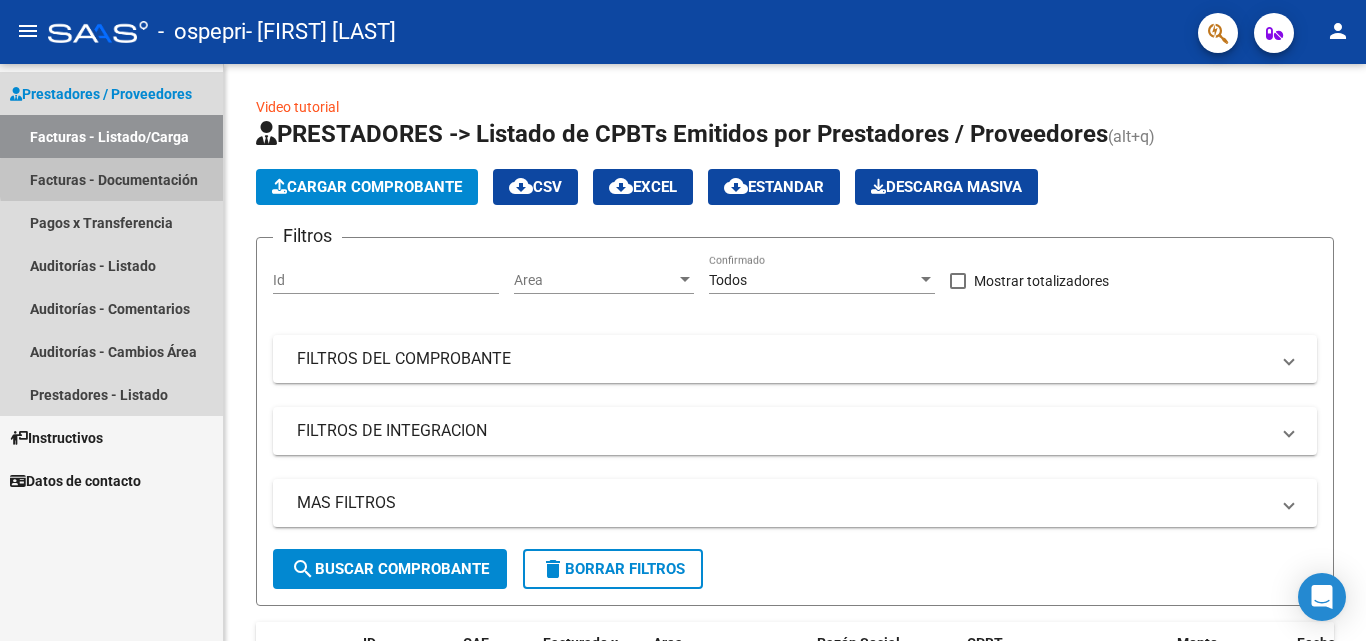 click on "Facturas - Documentación" at bounding box center [111, 179] 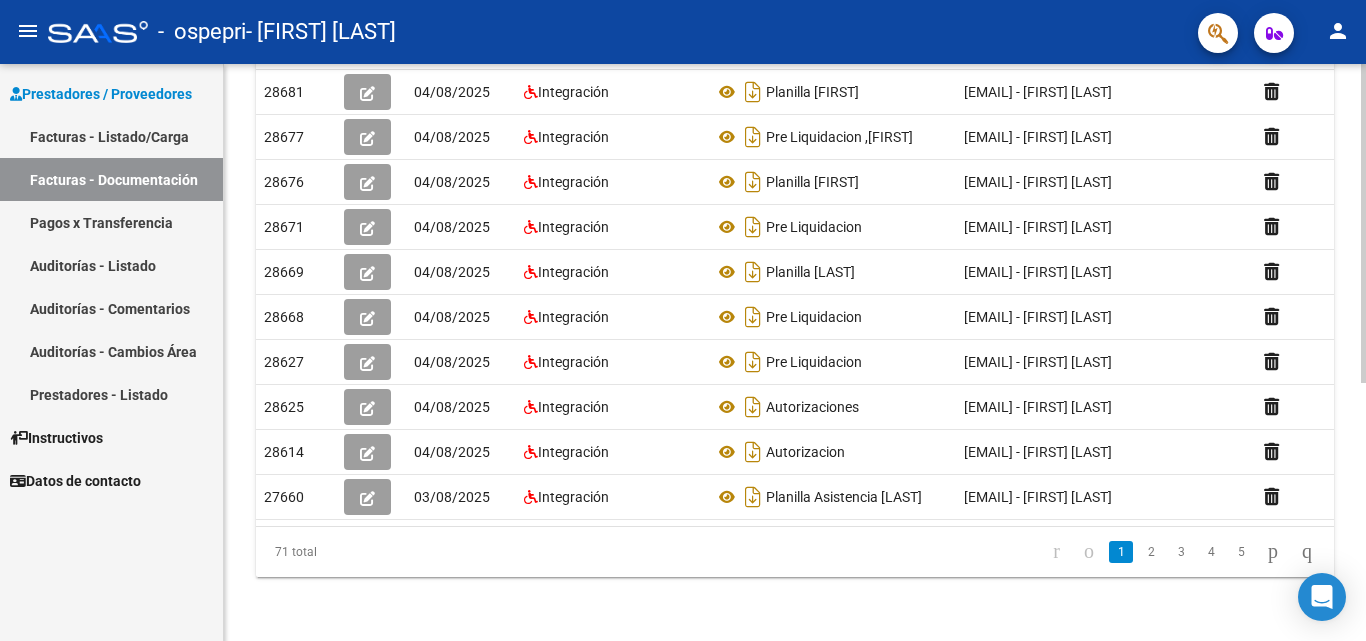 scroll, scrollTop: 447, scrollLeft: 0, axis: vertical 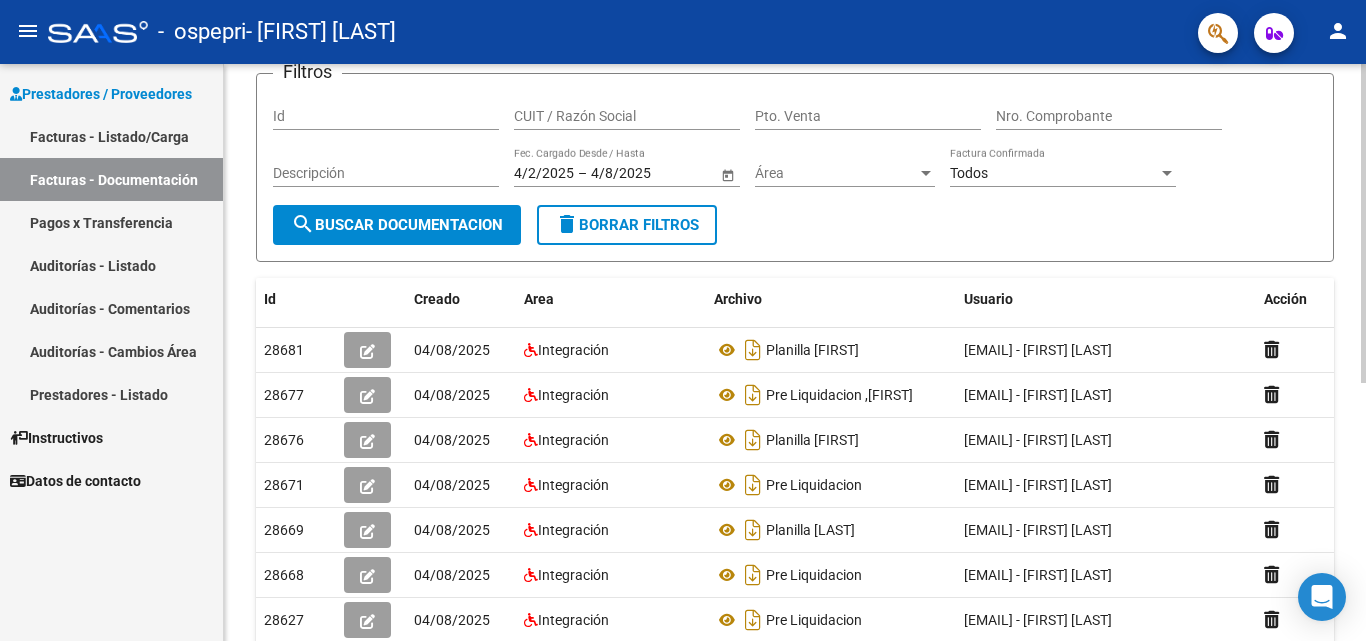 click 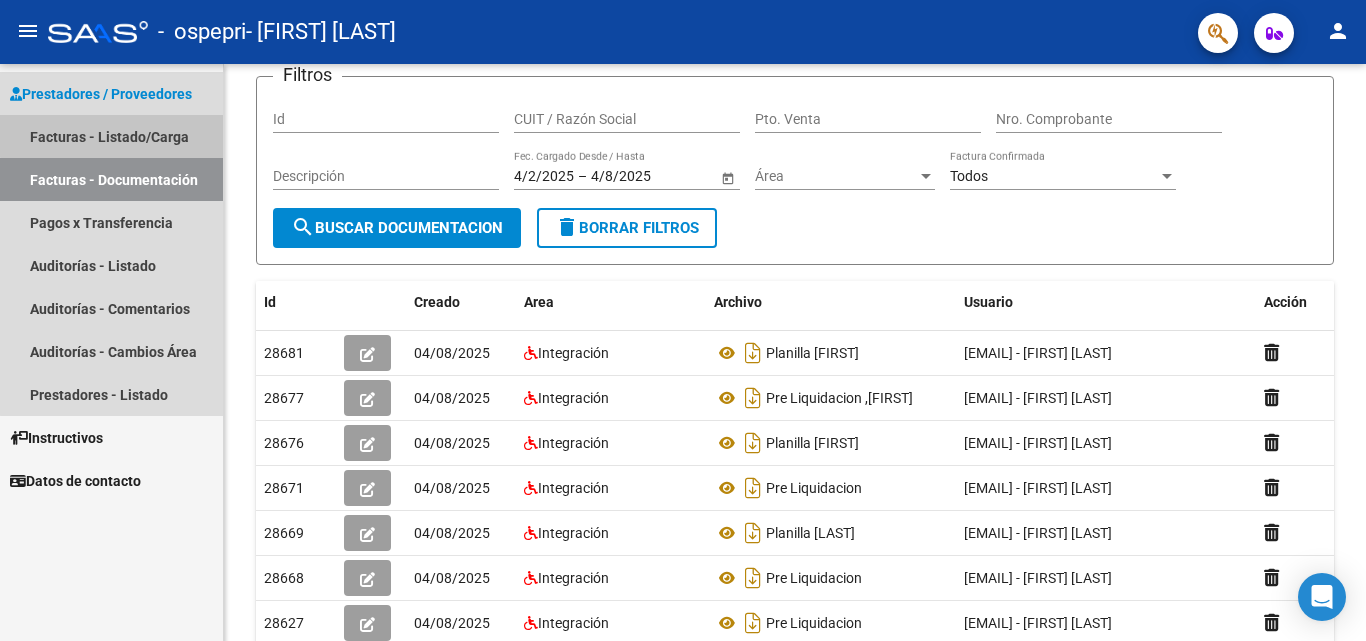 click on "Facturas - Listado/Carga" at bounding box center (111, 136) 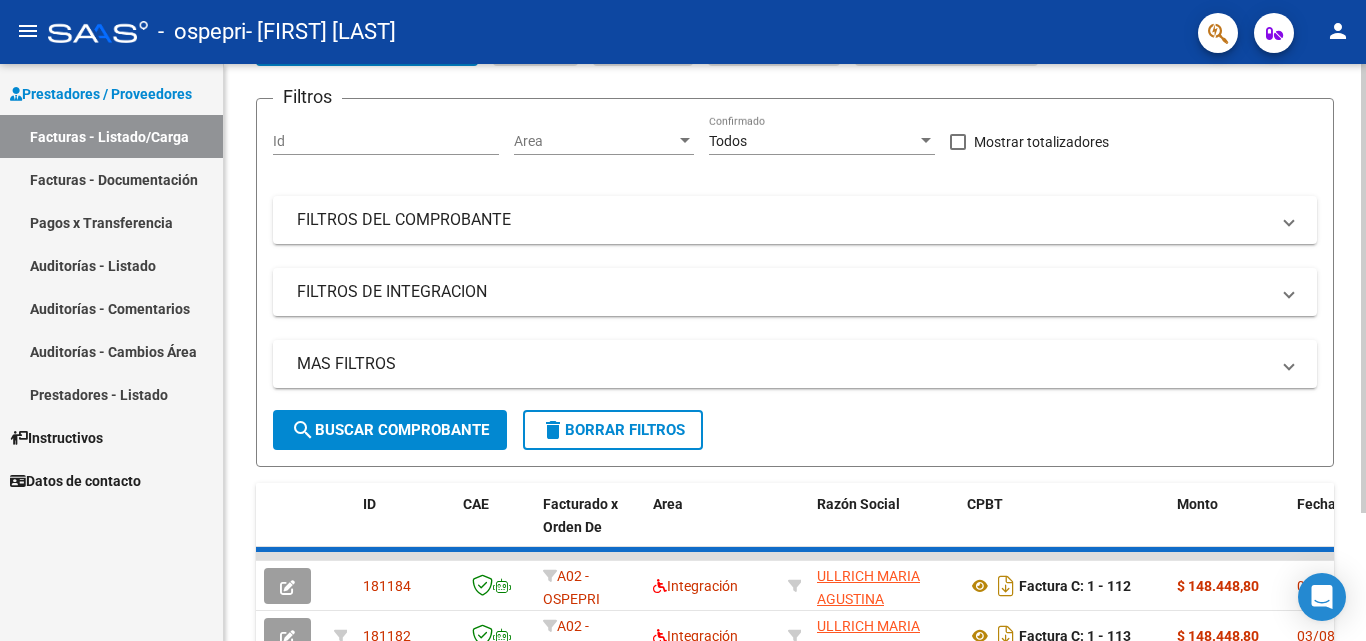 click on "Id" at bounding box center (386, 141) 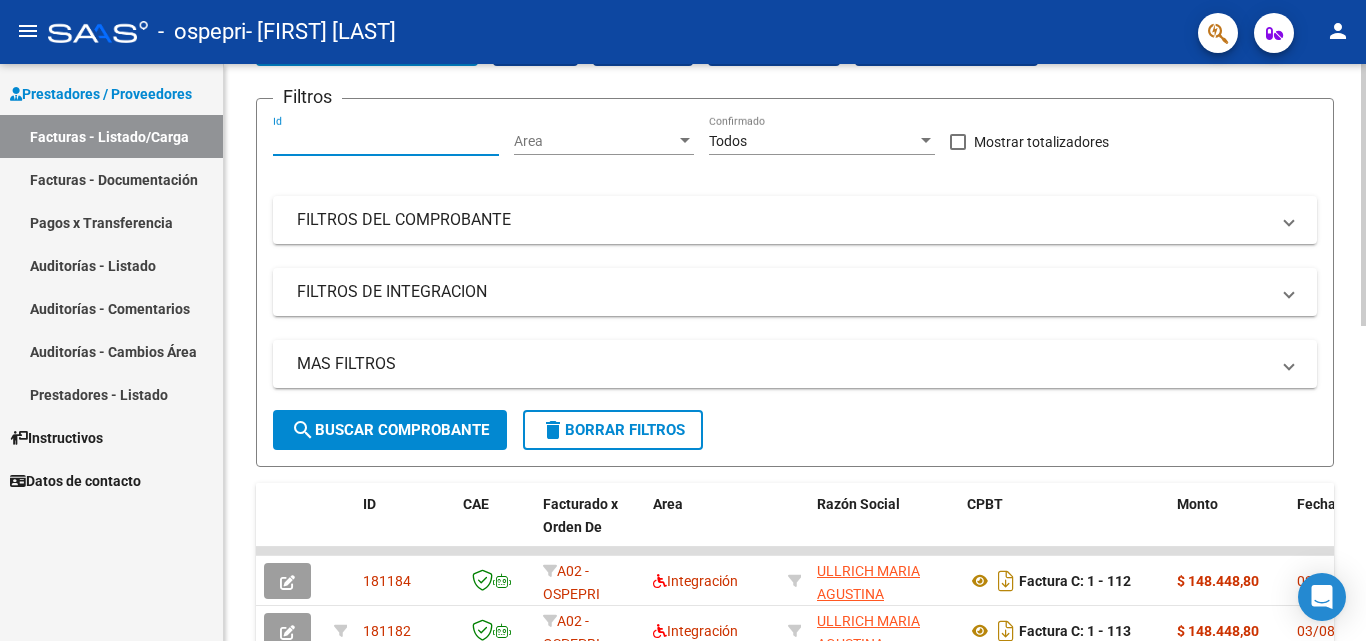 click on "search  Buscar Comprobante" 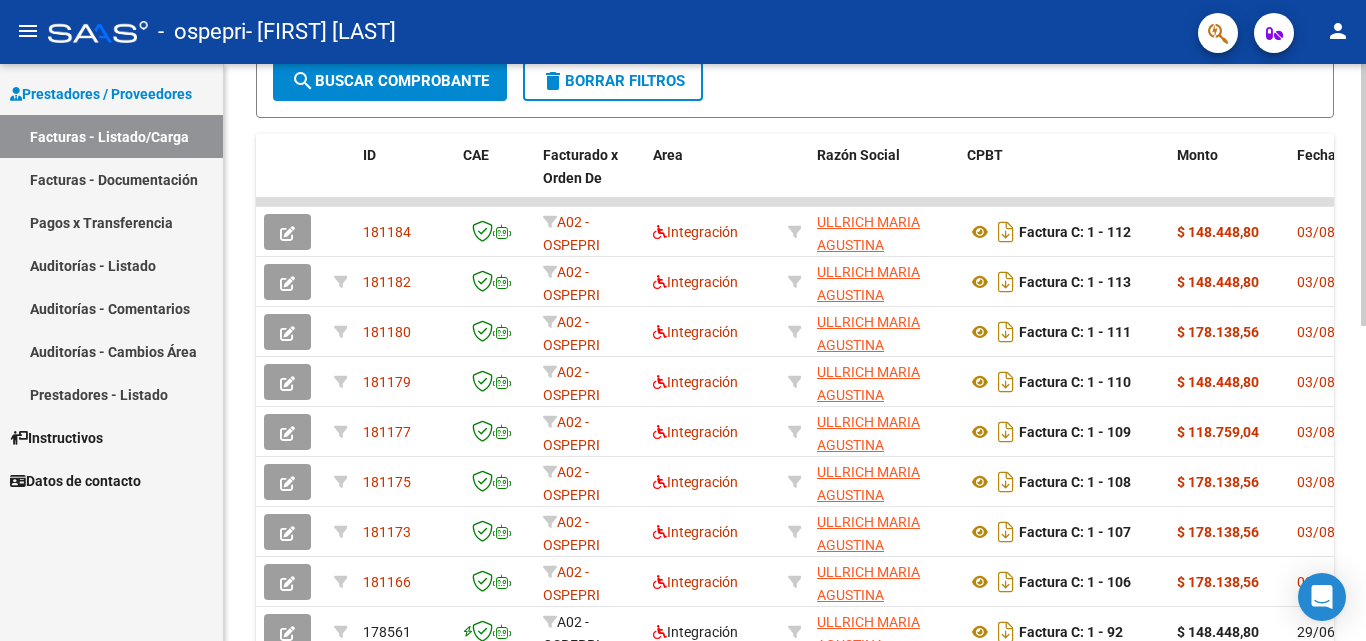click 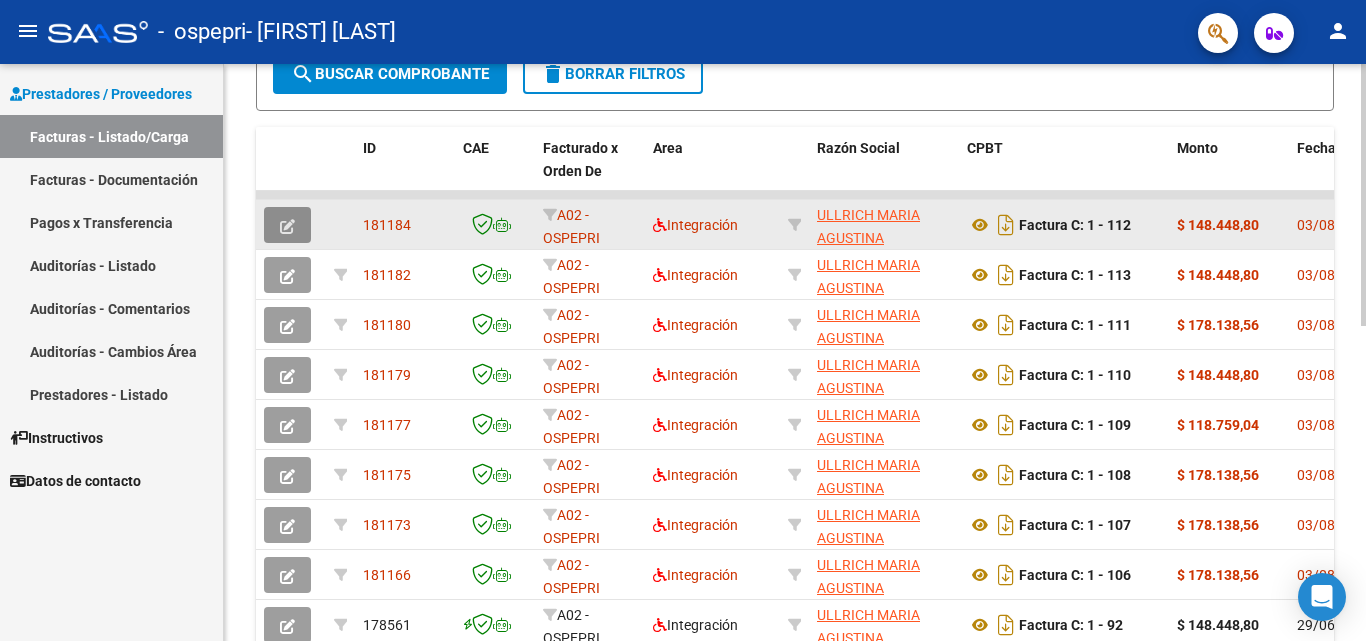 click 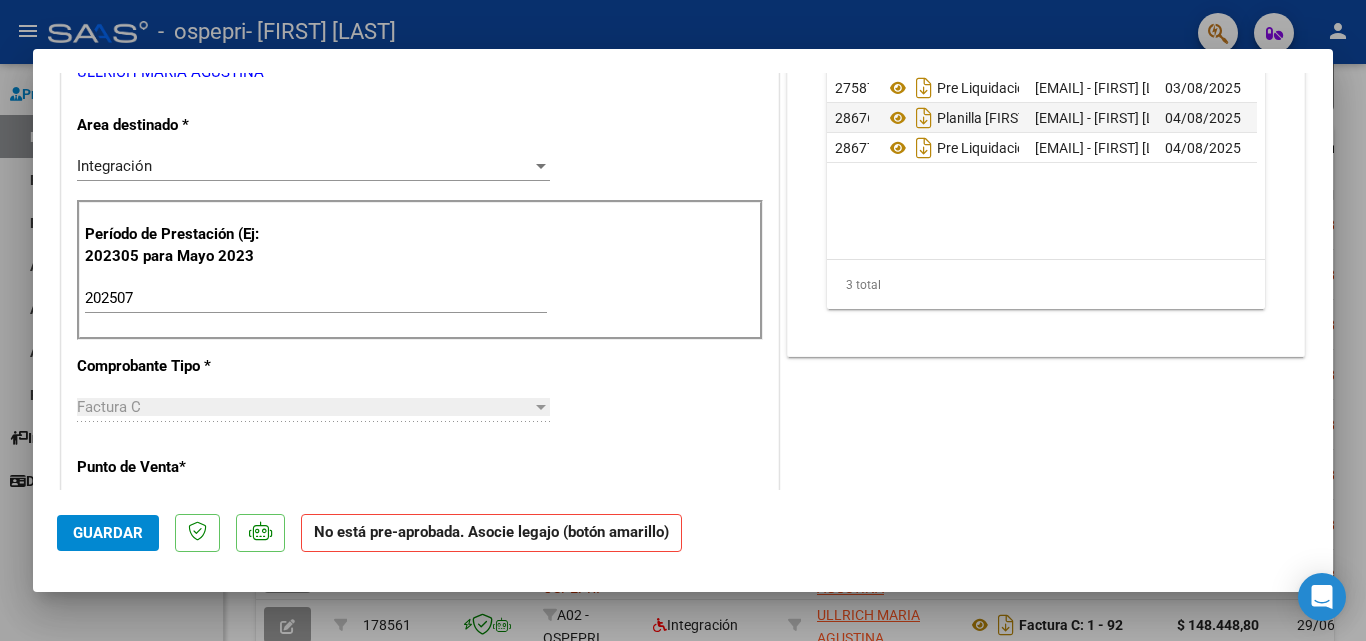 scroll, scrollTop: 321, scrollLeft: 0, axis: vertical 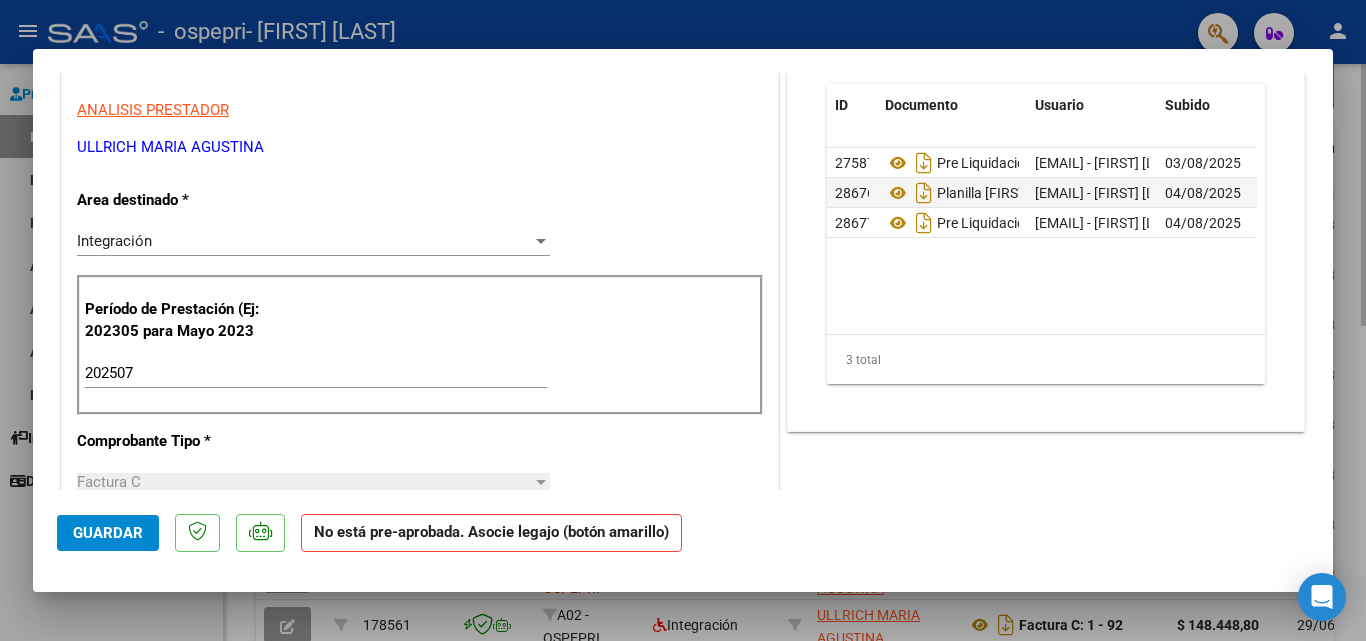 click at bounding box center (683, 320) 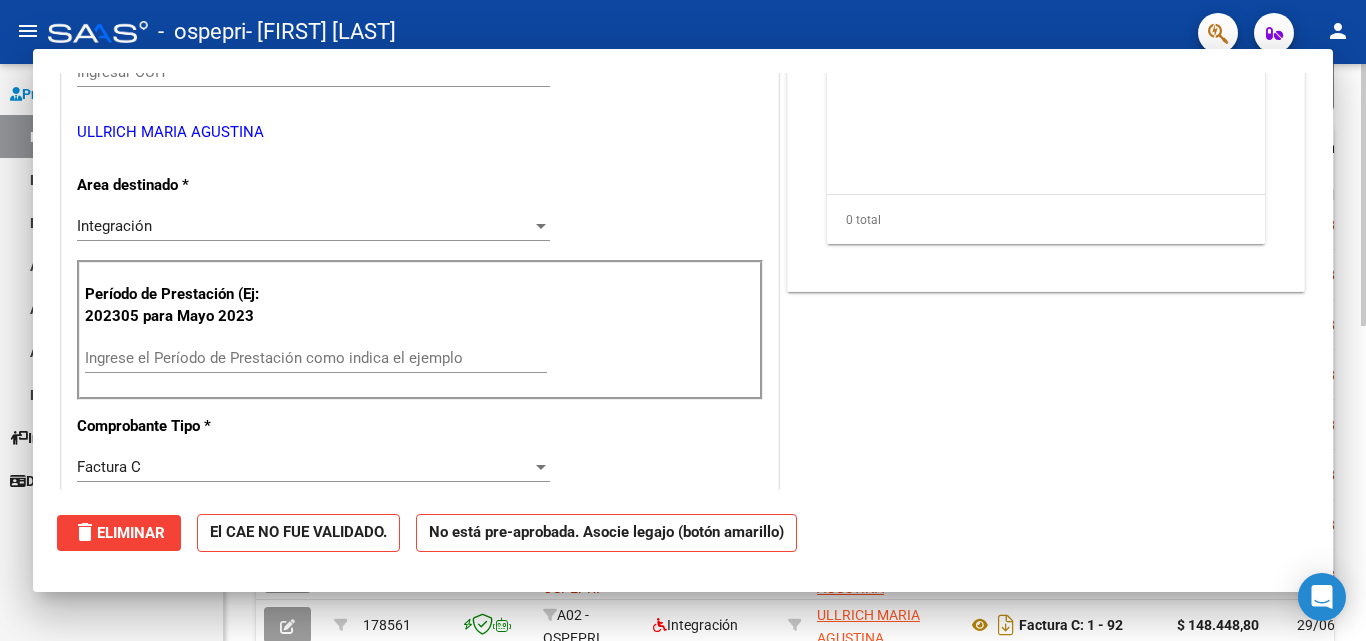 scroll, scrollTop: 0, scrollLeft: 0, axis: both 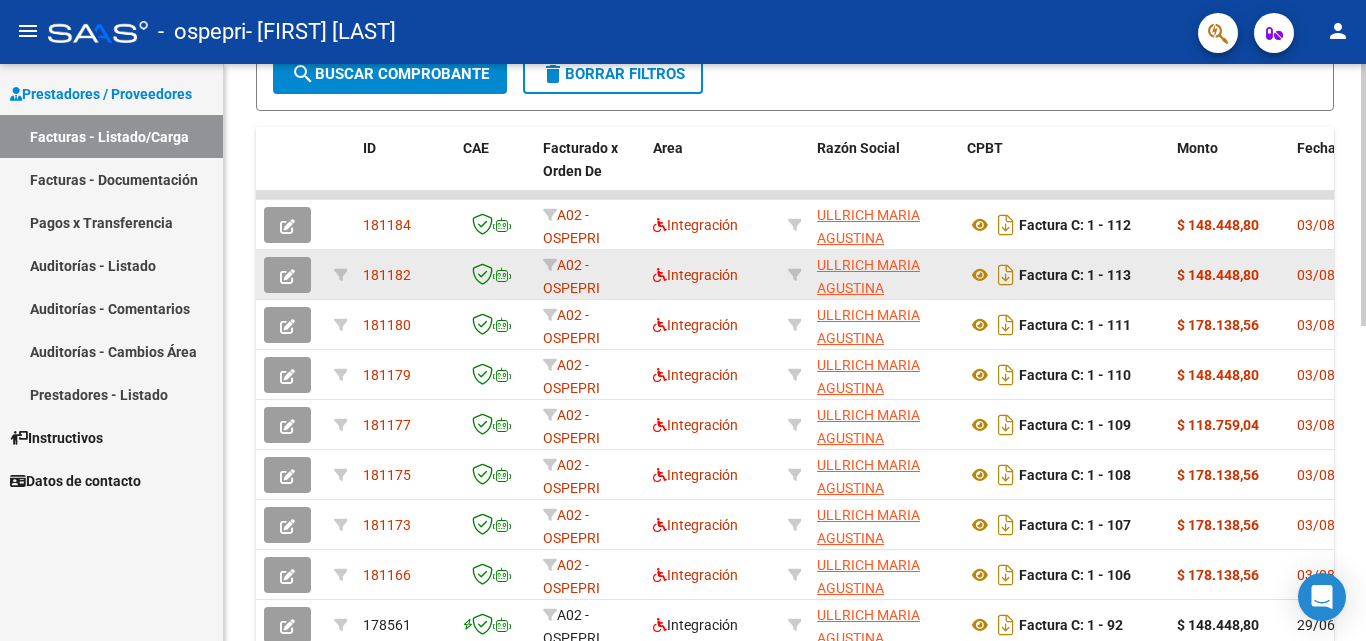 click 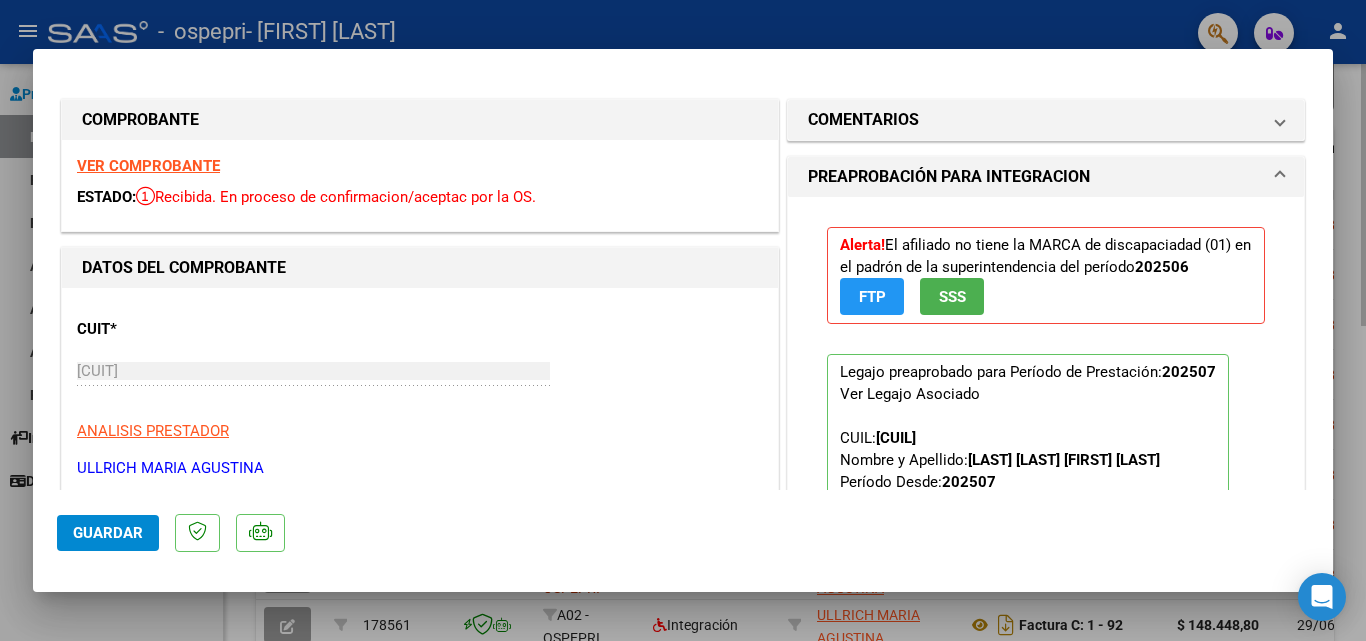 click at bounding box center (683, 320) 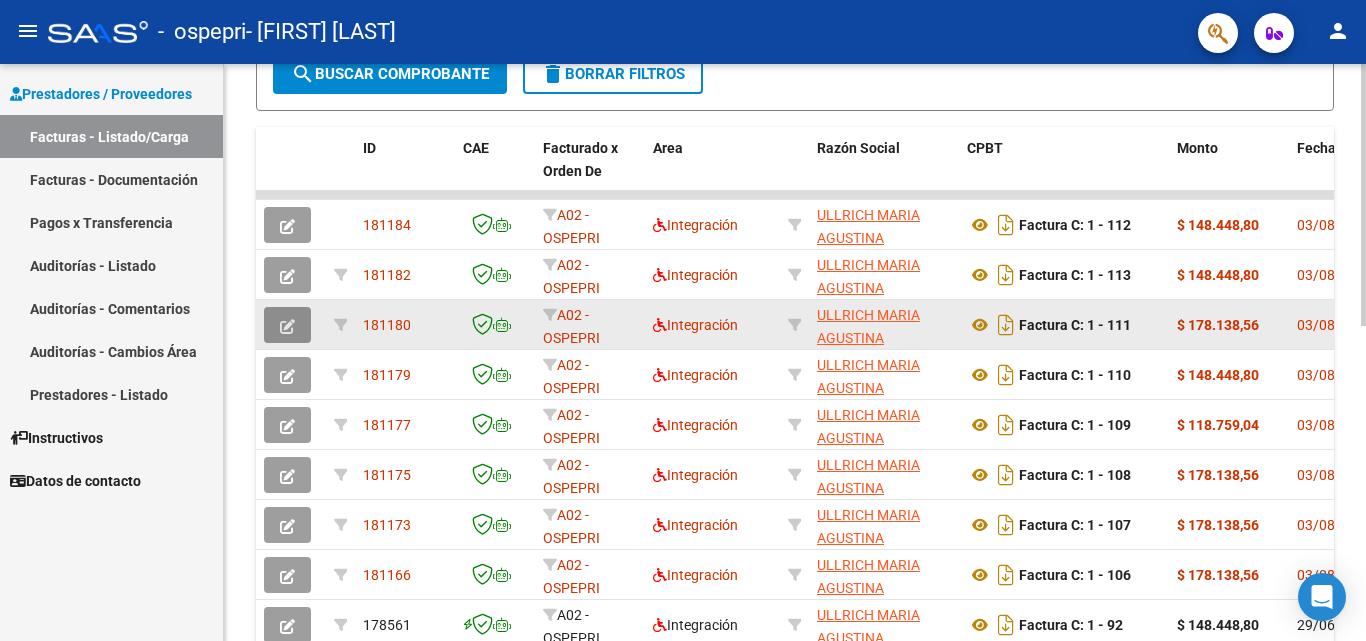 click 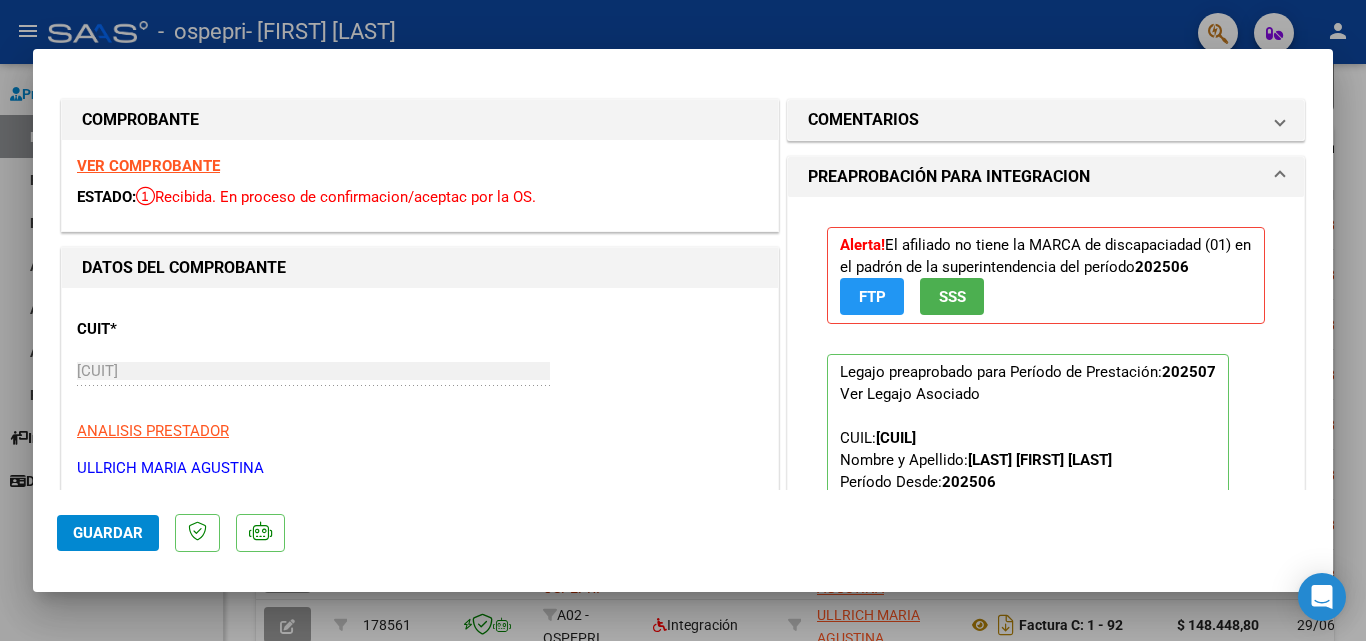 click at bounding box center (683, 320) 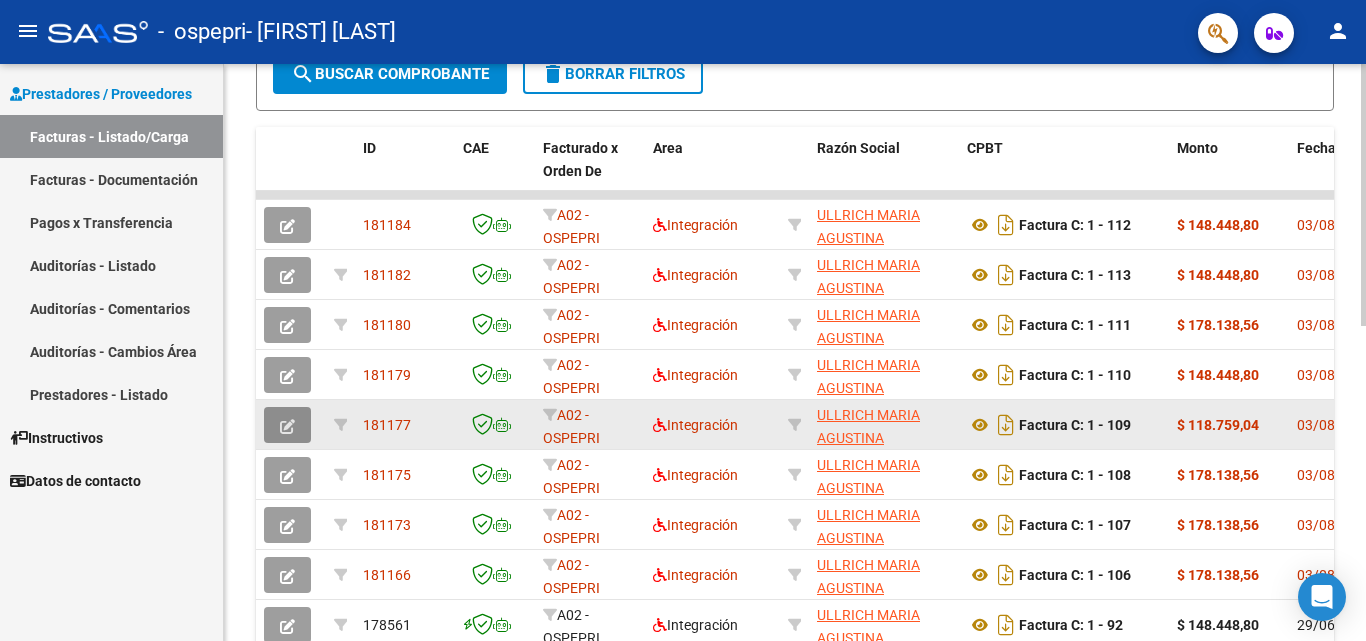 click 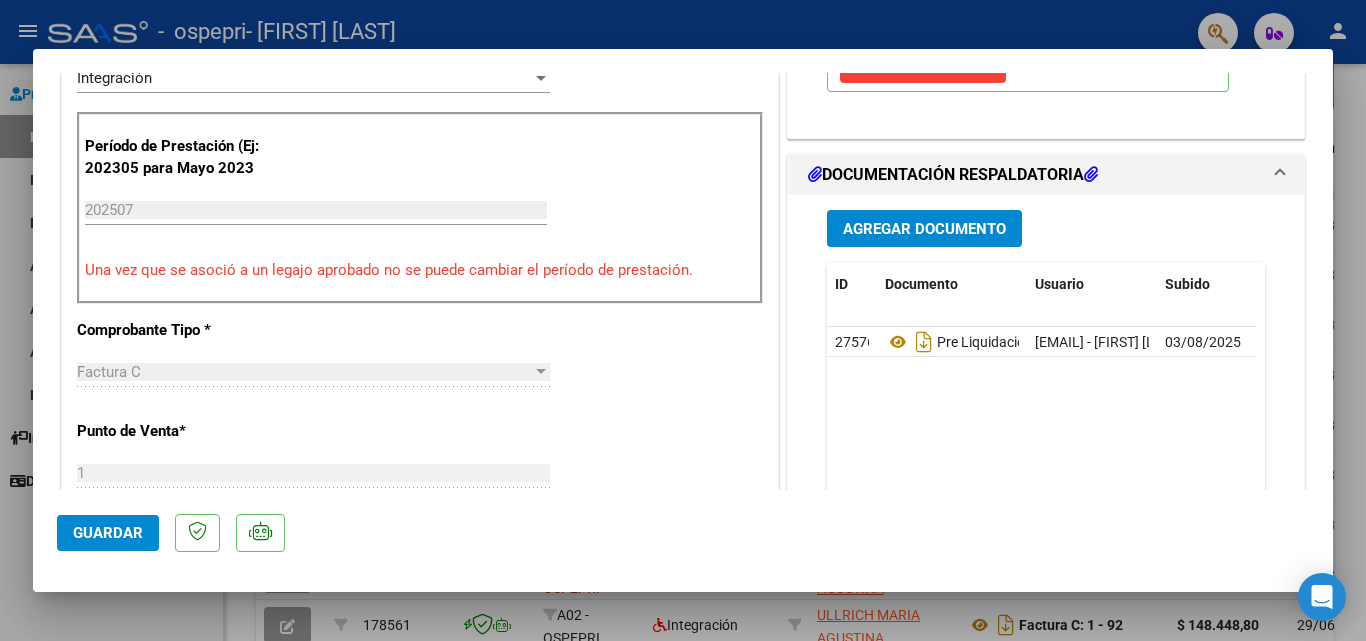 scroll, scrollTop: 488, scrollLeft: 0, axis: vertical 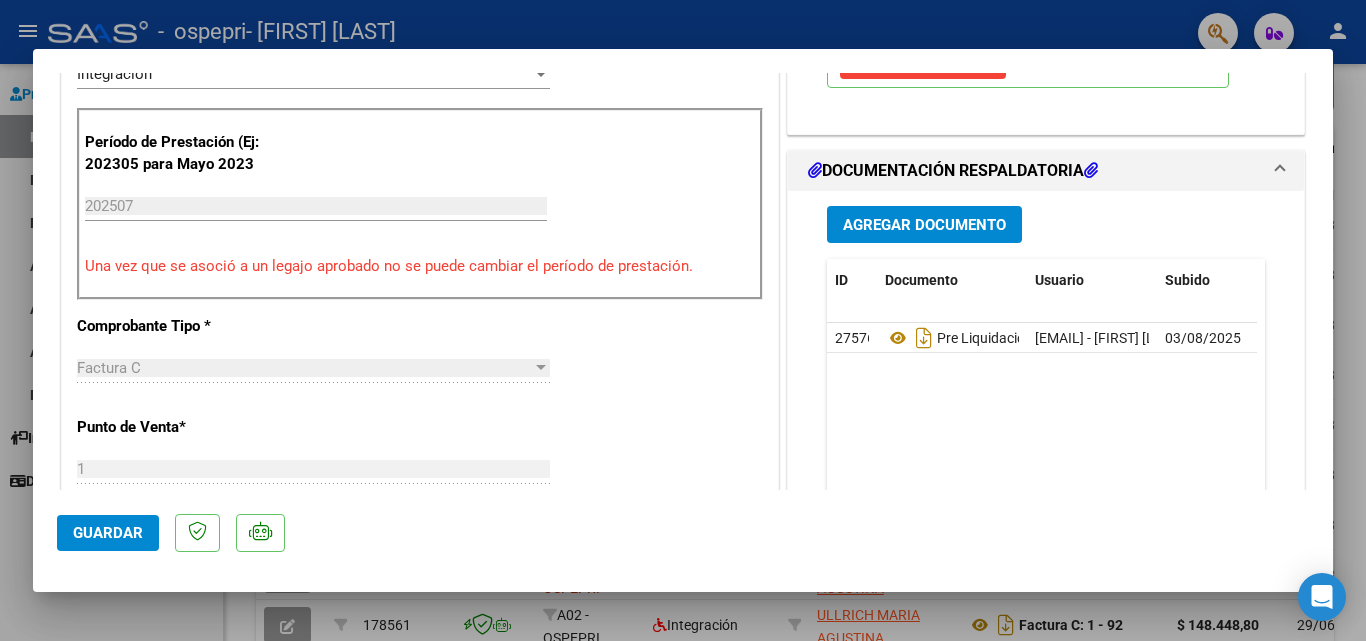 click on "Agregar Documento" at bounding box center (924, 225) 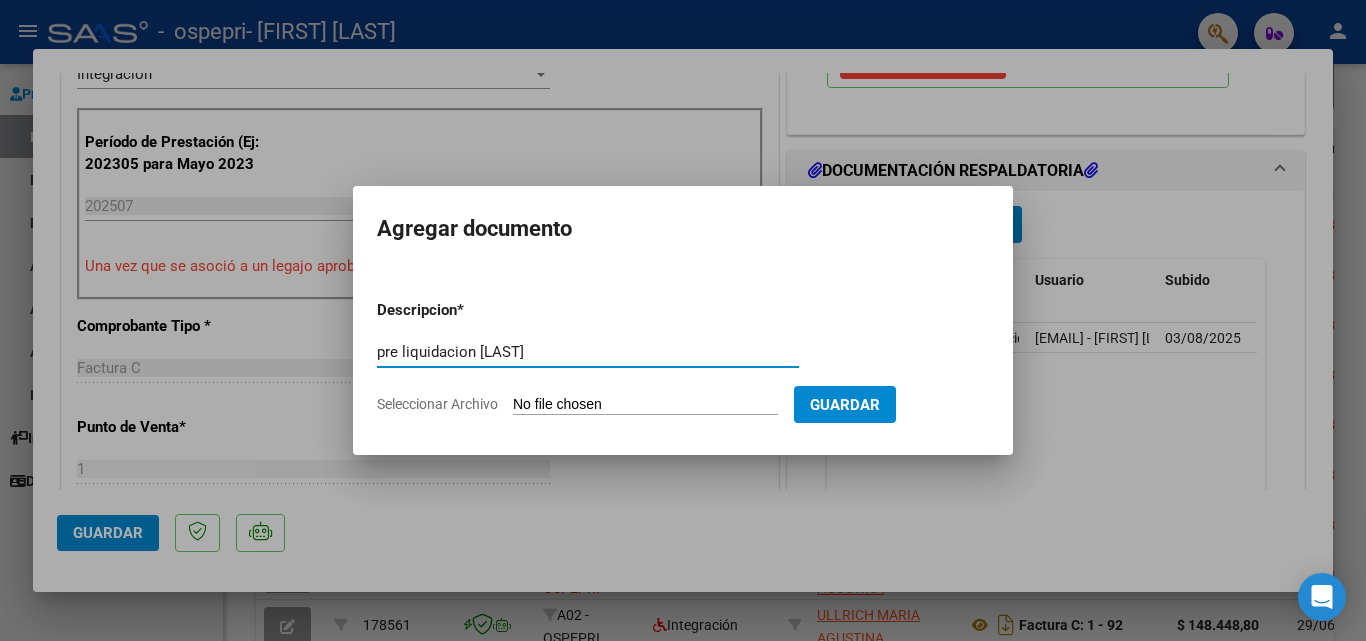 type on "pre liquidacion [LAST]" 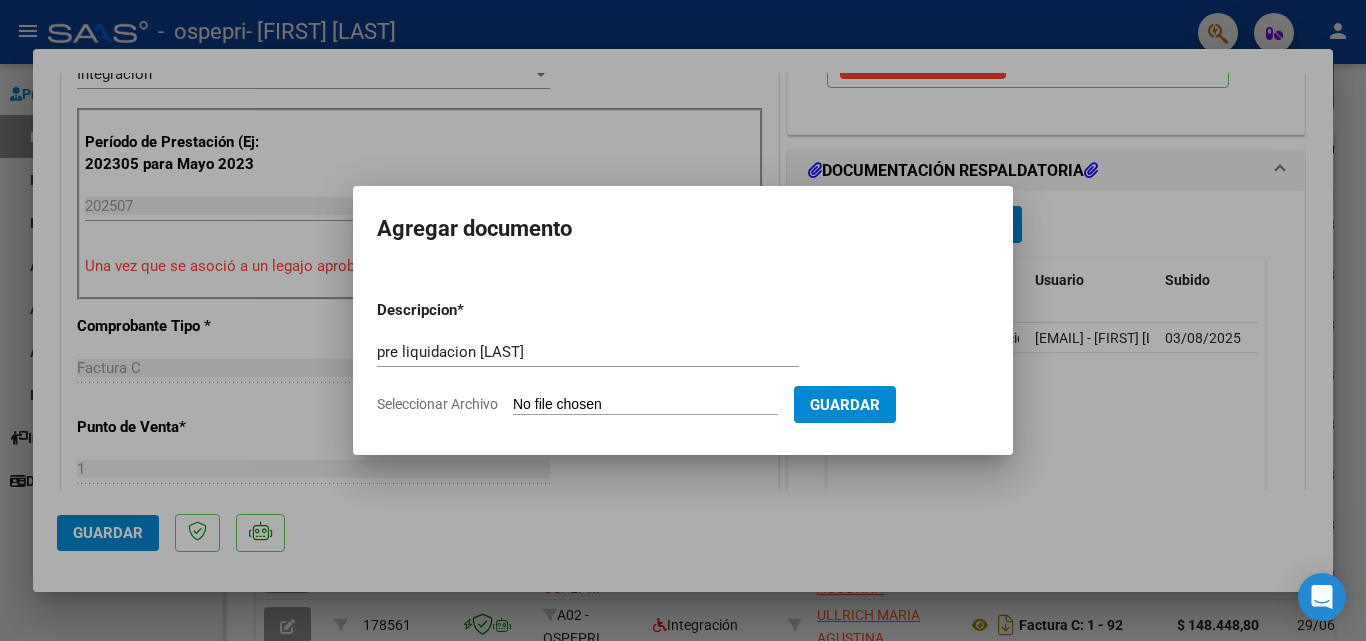 type on "C:\fakepath\[FIRST] [LAST] [LAST].pdf" 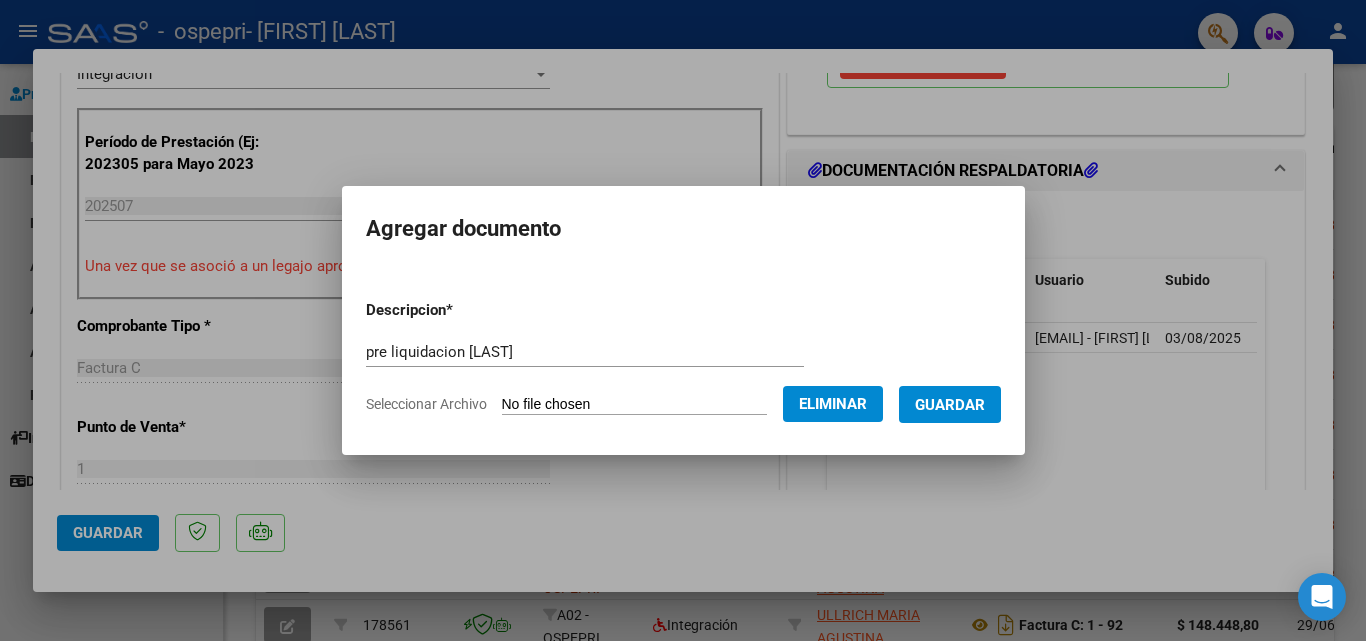 click on "Guardar" at bounding box center [950, 405] 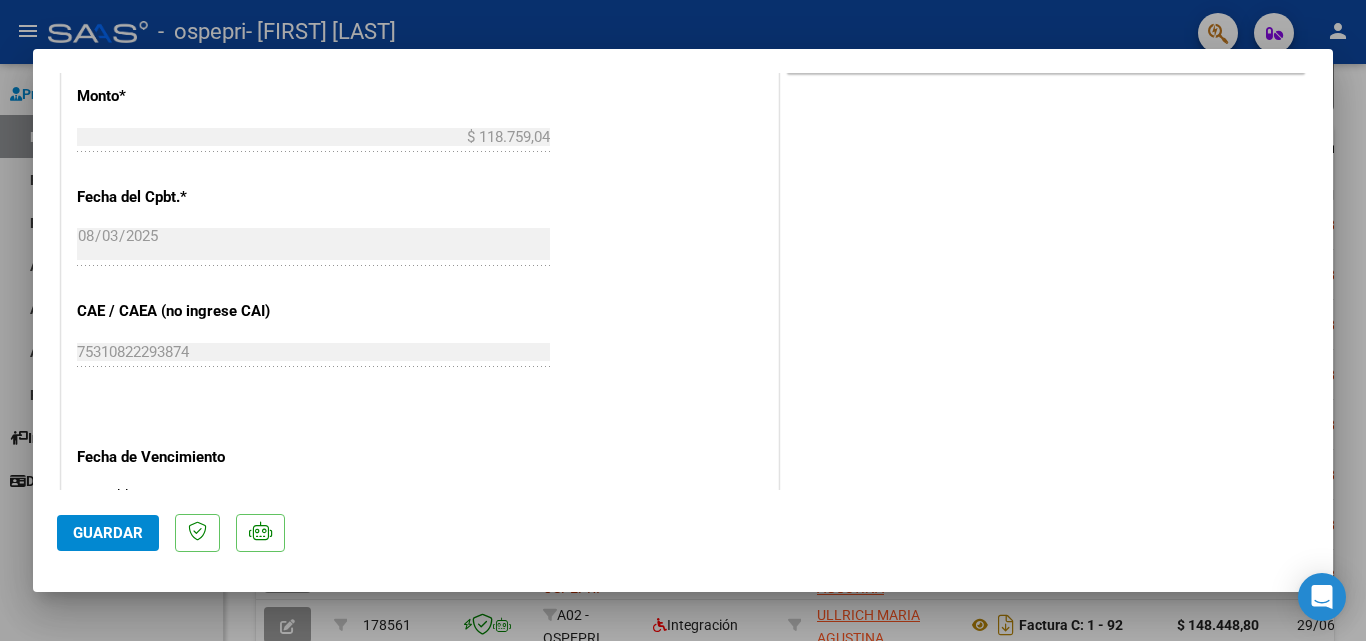 scroll, scrollTop: 1004, scrollLeft: 0, axis: vertical 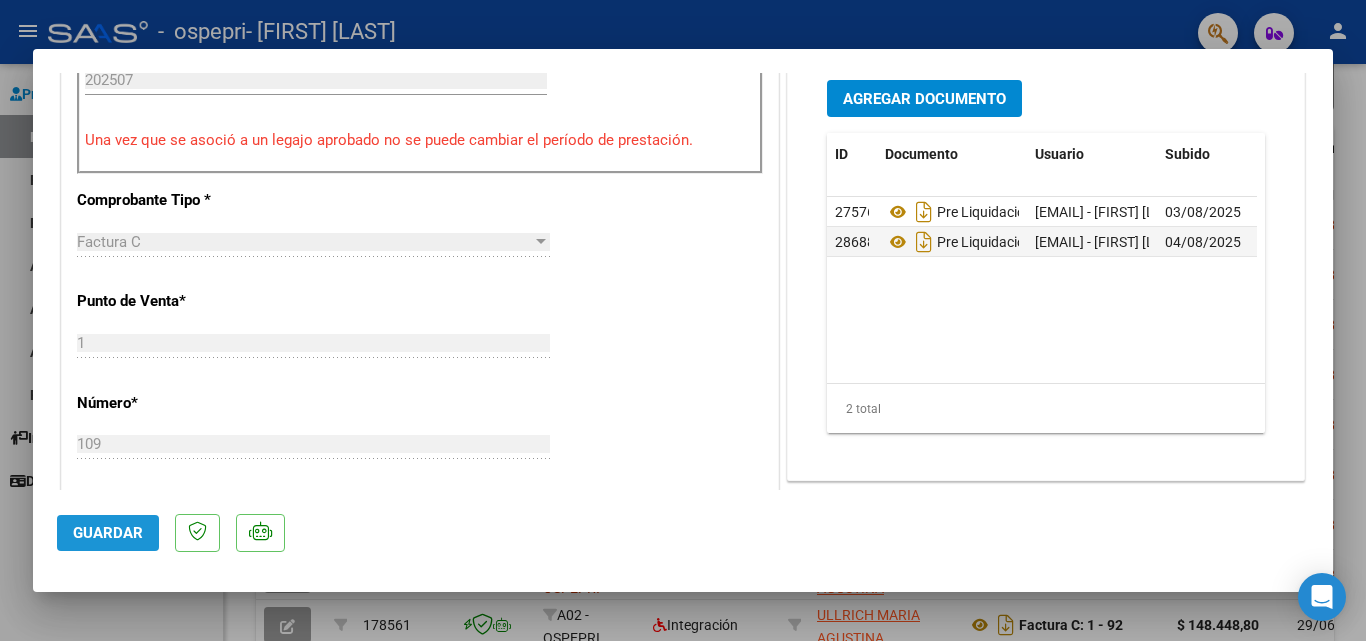 click on "Guardar" 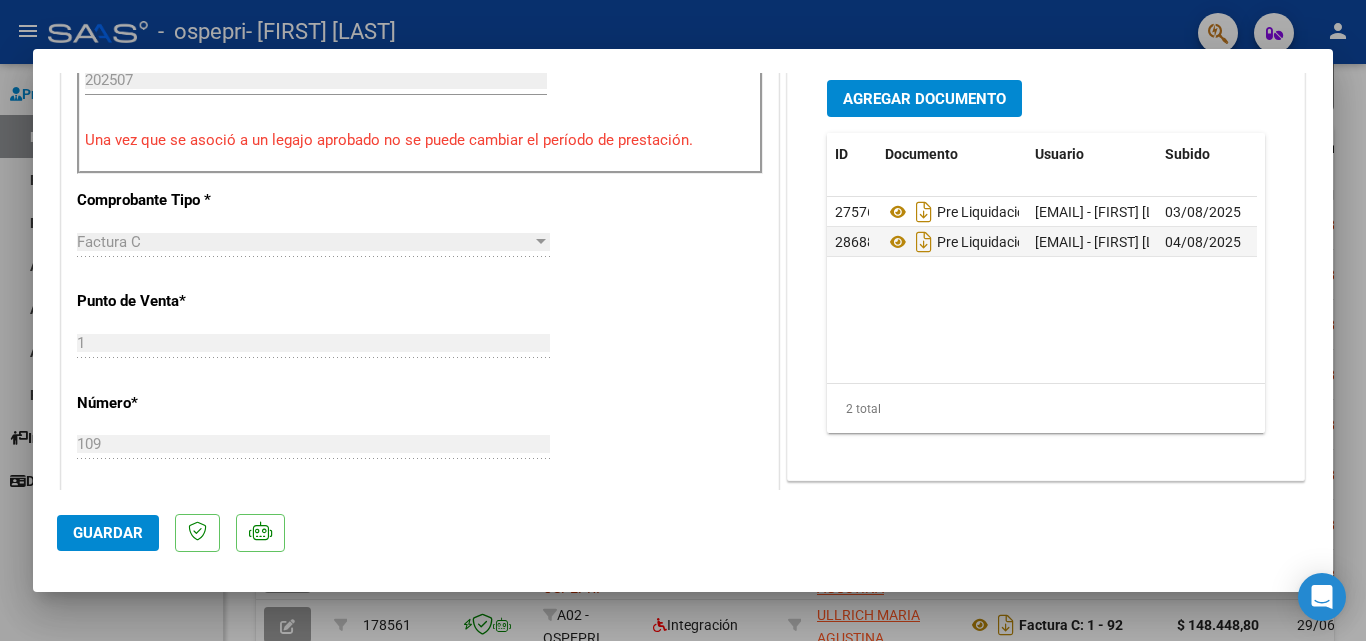 click on "Guardar" 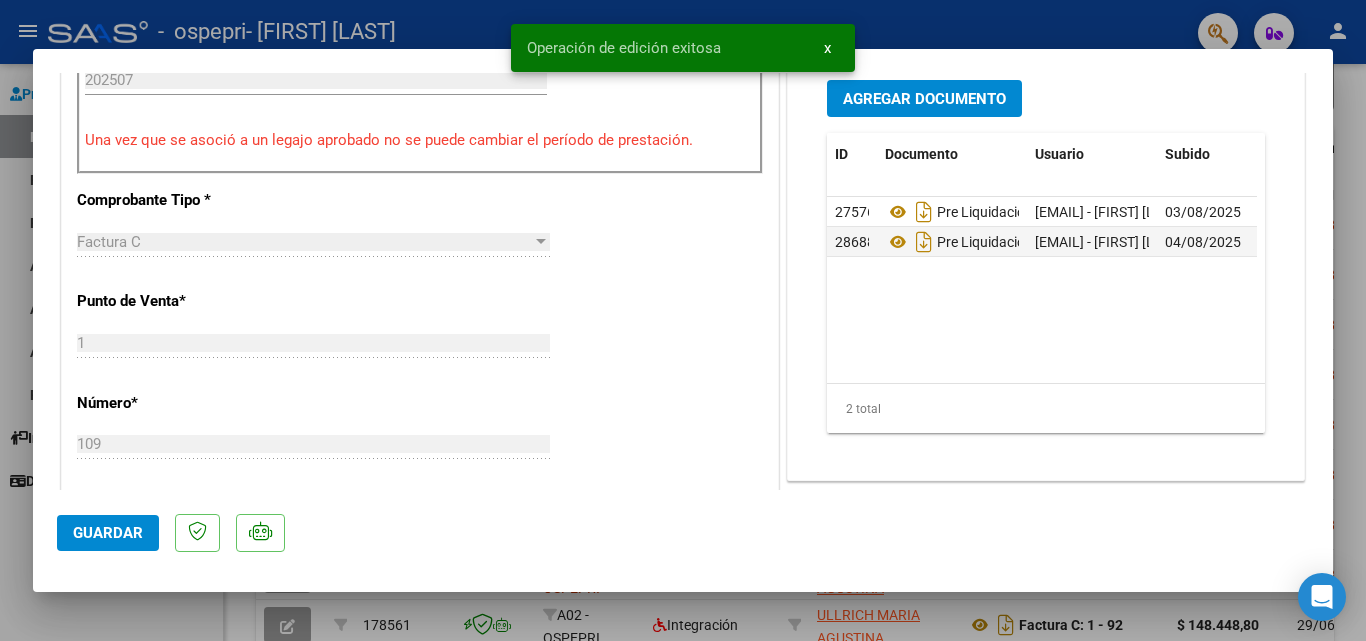 click at bounding box center [683, 320] 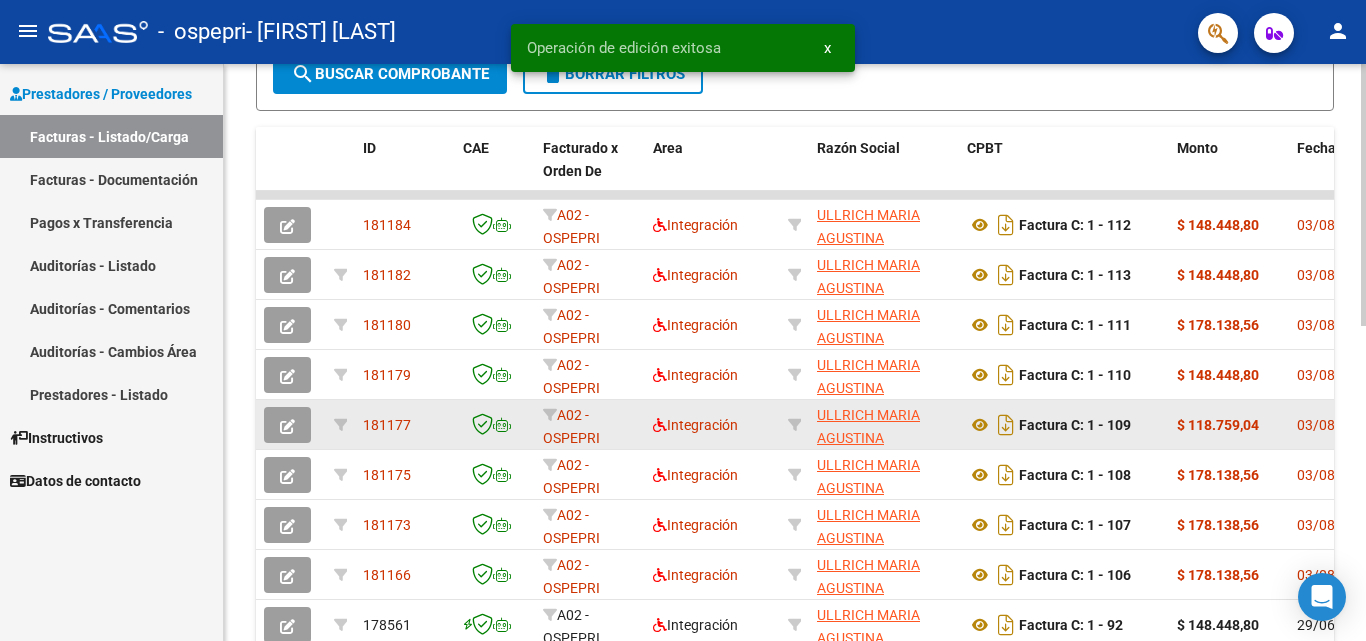 click 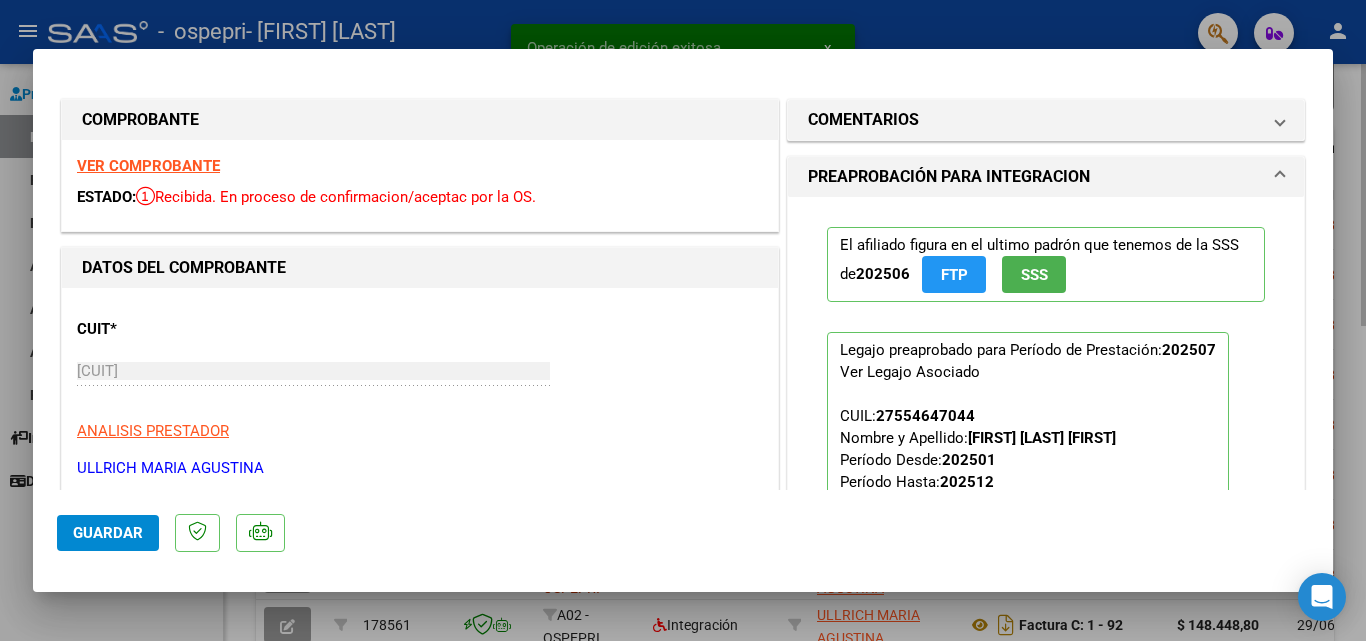click at bounding box center (683, 320) 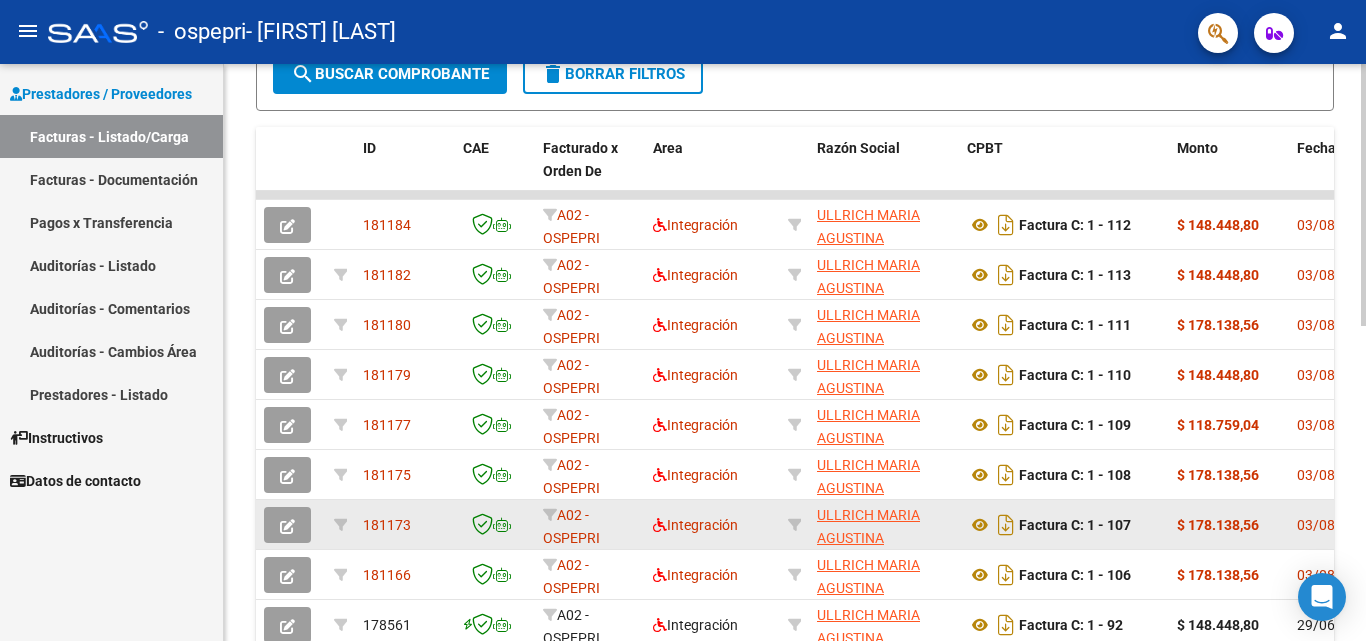 click 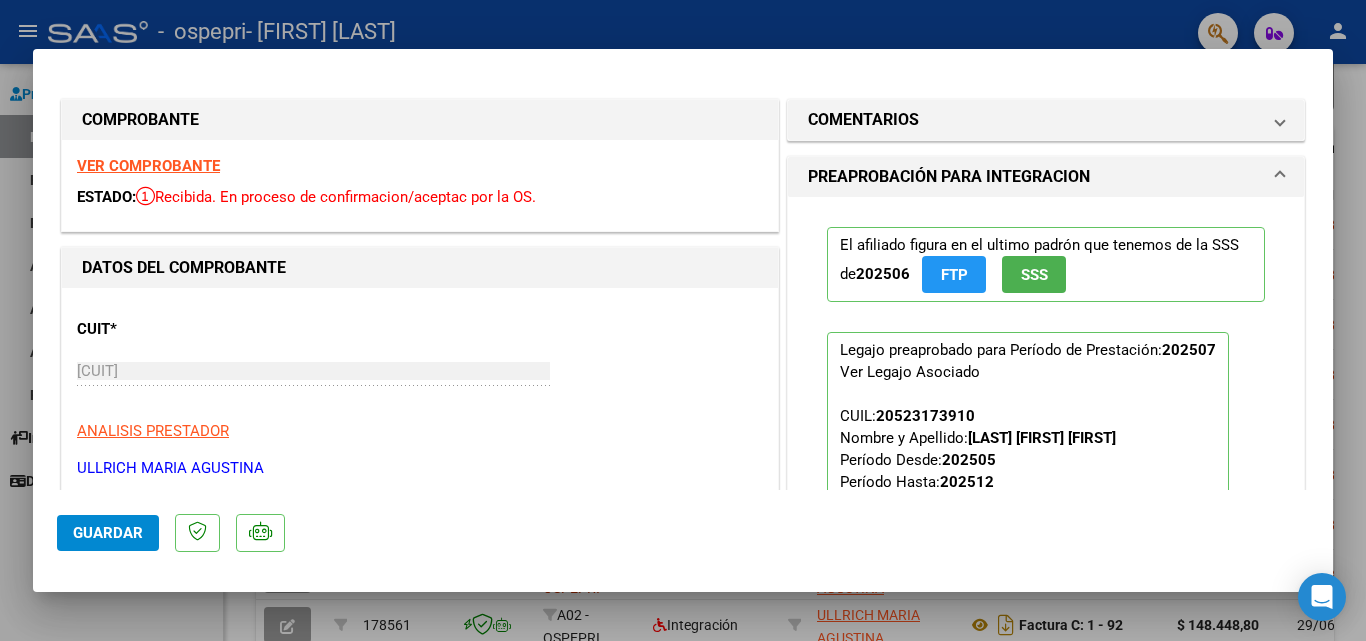 click at bounding box center (683, 320) 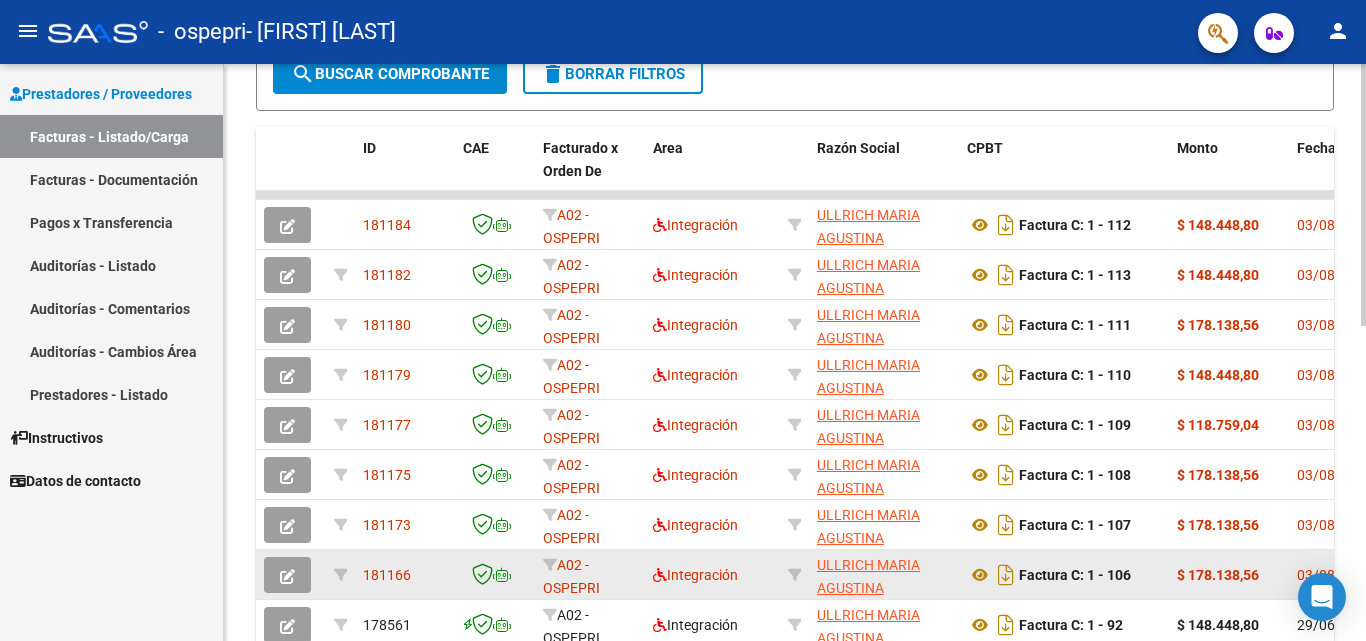 click 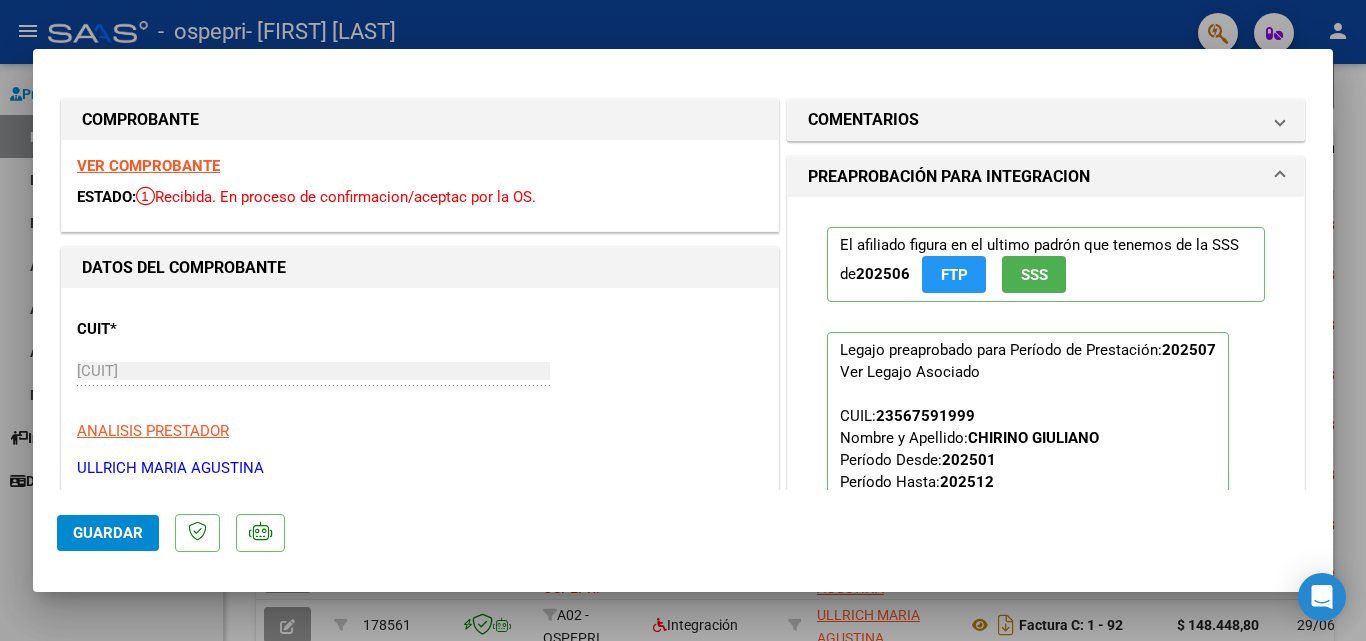 click at bounding box center (683, 320) 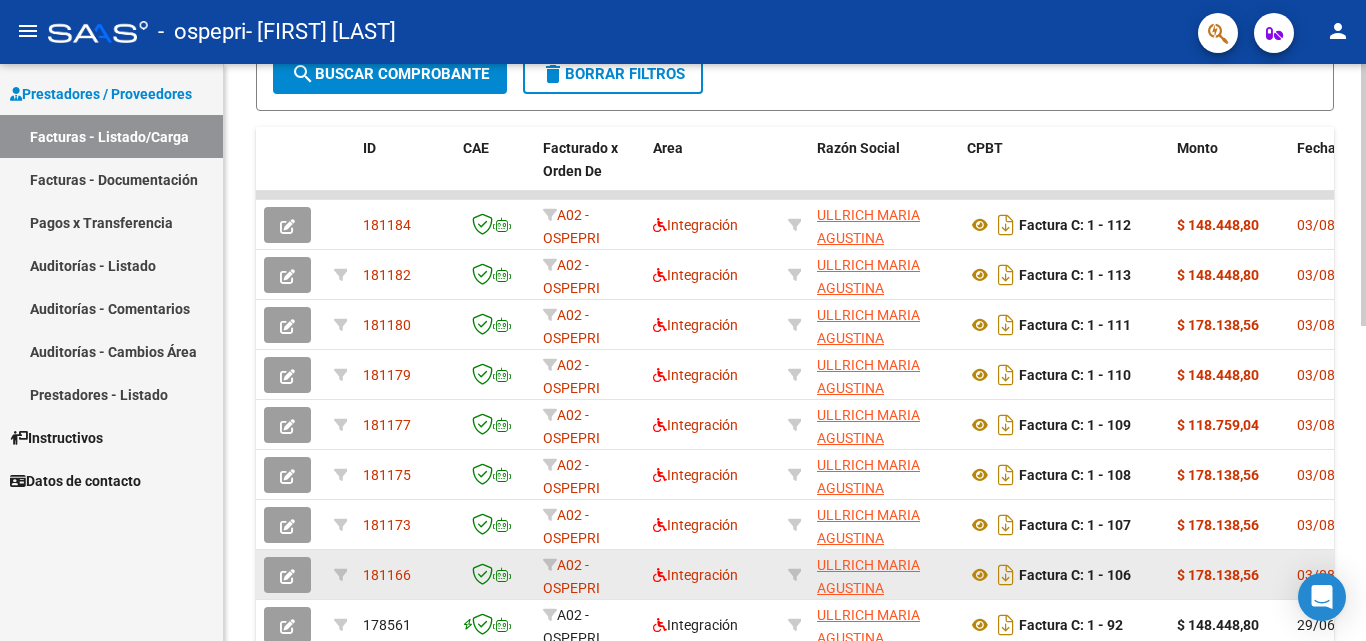 click 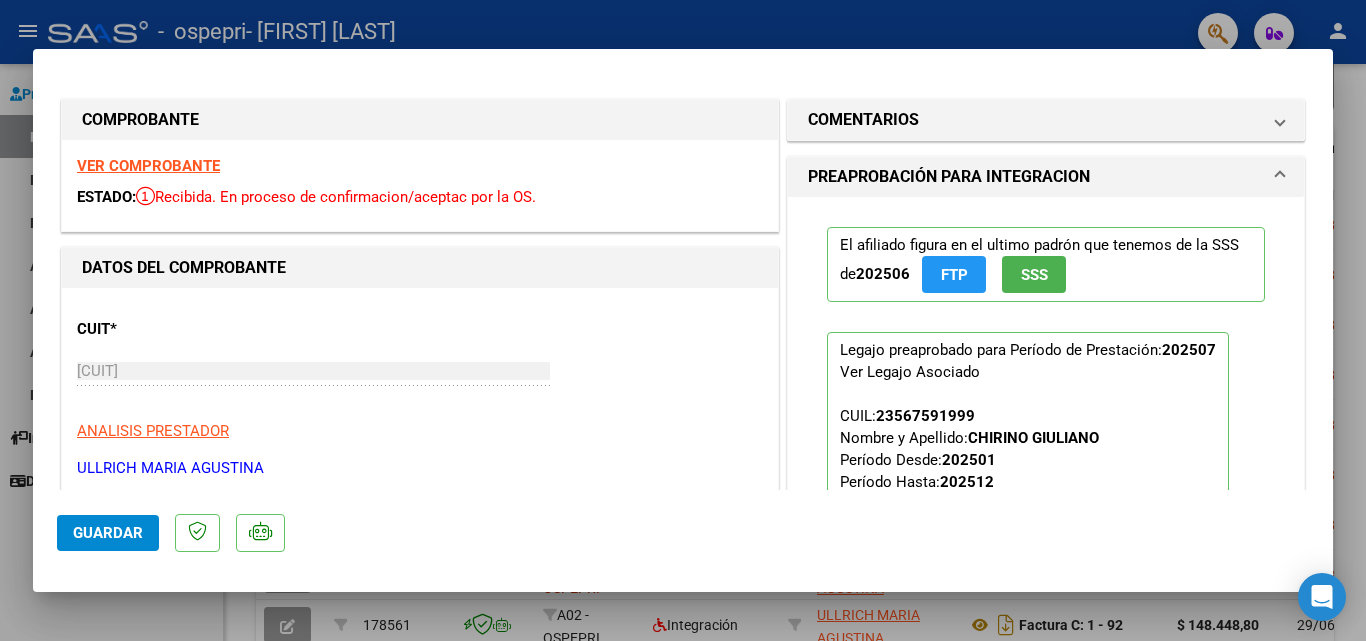click at bounding box center (683, 320) 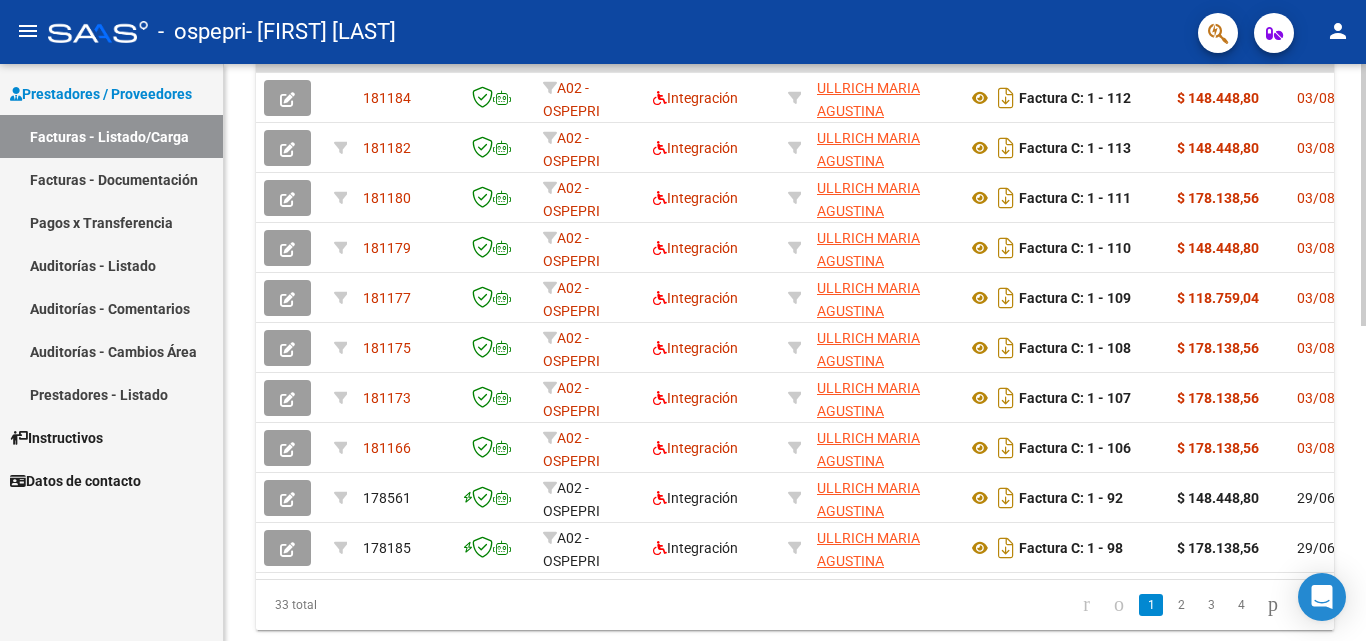 click 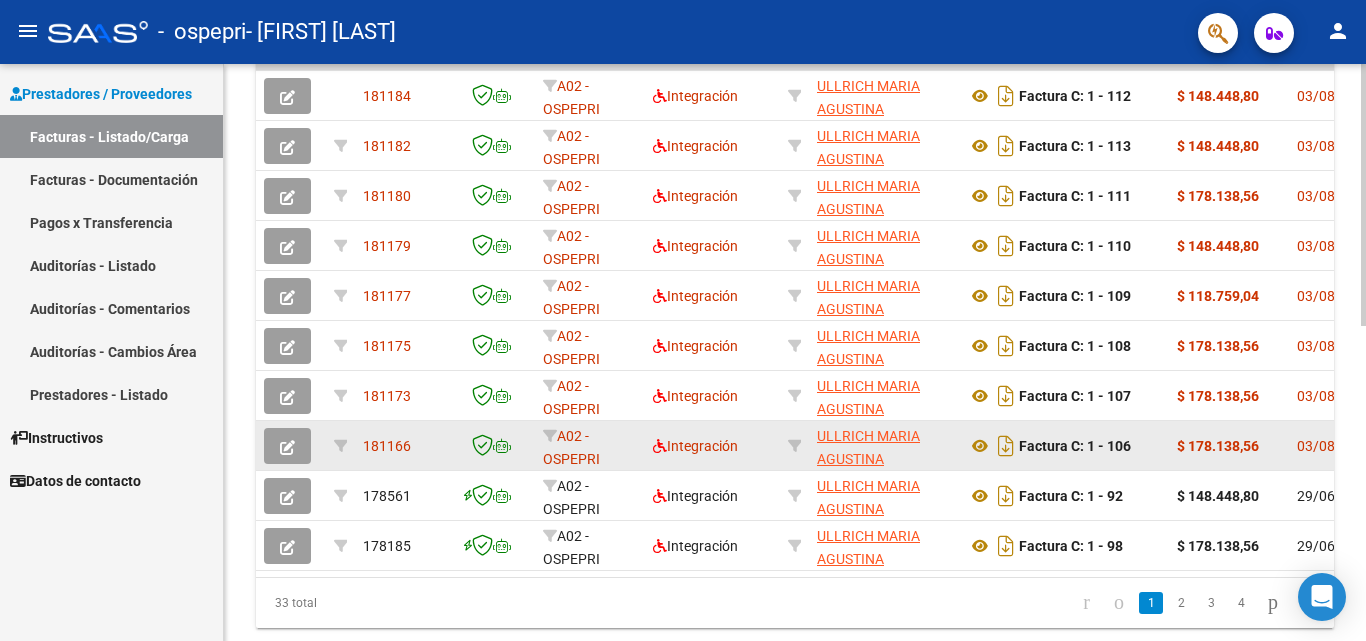 click 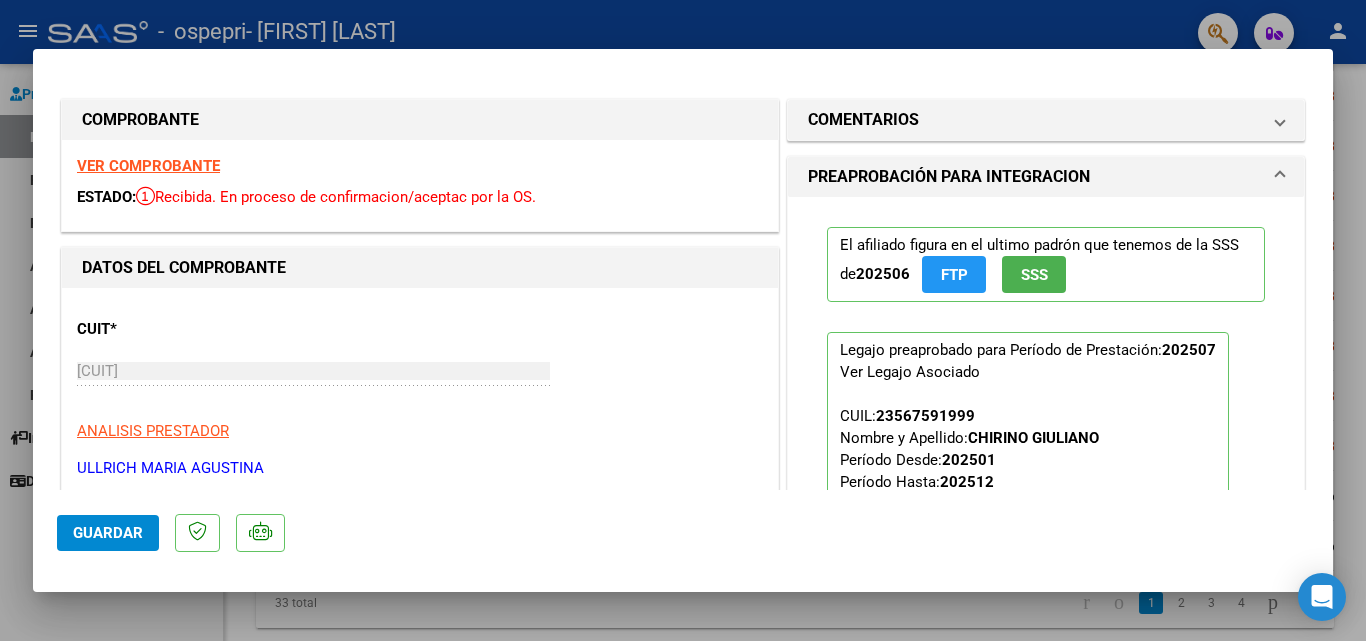 click at bounding box center [683, 320] 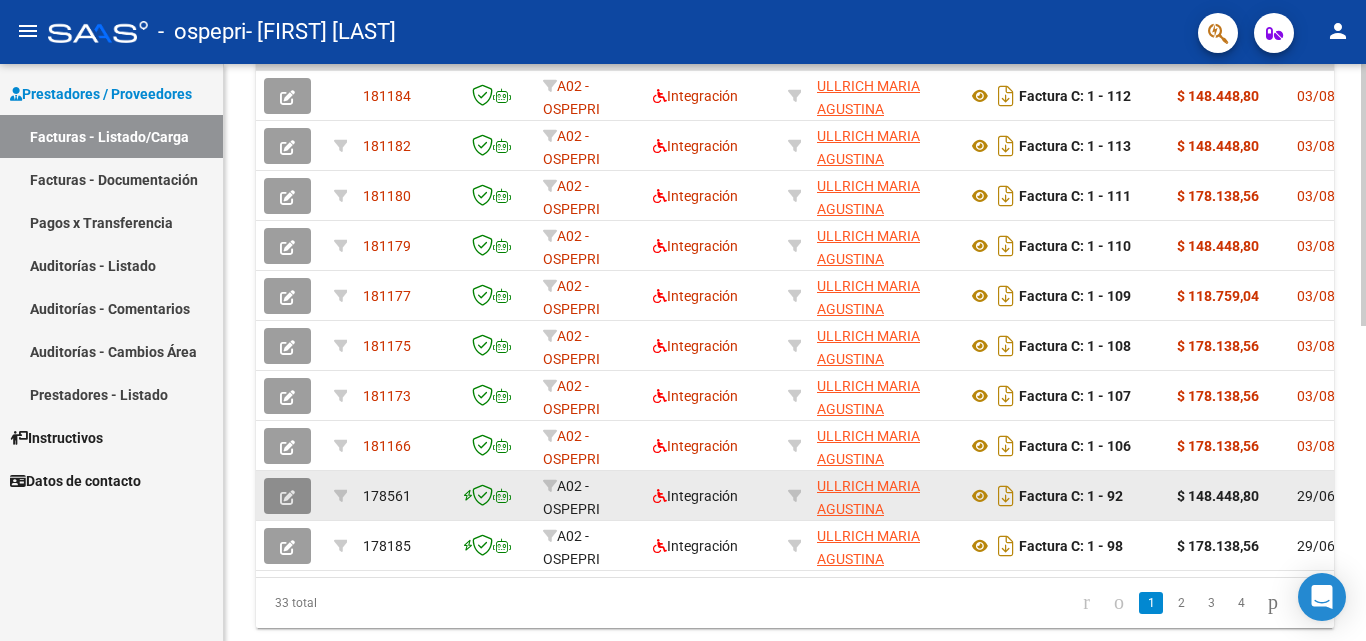 click 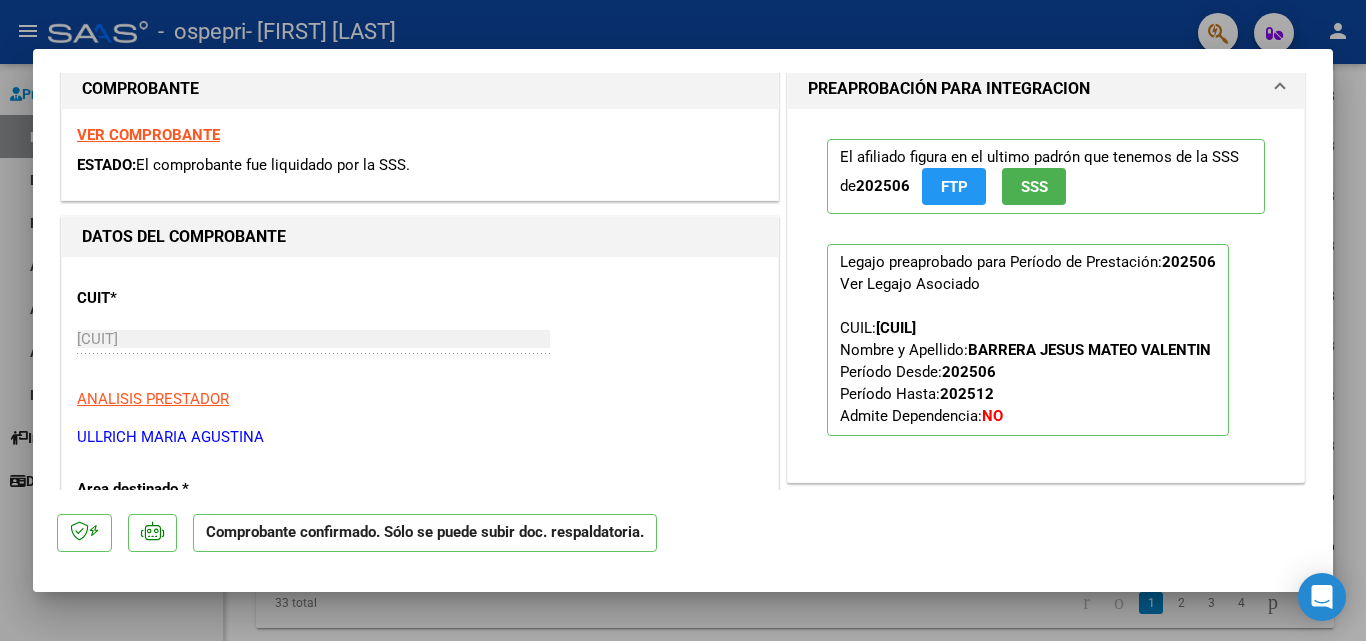 scroll, scrollTop: 191, scrollLeft: 0, axis: vertical 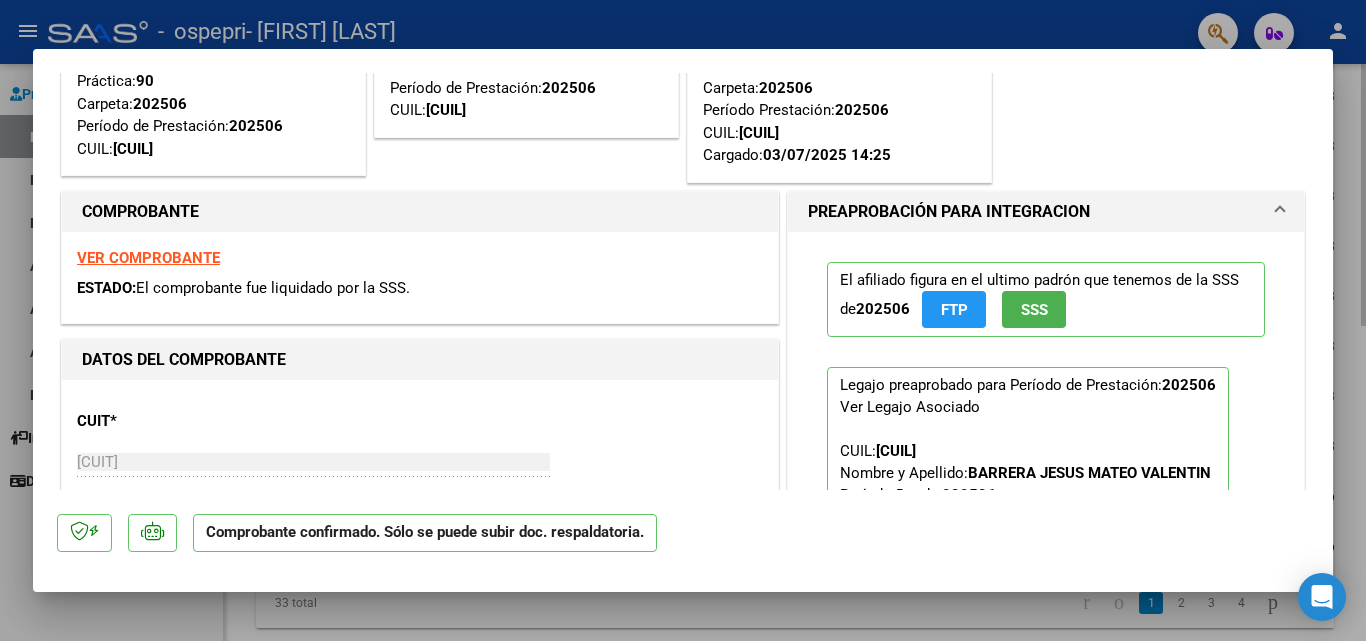click at bounding box center (683, 320) 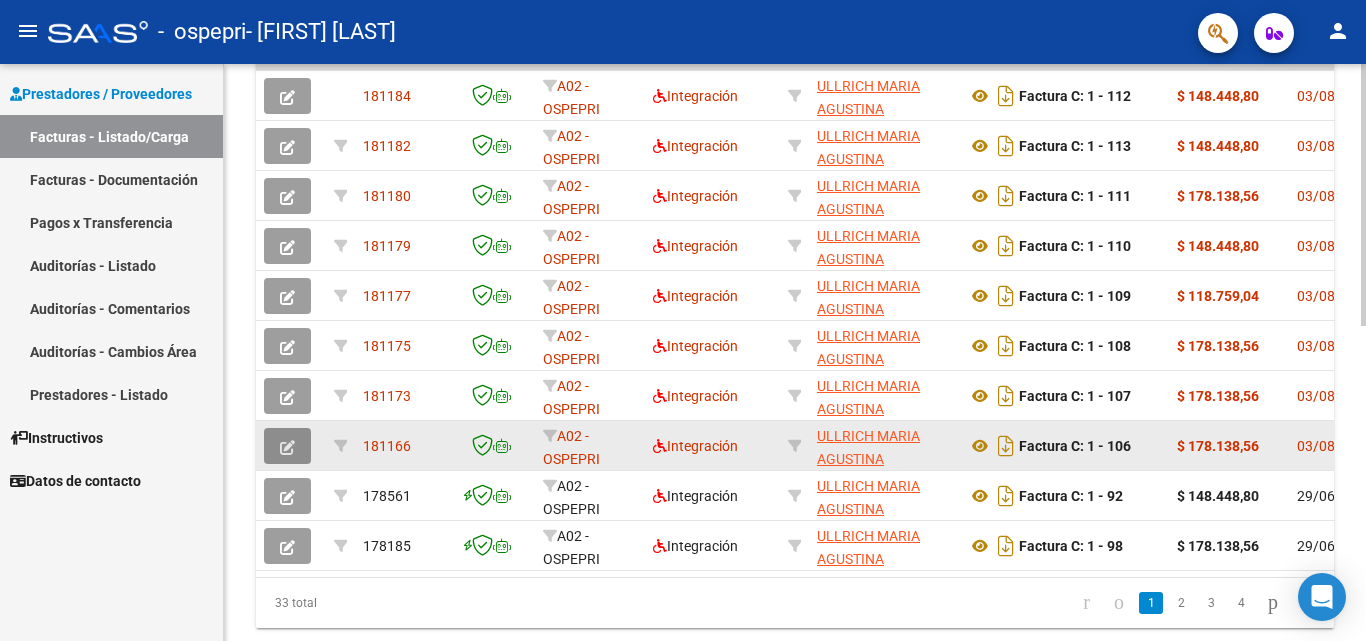click 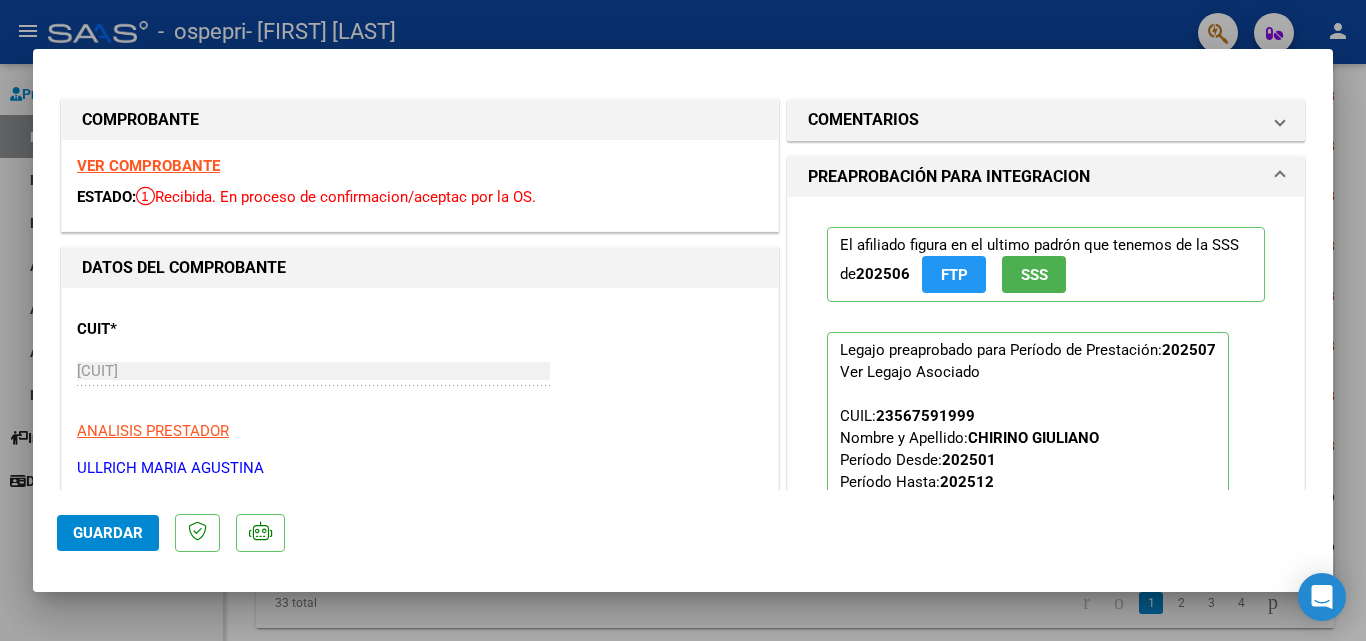click at bounding box center [683, 320] 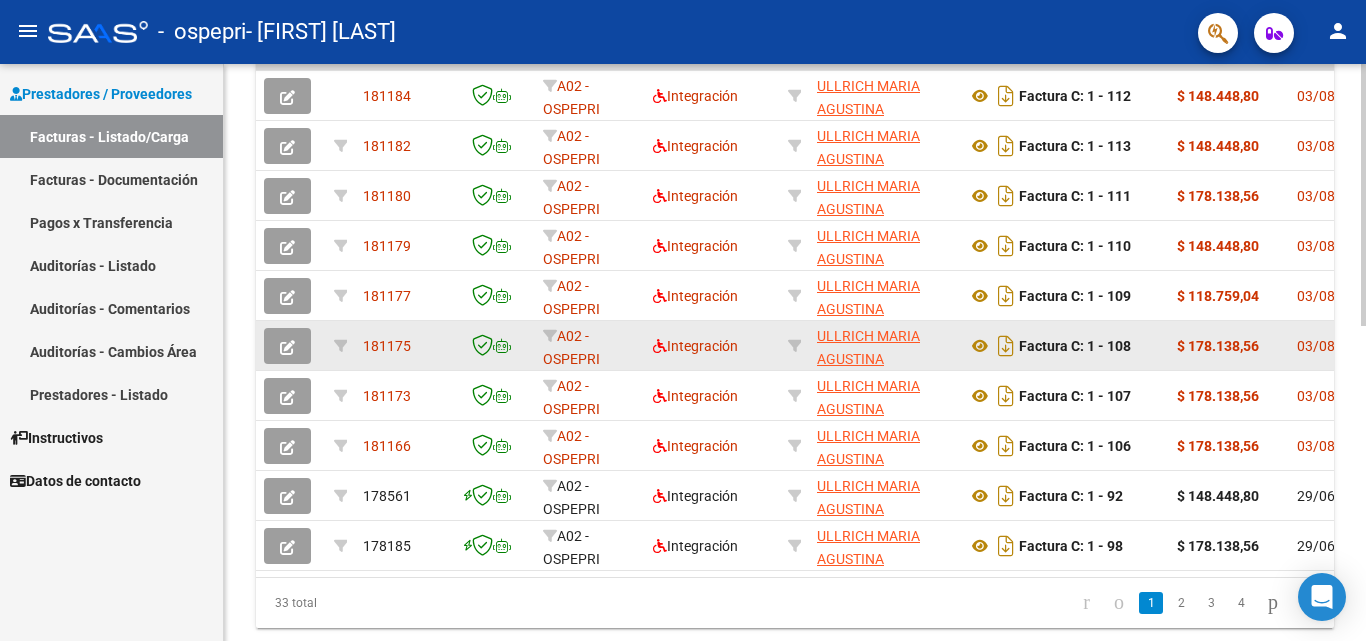 click 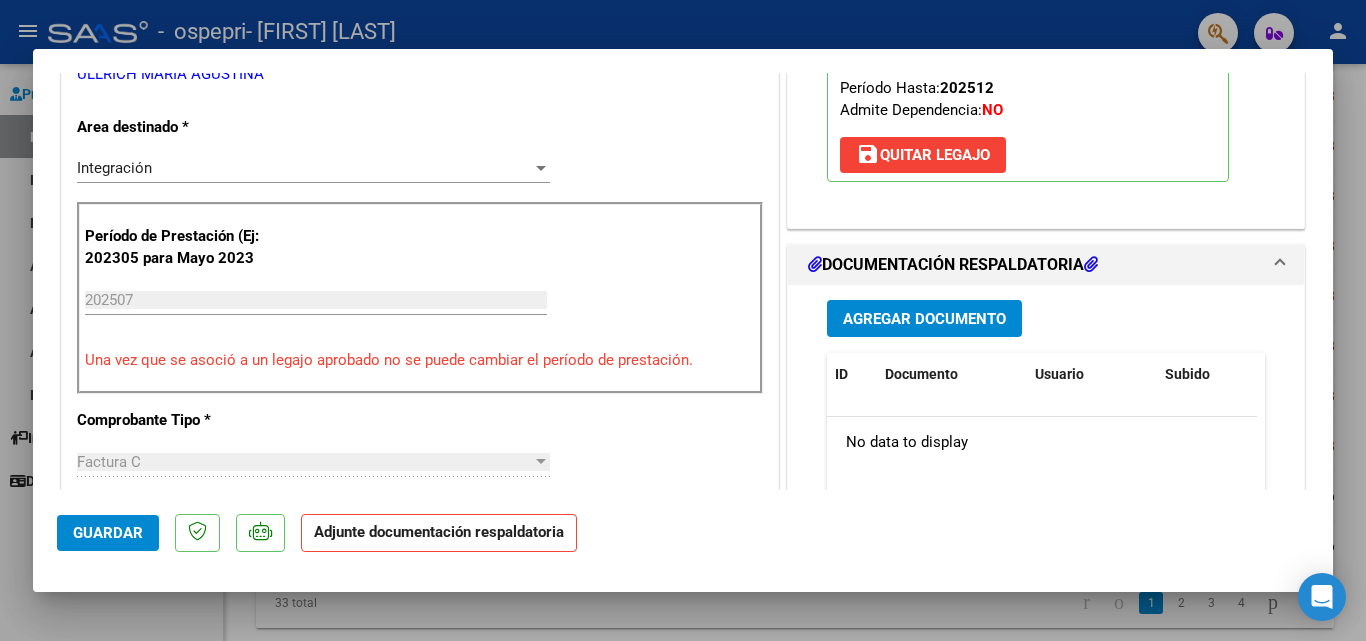 scroll, scrollTop: 569, scrollLeft: 0, axis: vertical 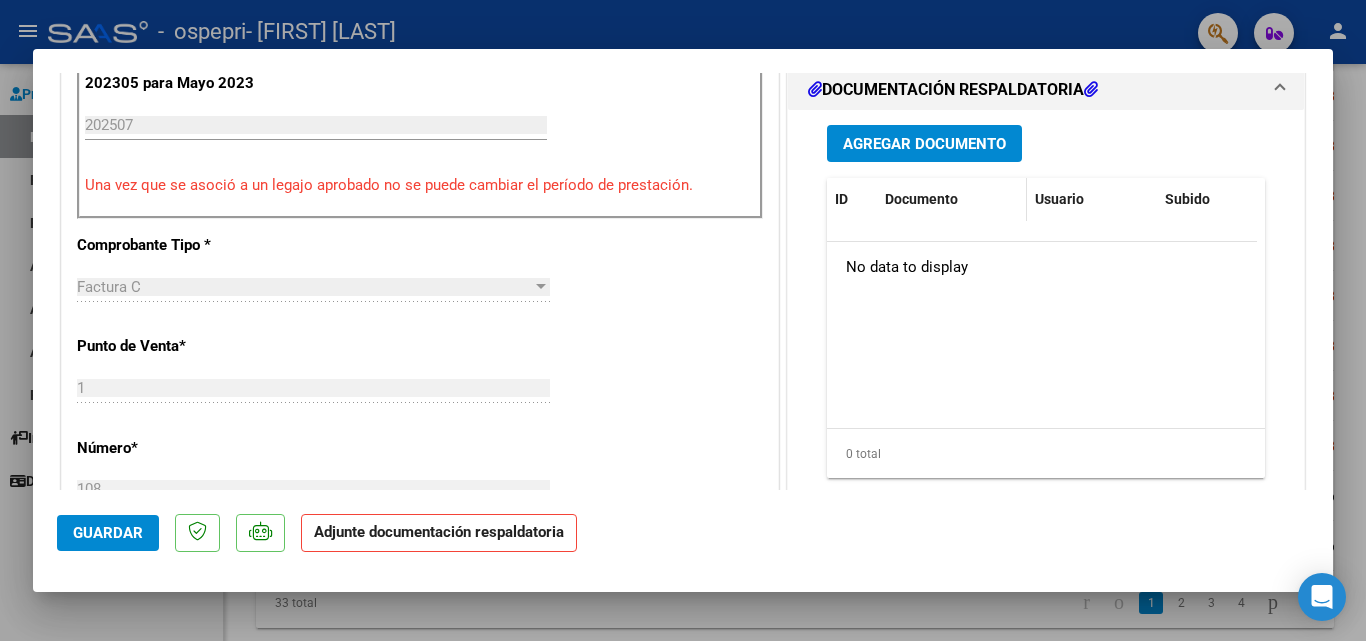 click on "Documento" at bounding box center [952, 199] 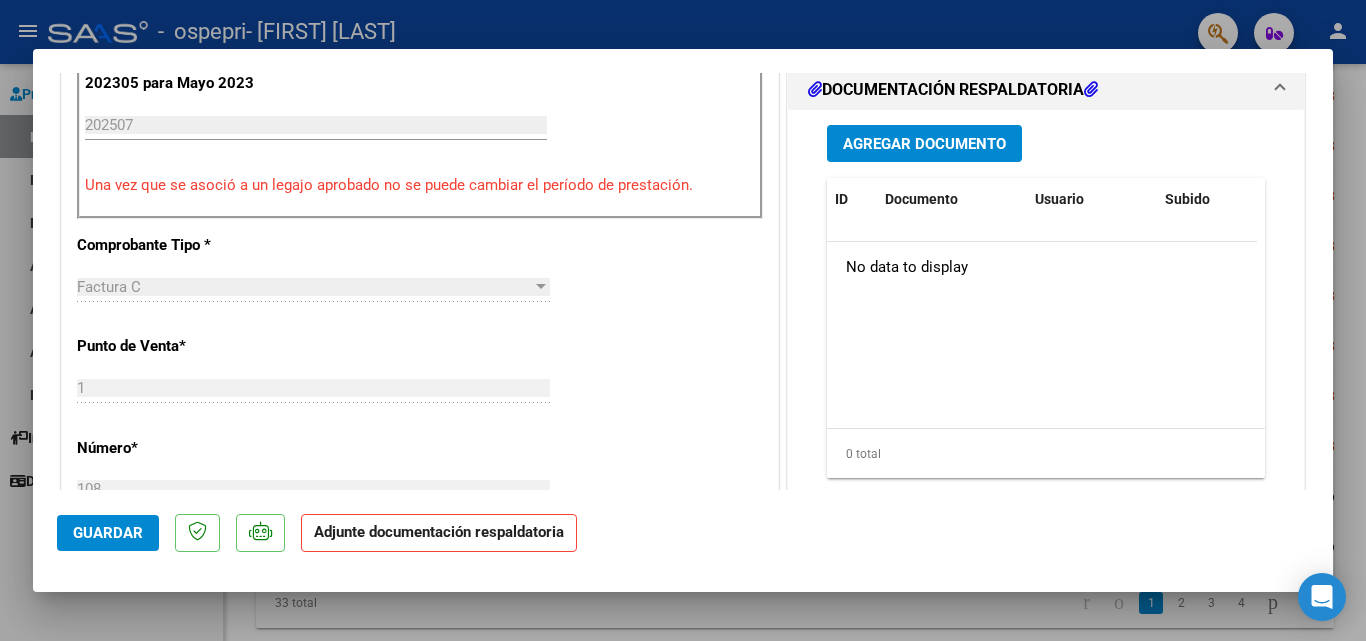 click on "Agregar Documento" at bounding box center (924, 143) 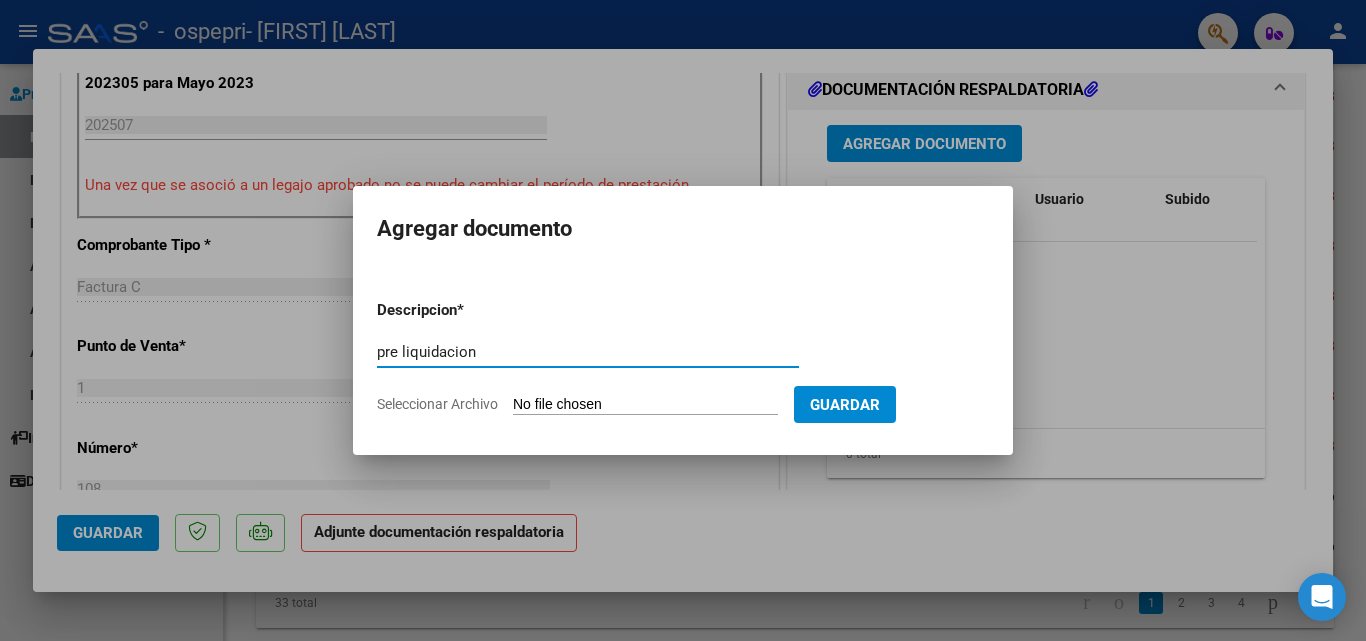 click on "Seleccionar Archivo" at bounding box center [645, 405] 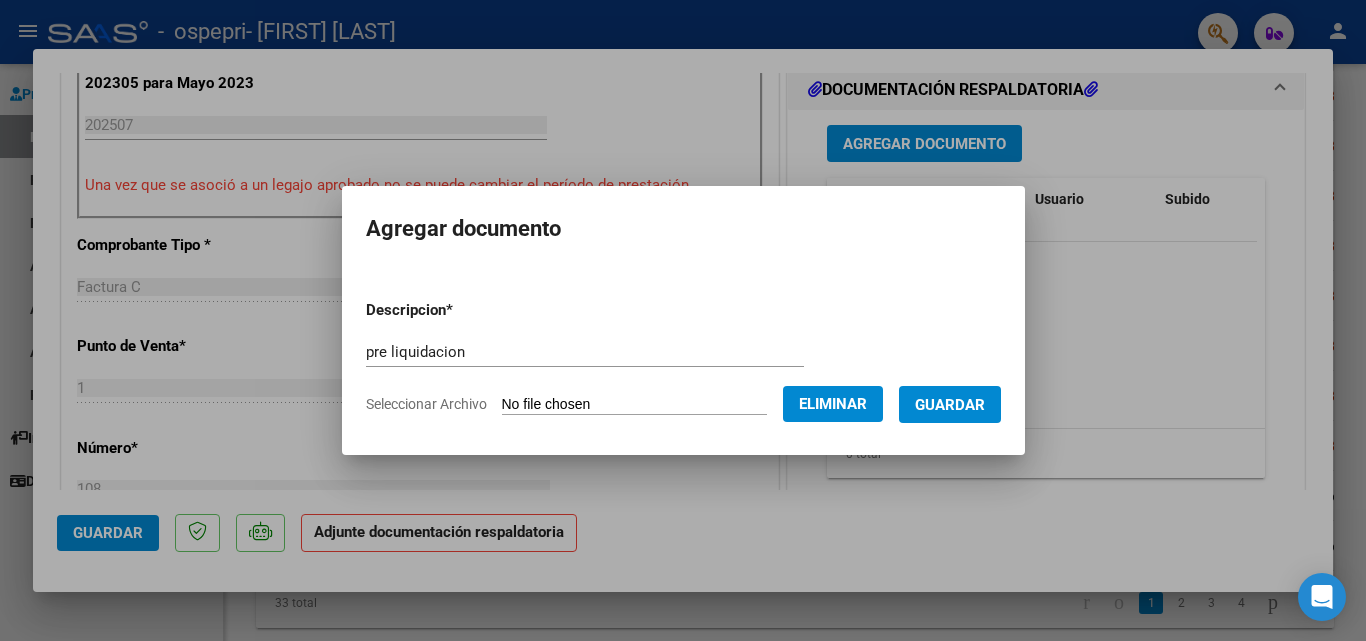 click on "Guardar" at bounding box center (950, 405) 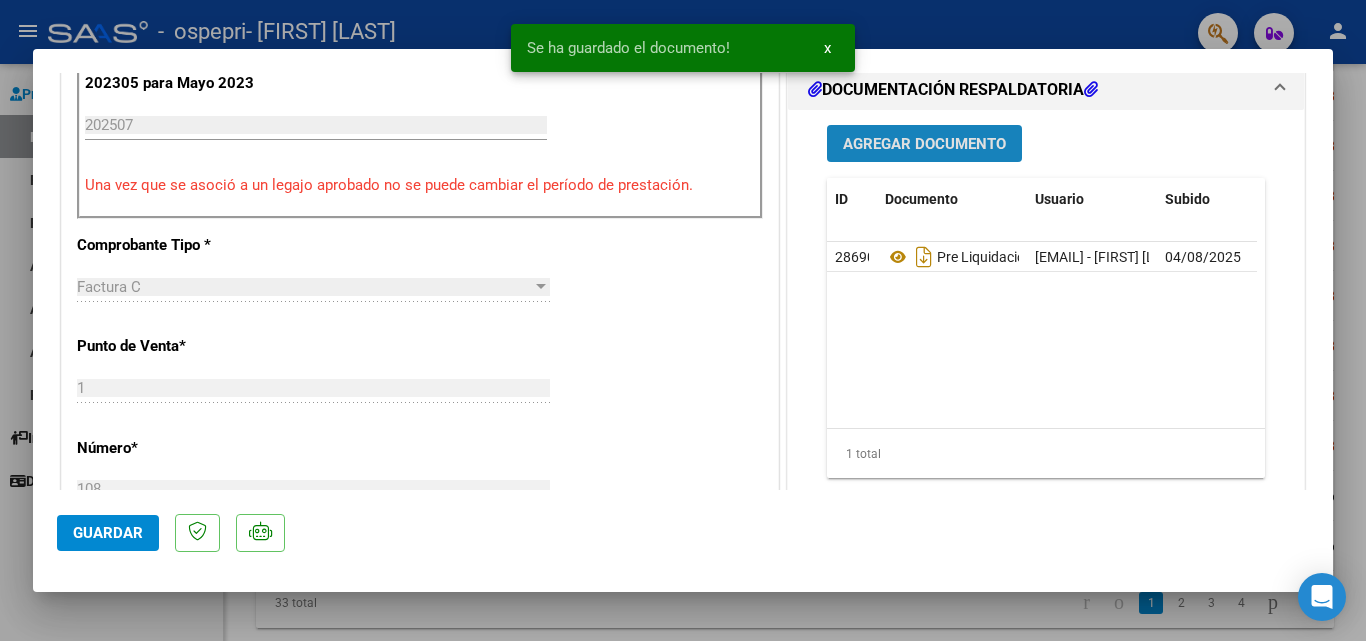 click on "Agregar Documento" at bounding box center (924, 144) 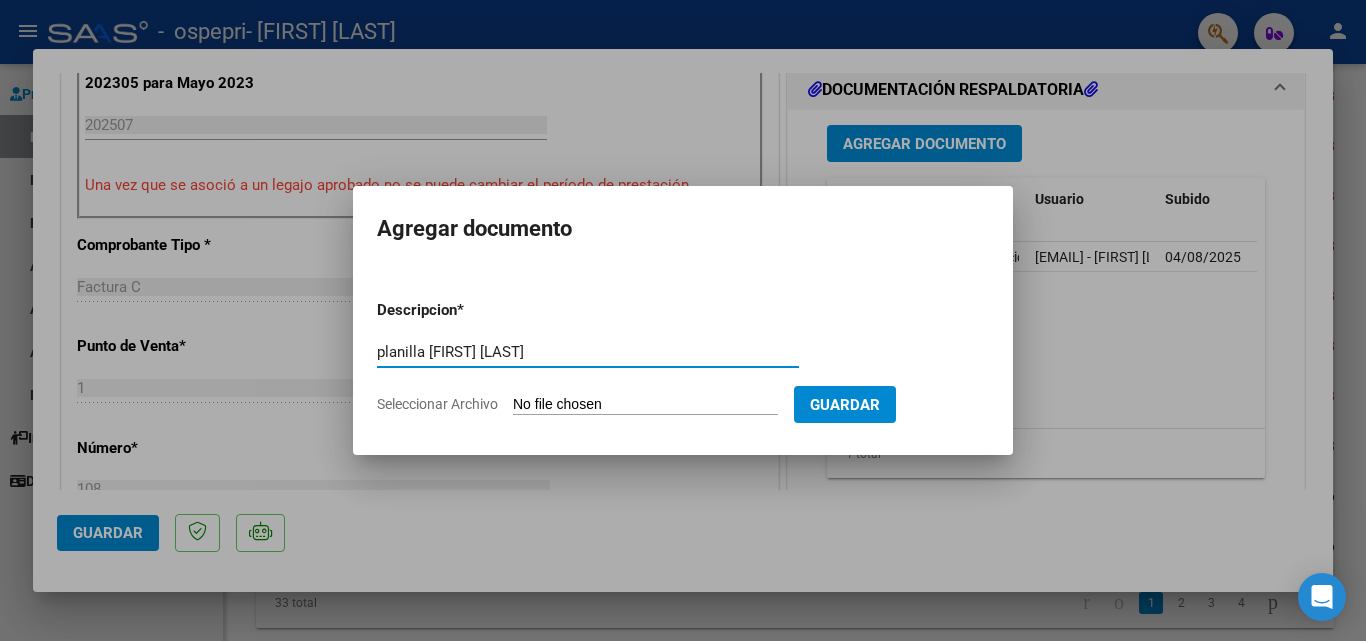 click on "Seleccionar Archivo" at bounding box center [645, 405] 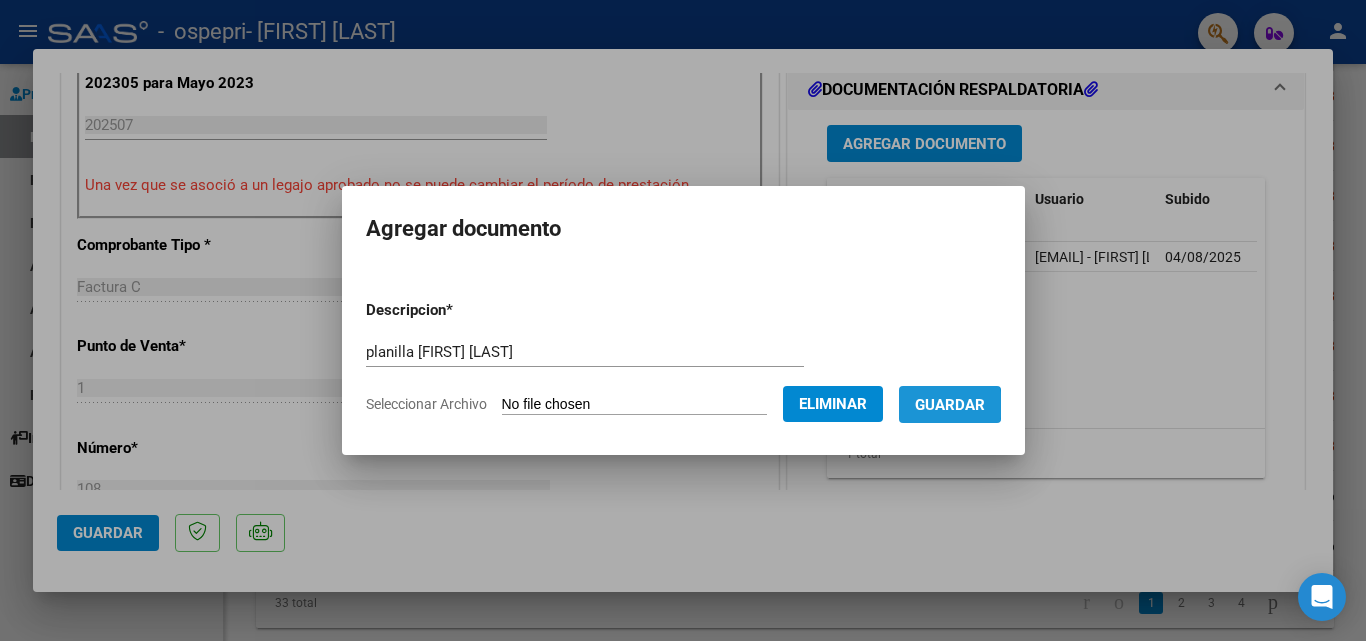 click on "Guardar" at bounding box center [950, 405] 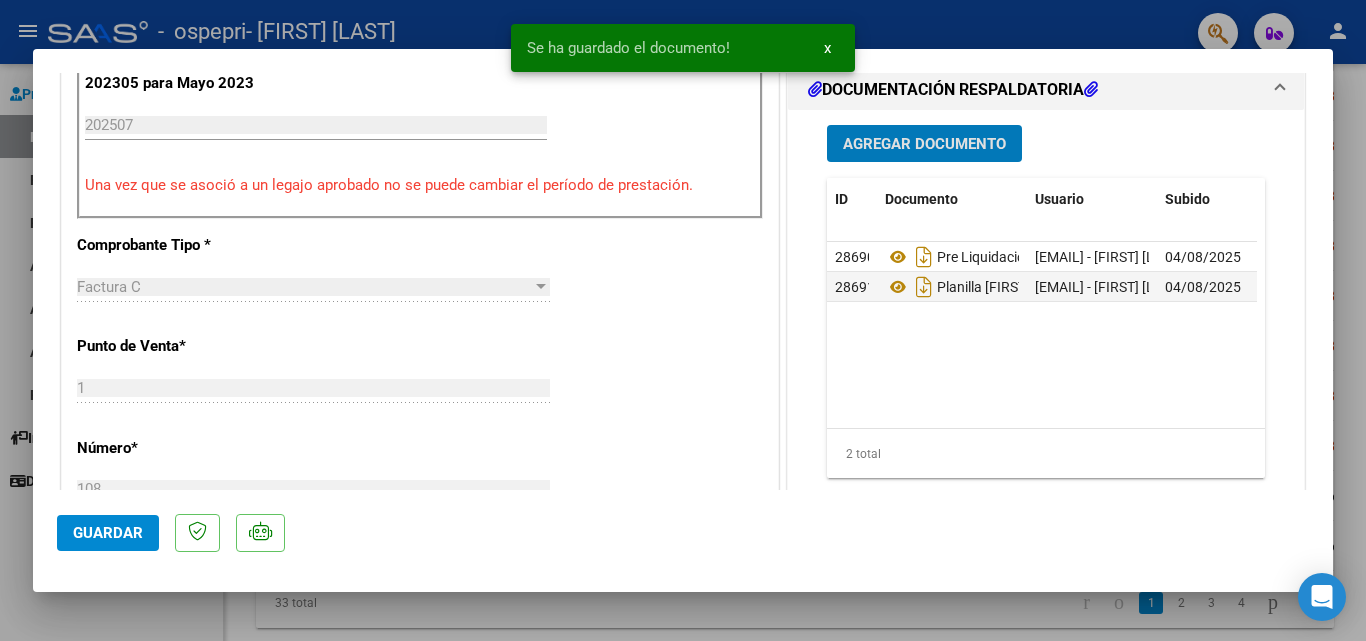 click on "Guardar" 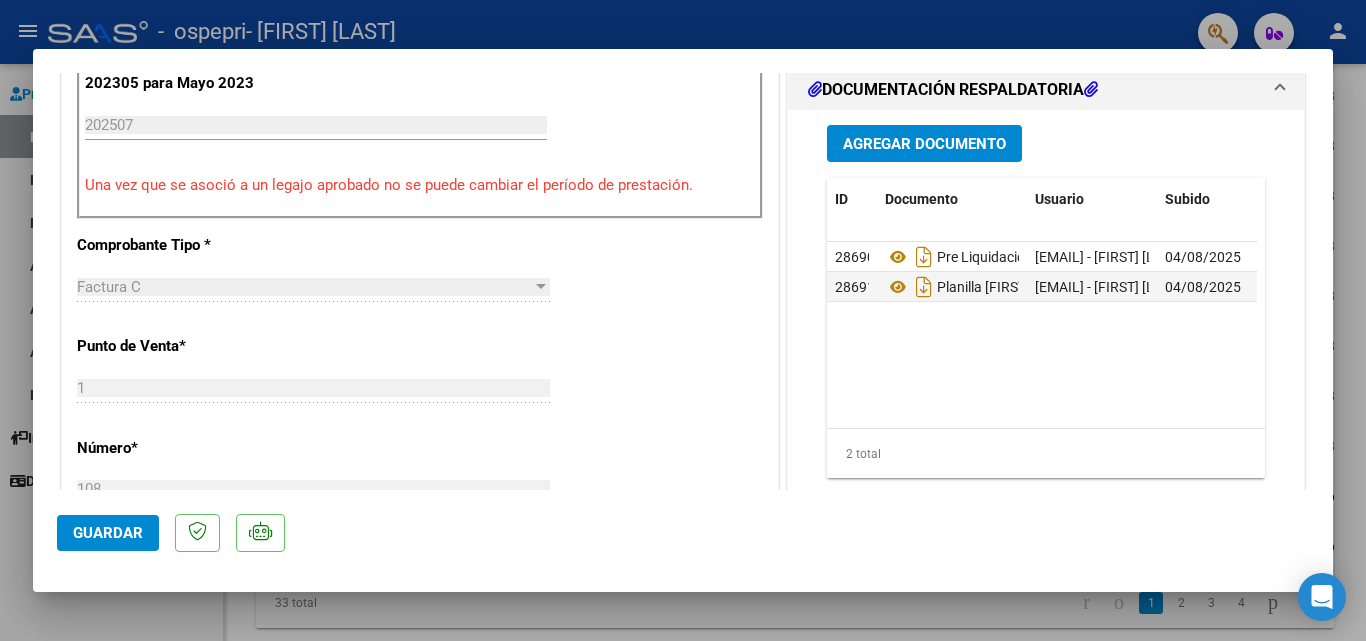 click on "Guardar" 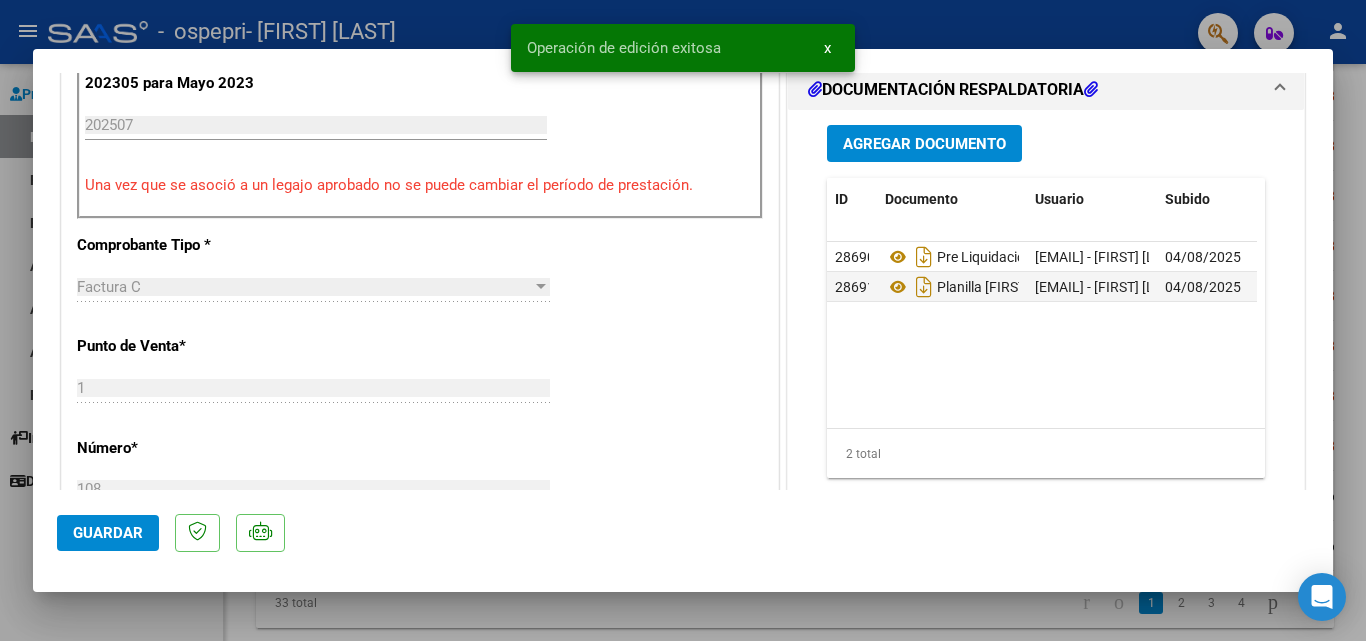 click at bounding box center [683, 320] 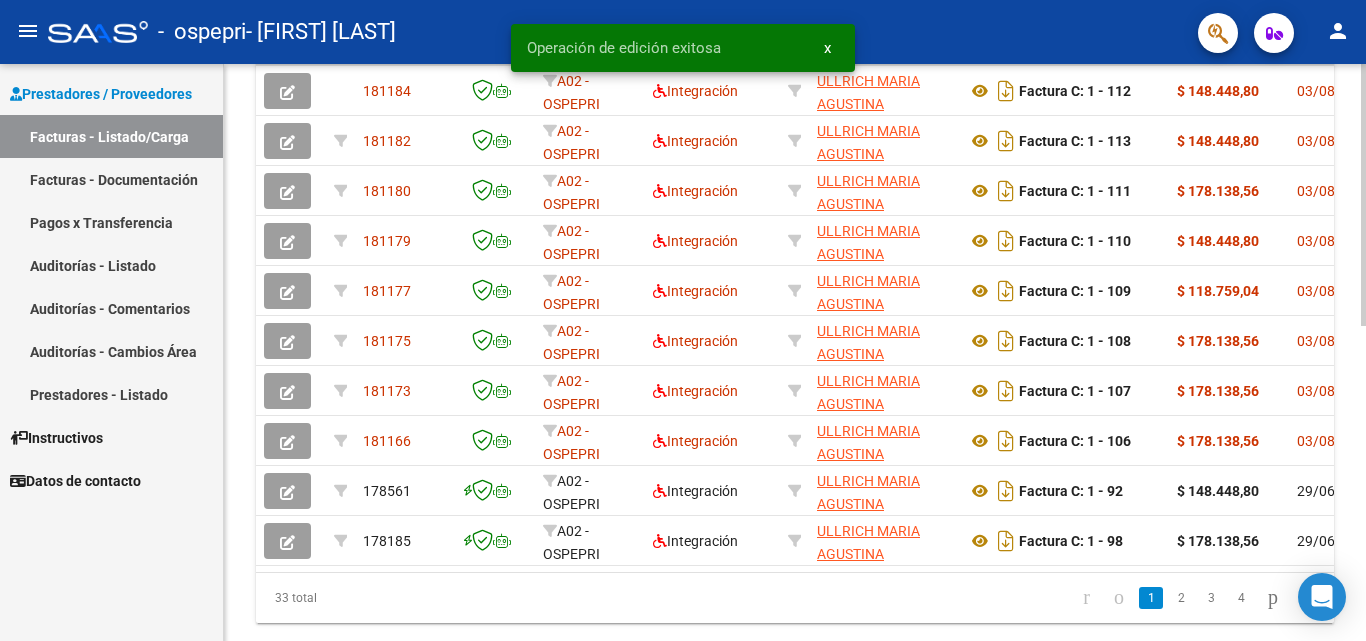 scroll, scrollTop: 624, scrollLeft: 0, axis: vertical 